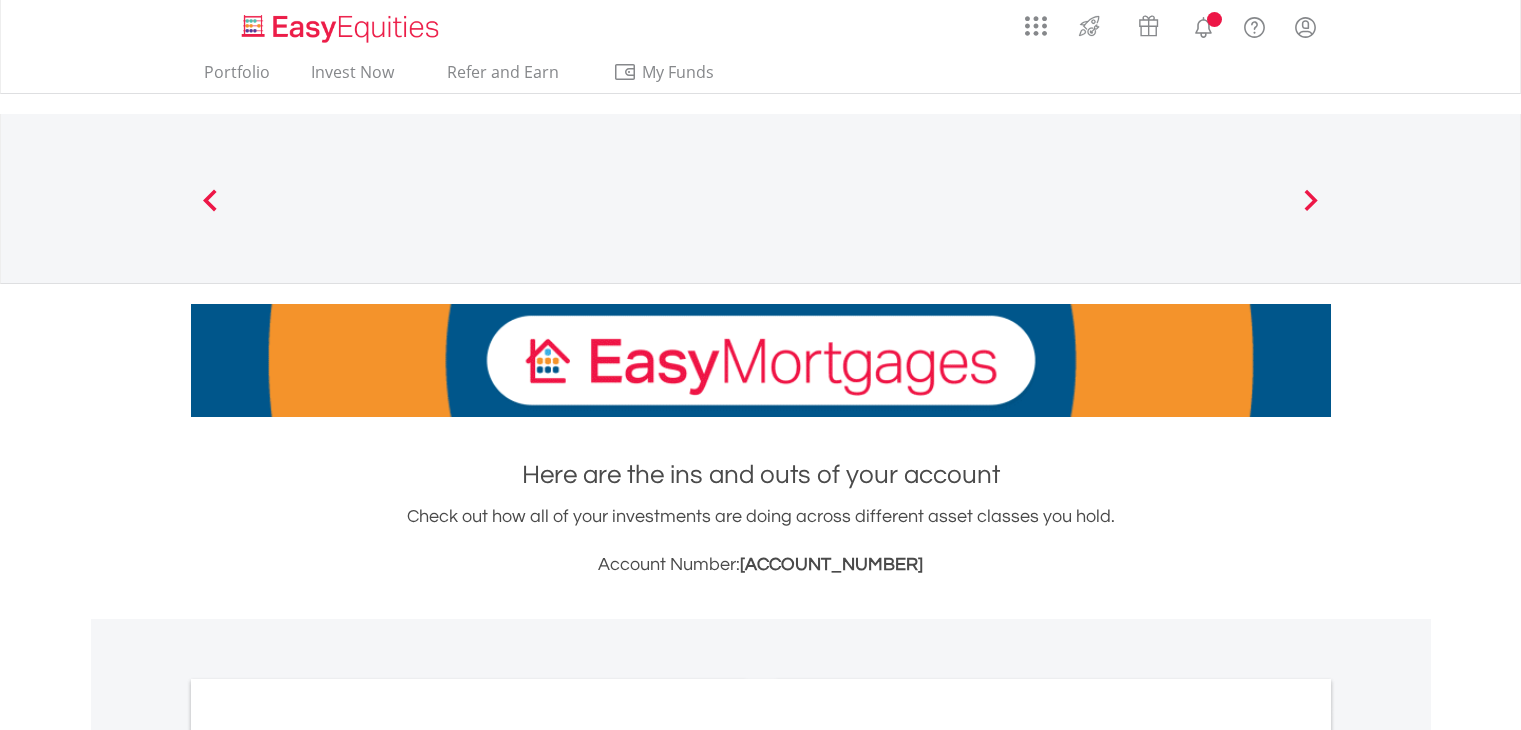 scroll, scrollTop: 0, scrollLeft: 0, axis: both 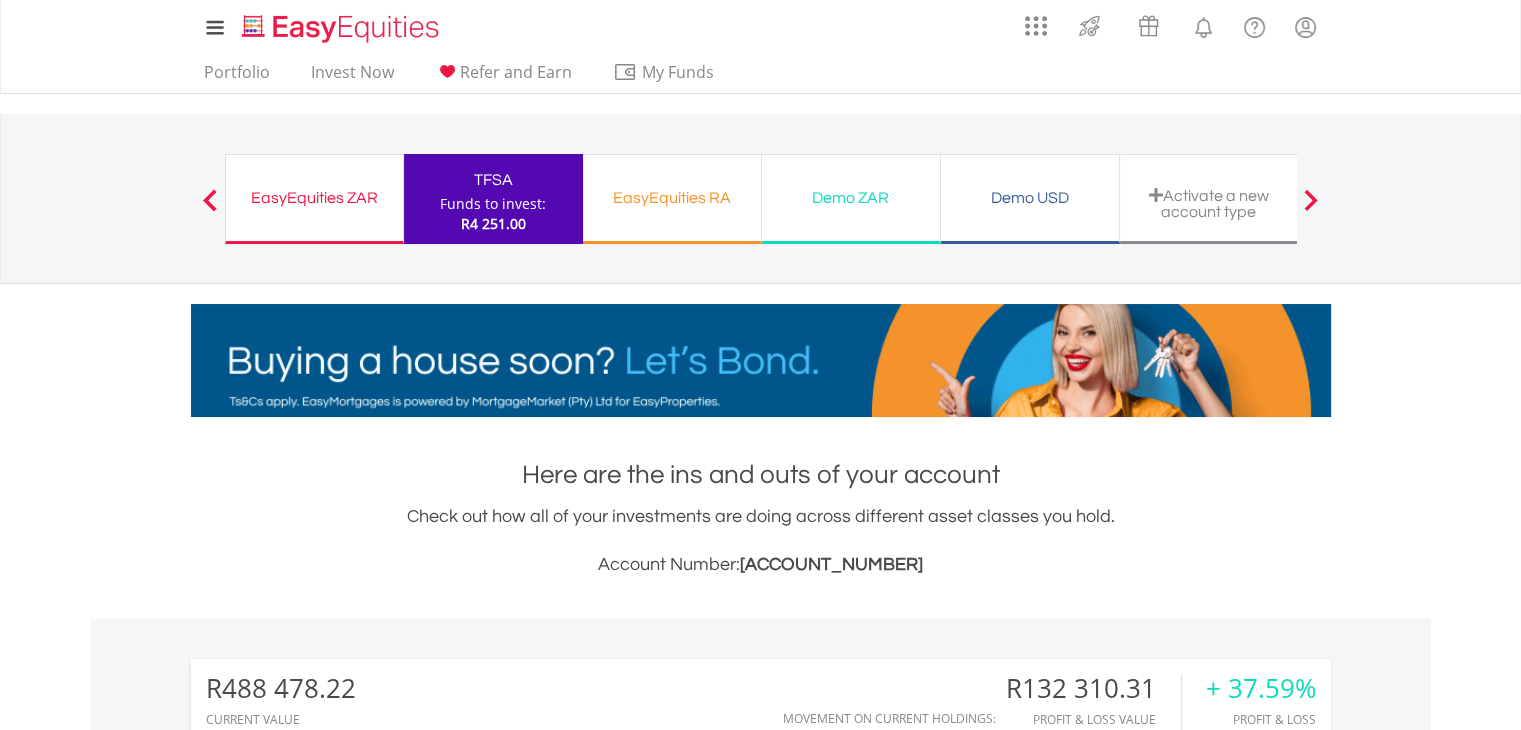 click on "Funds to invest:" at bounding box center [493, 204] 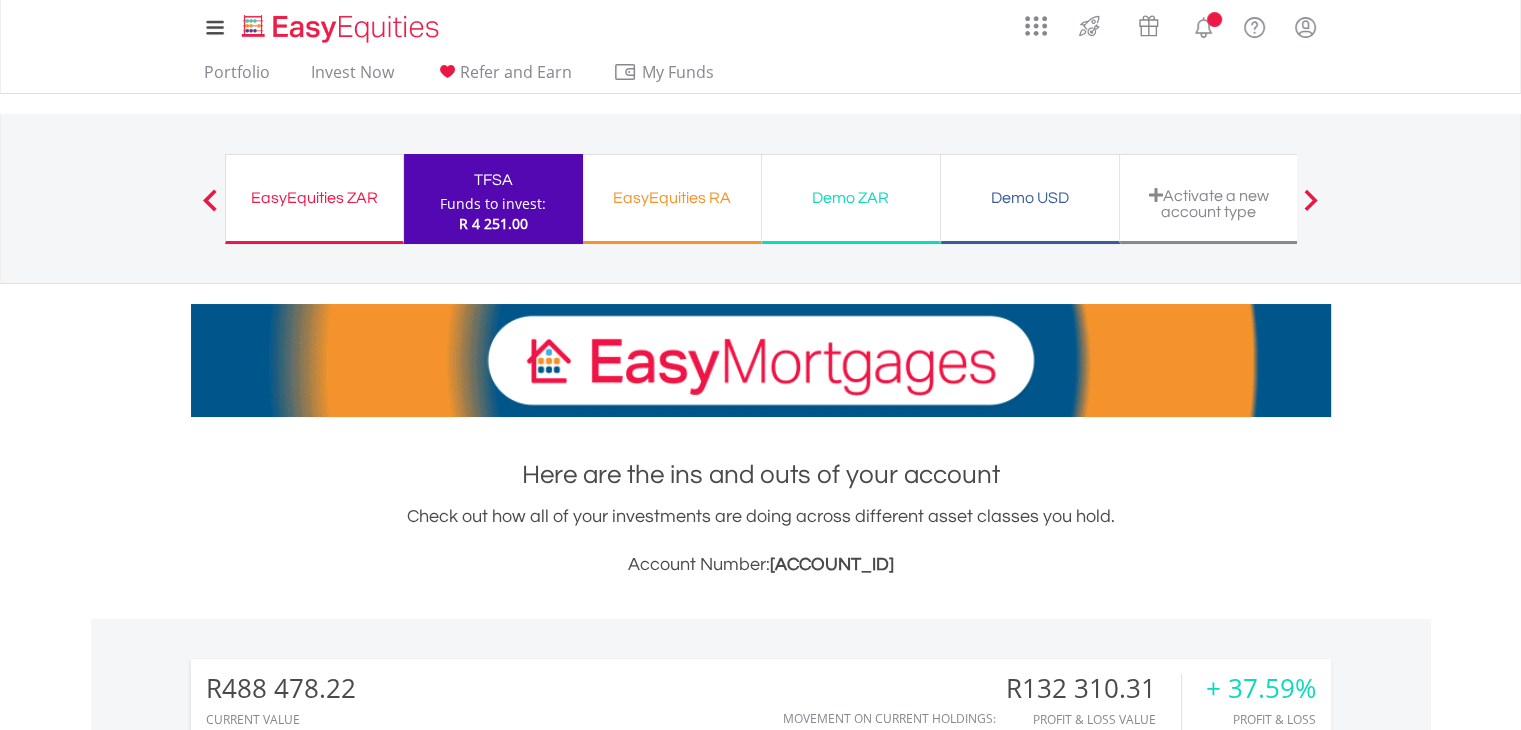 scroll, scrollTop: 162, scrollLeft: 0, axis: vertical 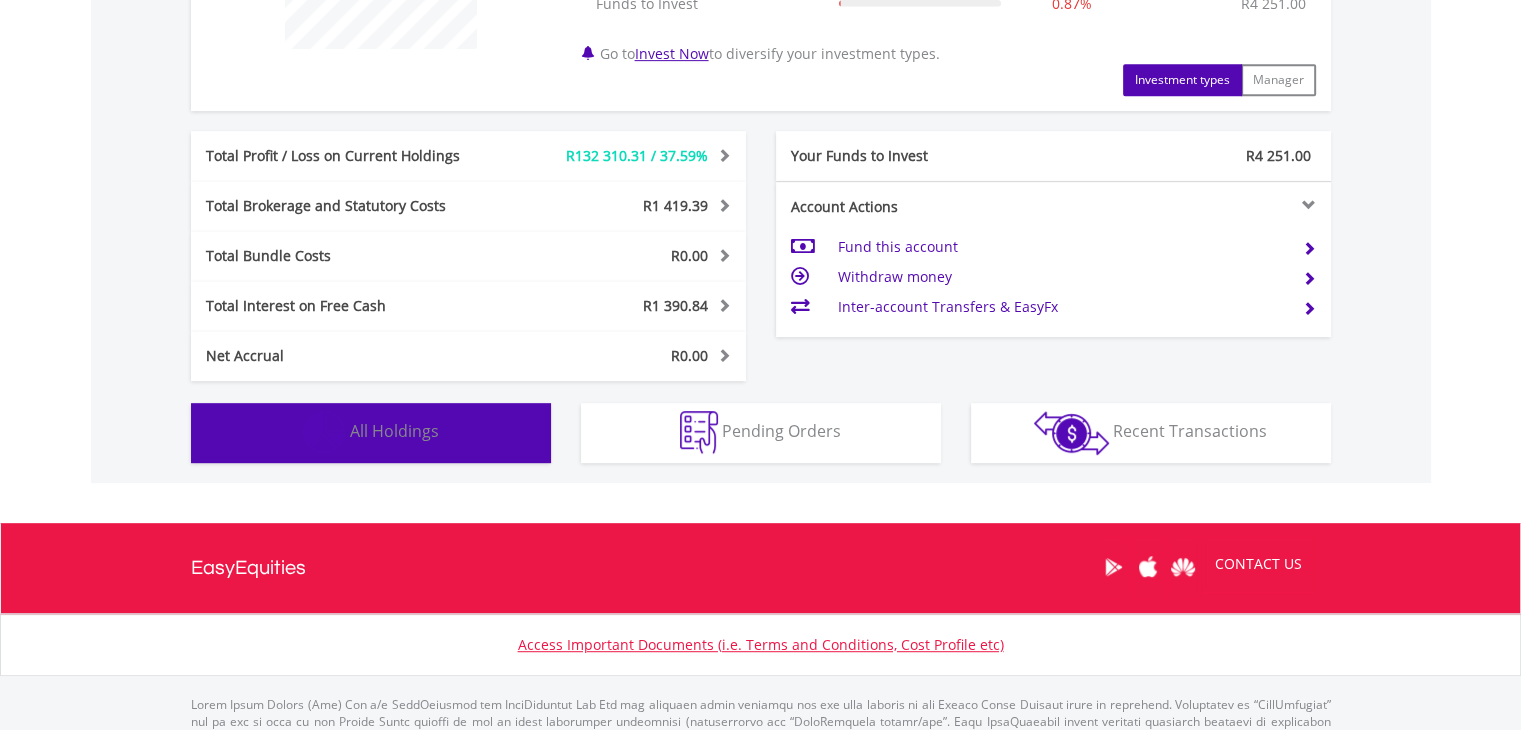 click on "All Holdings" at bounding box center [394, 431] 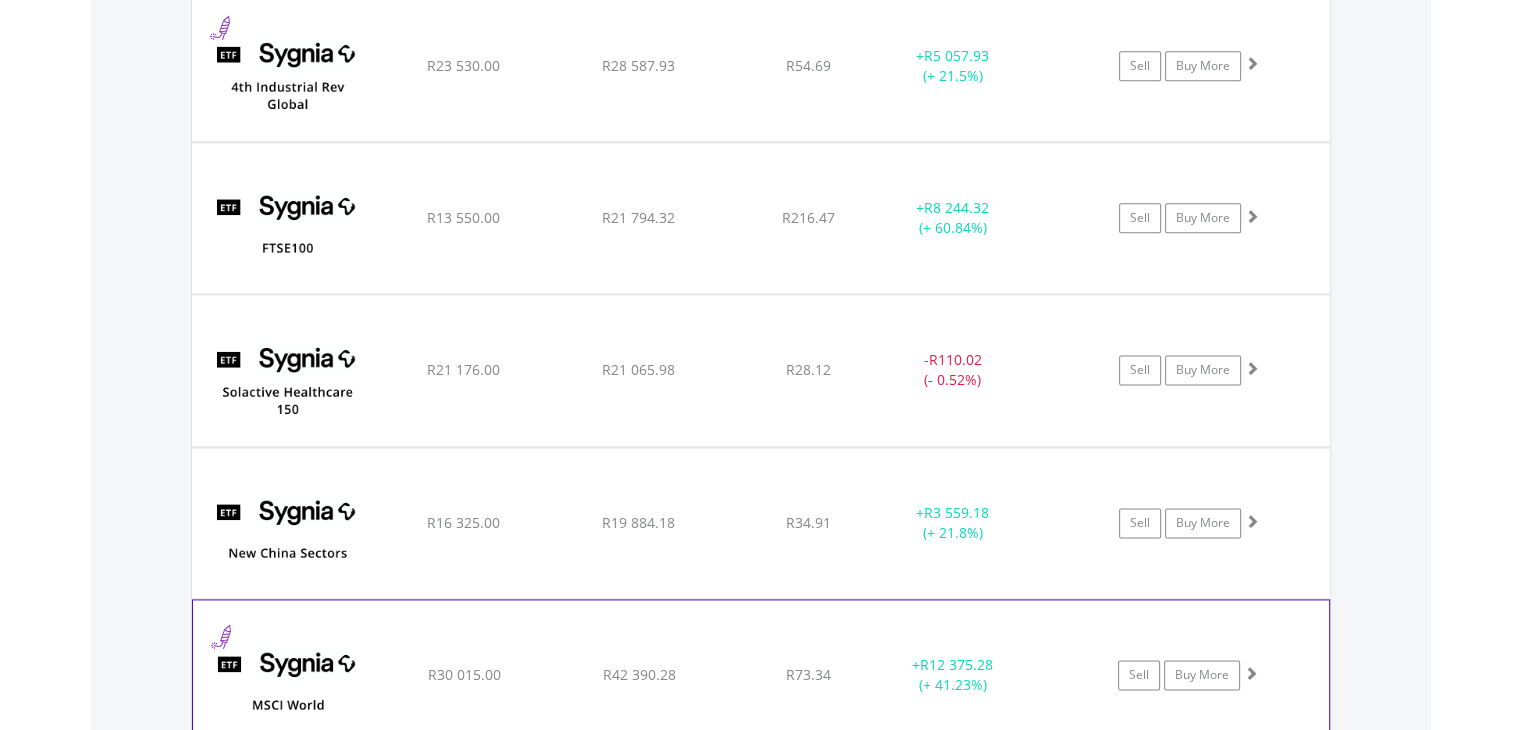 scroll, scrollTop: 2549, scrollLeft: 0, axis: vertical 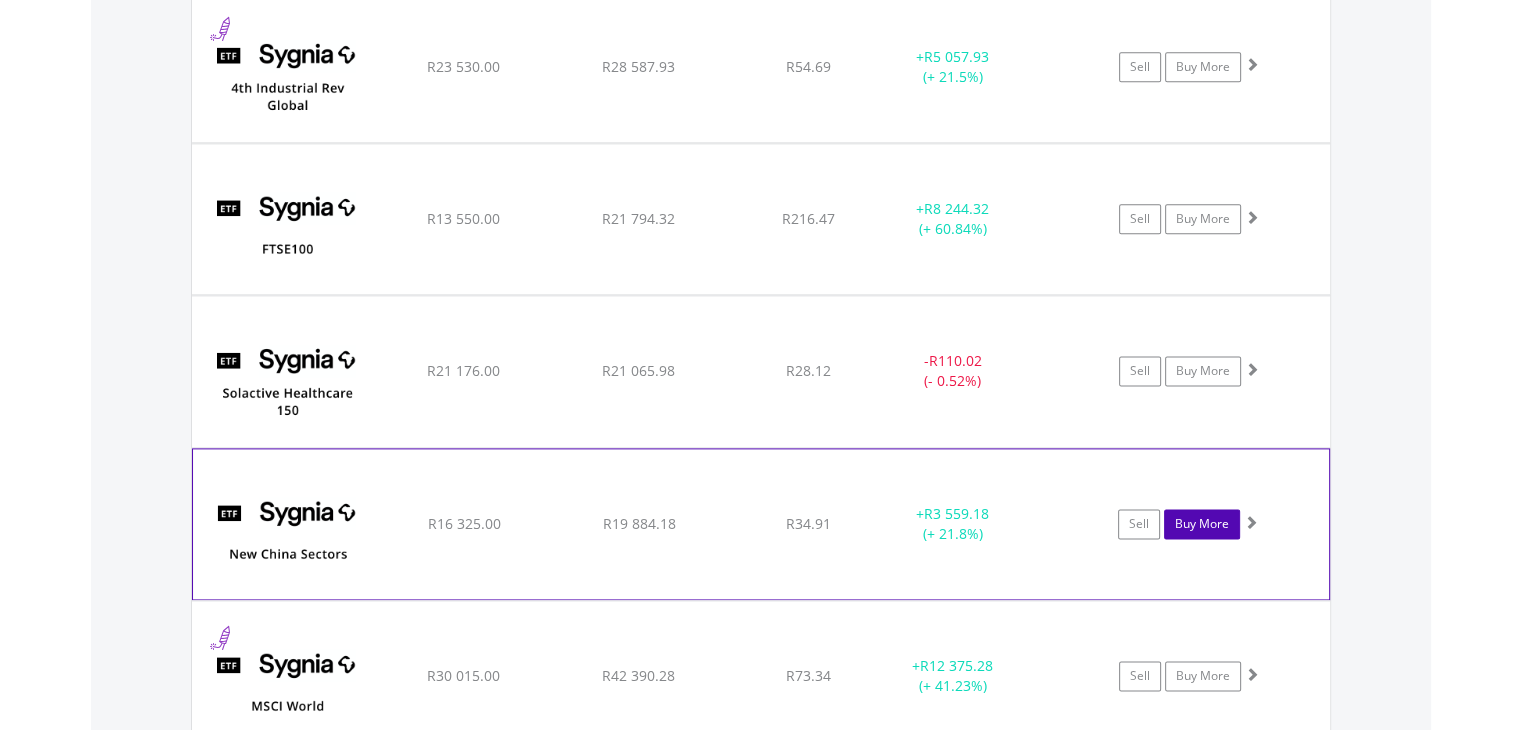 click on "Buy More" at bounding box center (1202, 524) 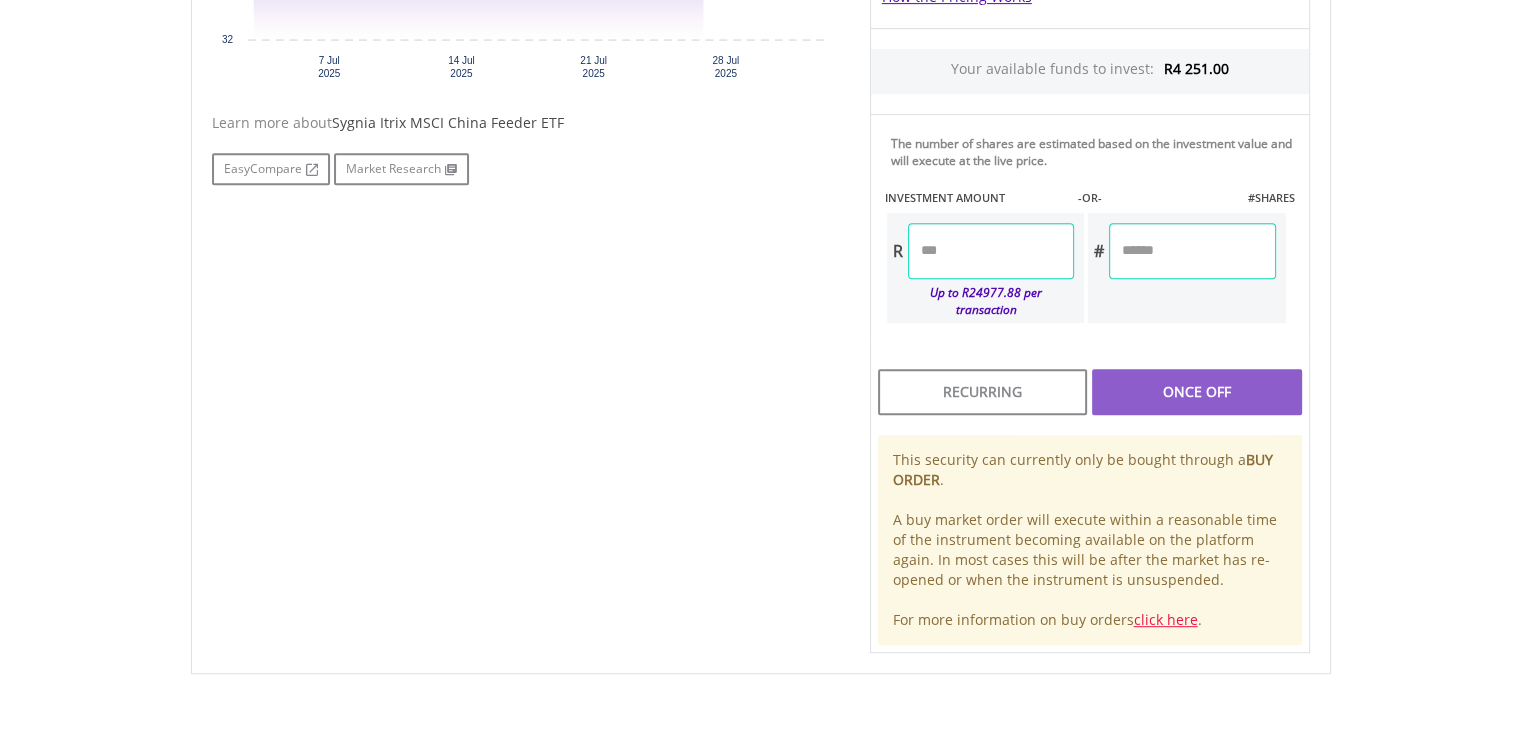 scroll, scrollTop: 1000, scrollLeft: 0, axis: vertical 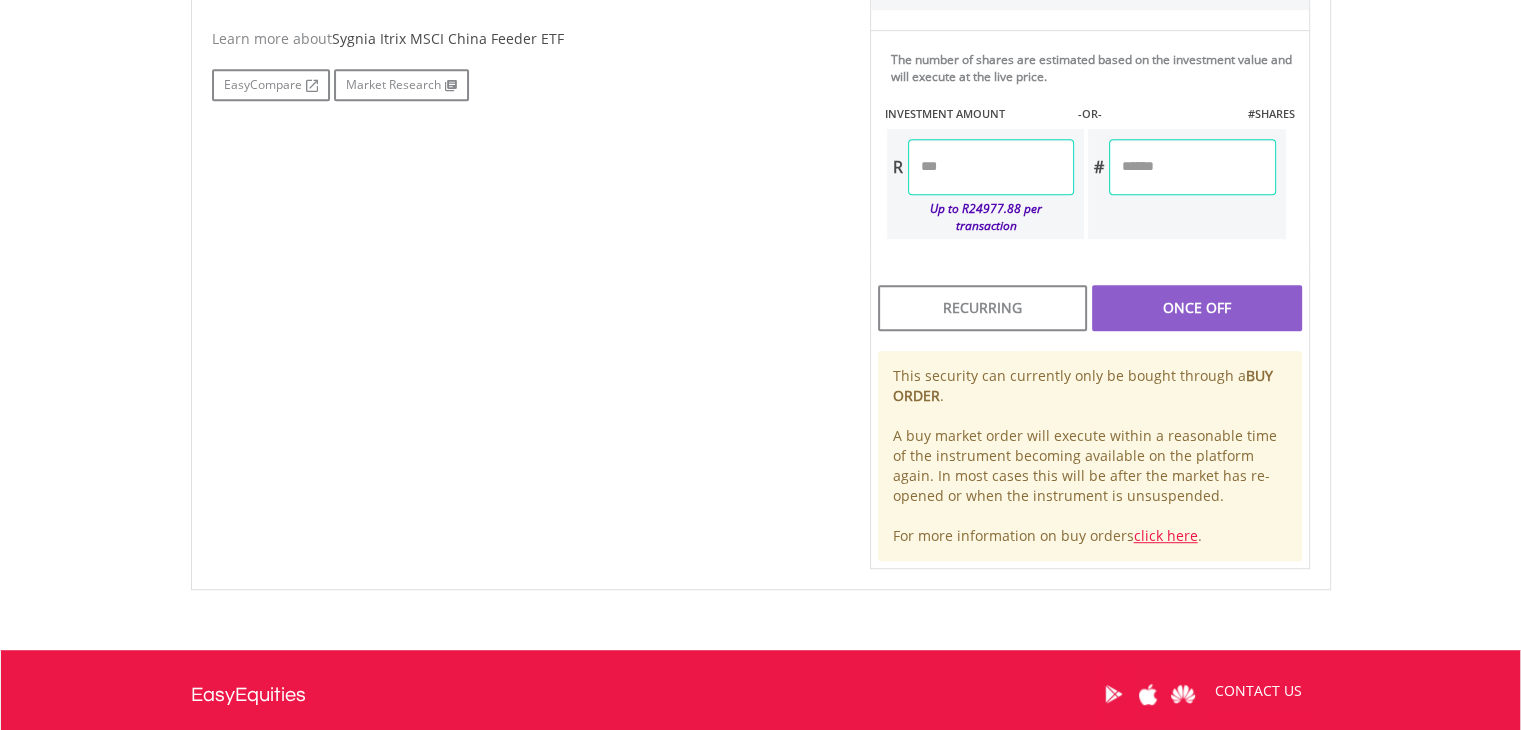 click at bounding box center [991, 167] 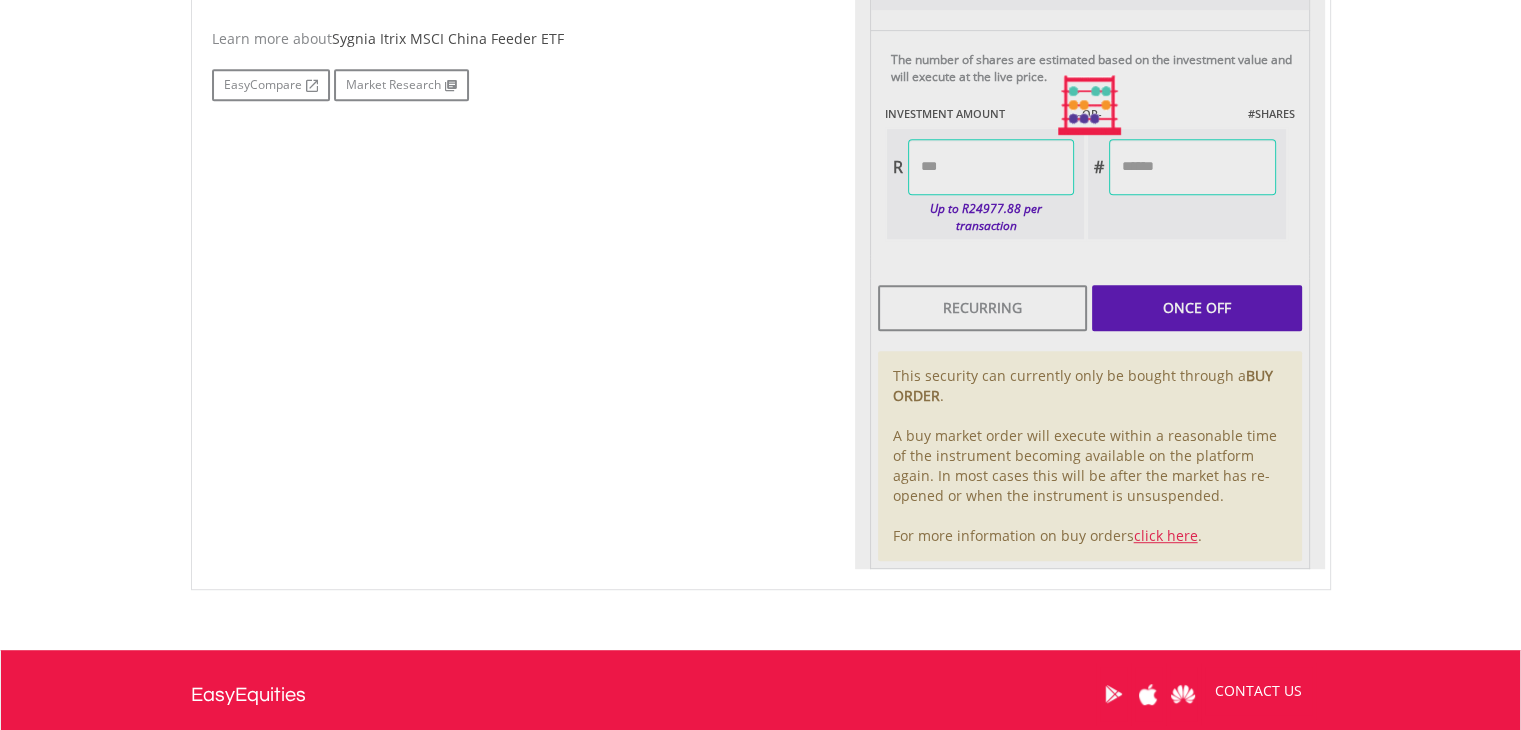 type on "*******" 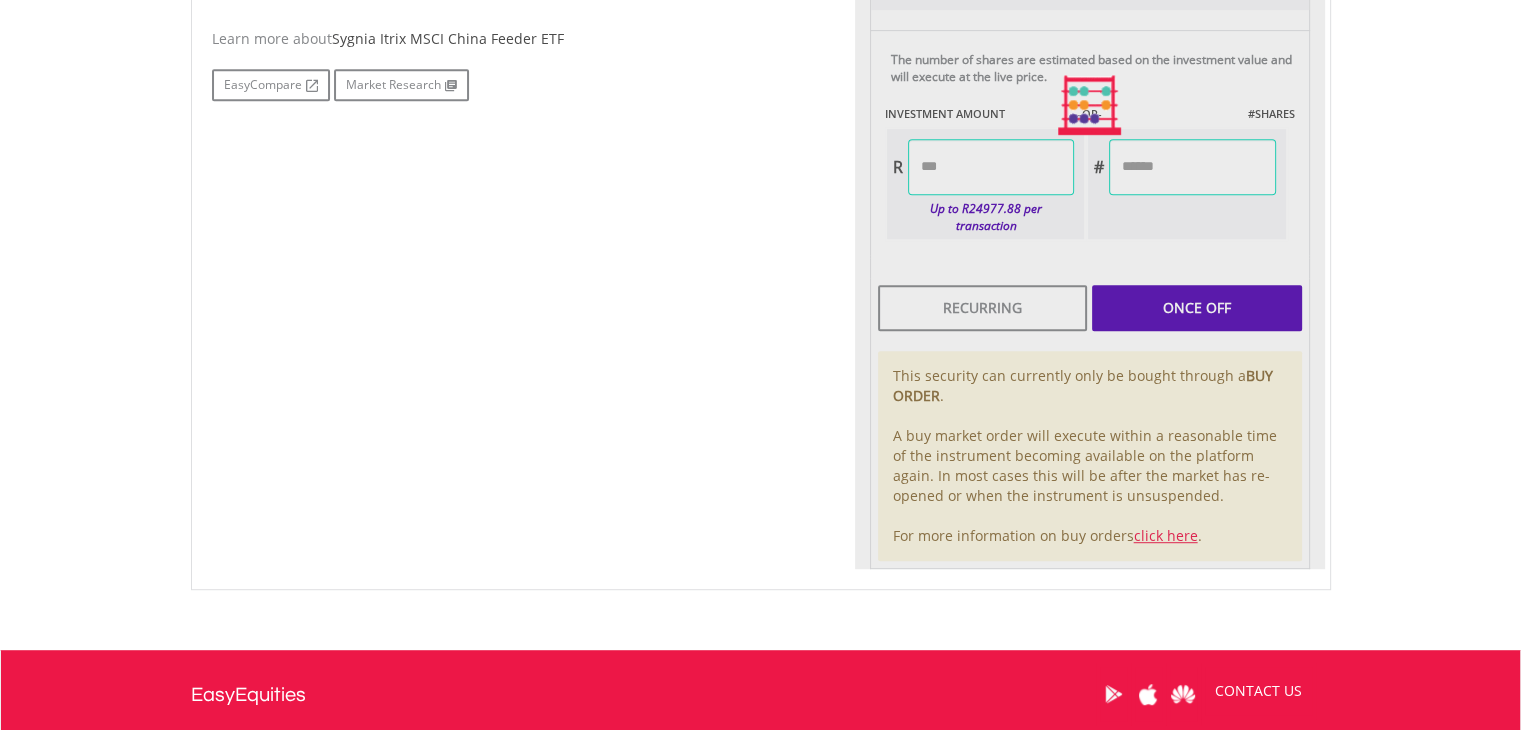 click on "Last Updated Price:
15-min. Delay*
Price Update Cost:
0
Credits
Market Closed
SELLING AT (BID)
BUYING AT                     (ASK)
LAST PRICE
R34.50
R35.01
R34.91
0
Buy EasyCredits" at bounding box center [1090, 106] 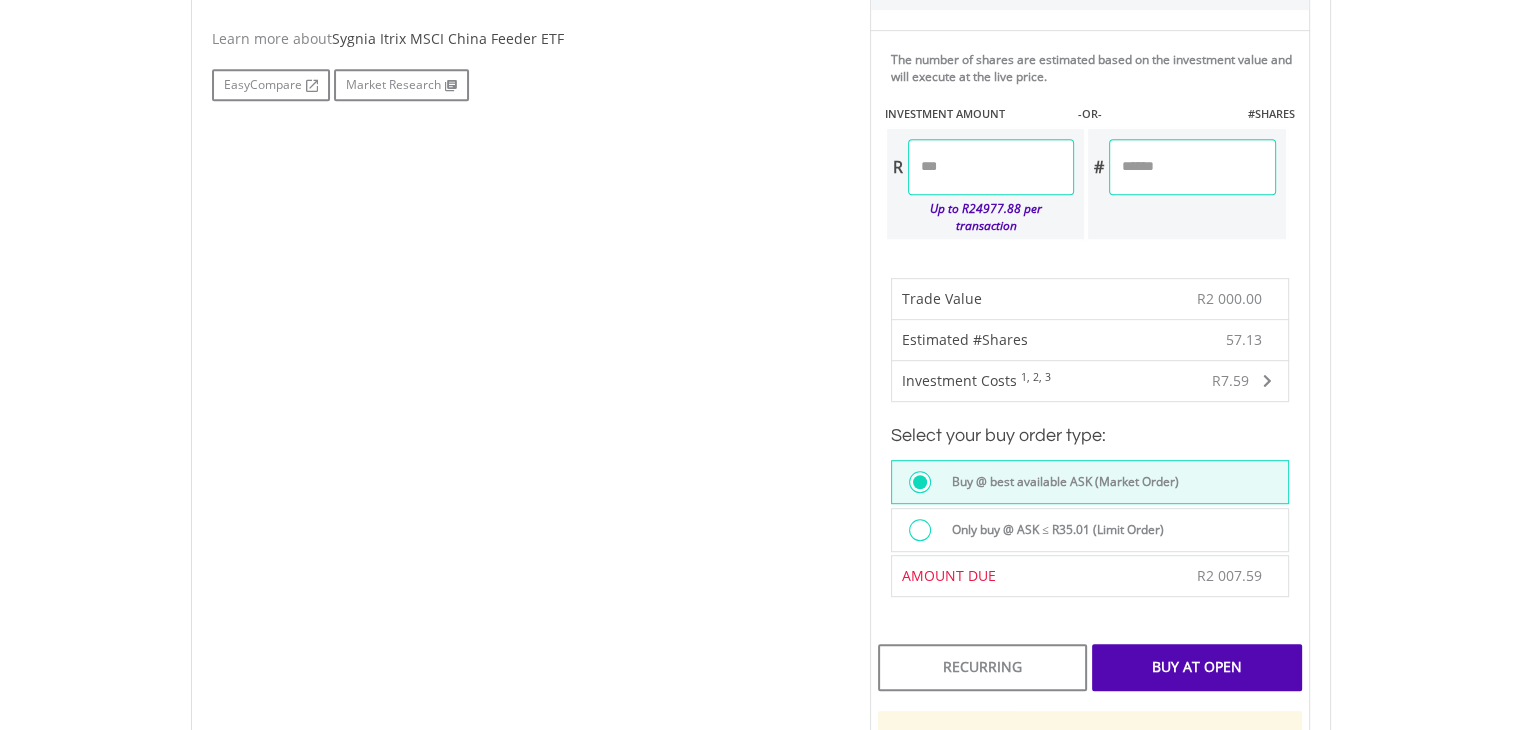 click on "Buy At Open" at bounding box center (1196, 667) 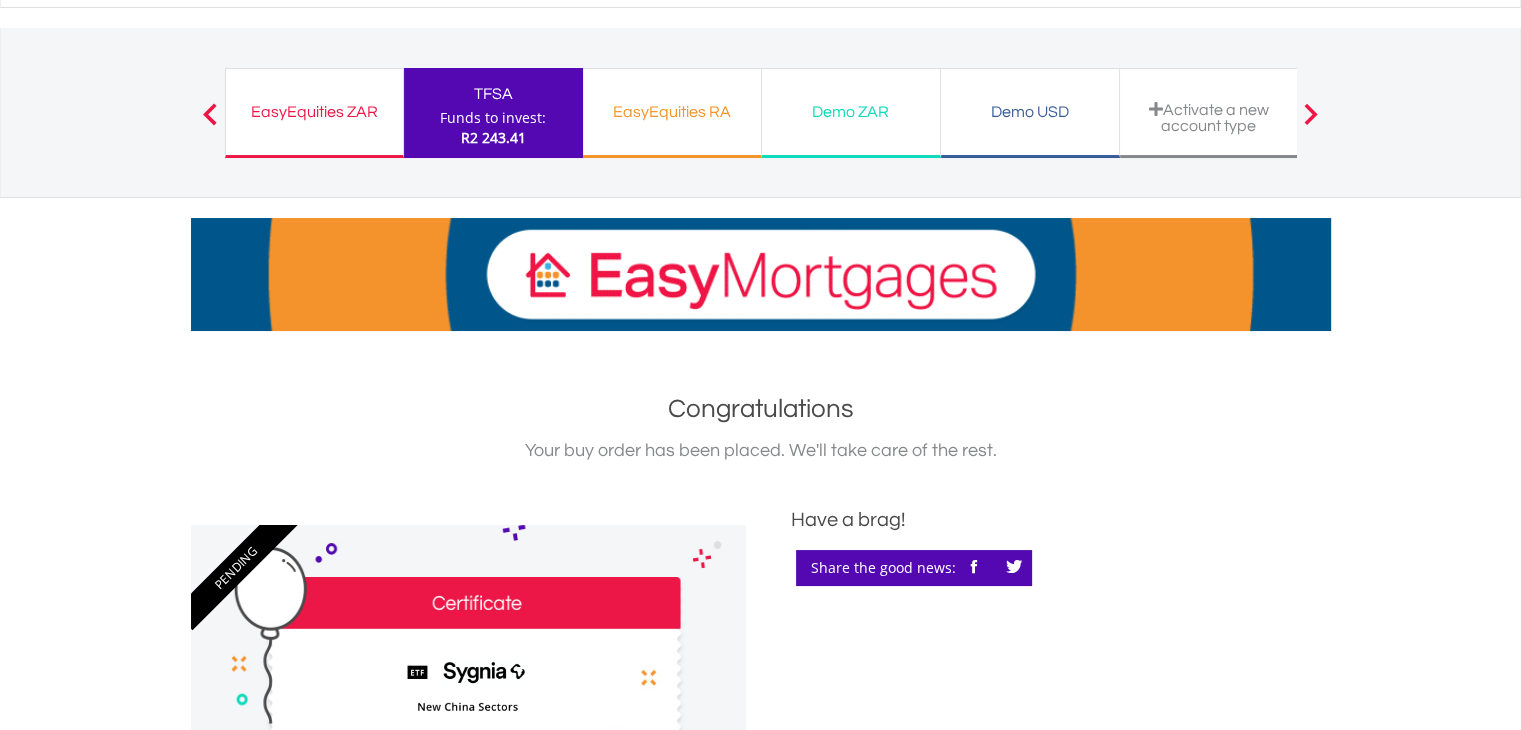 scroll, scrollTop: 0, scrollLeft: 0, axis: both 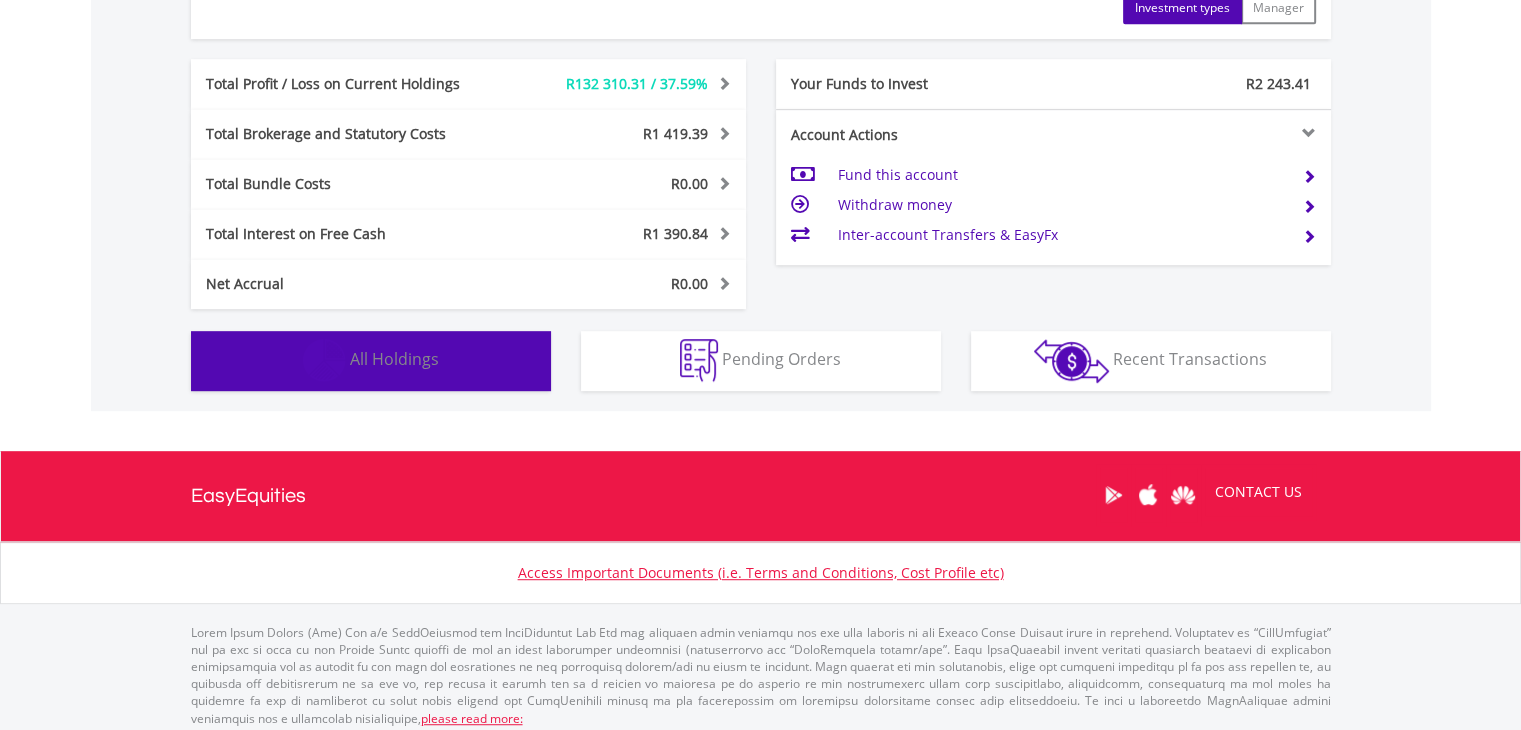 click on "All Holdings" at bounding box center [394, 359] 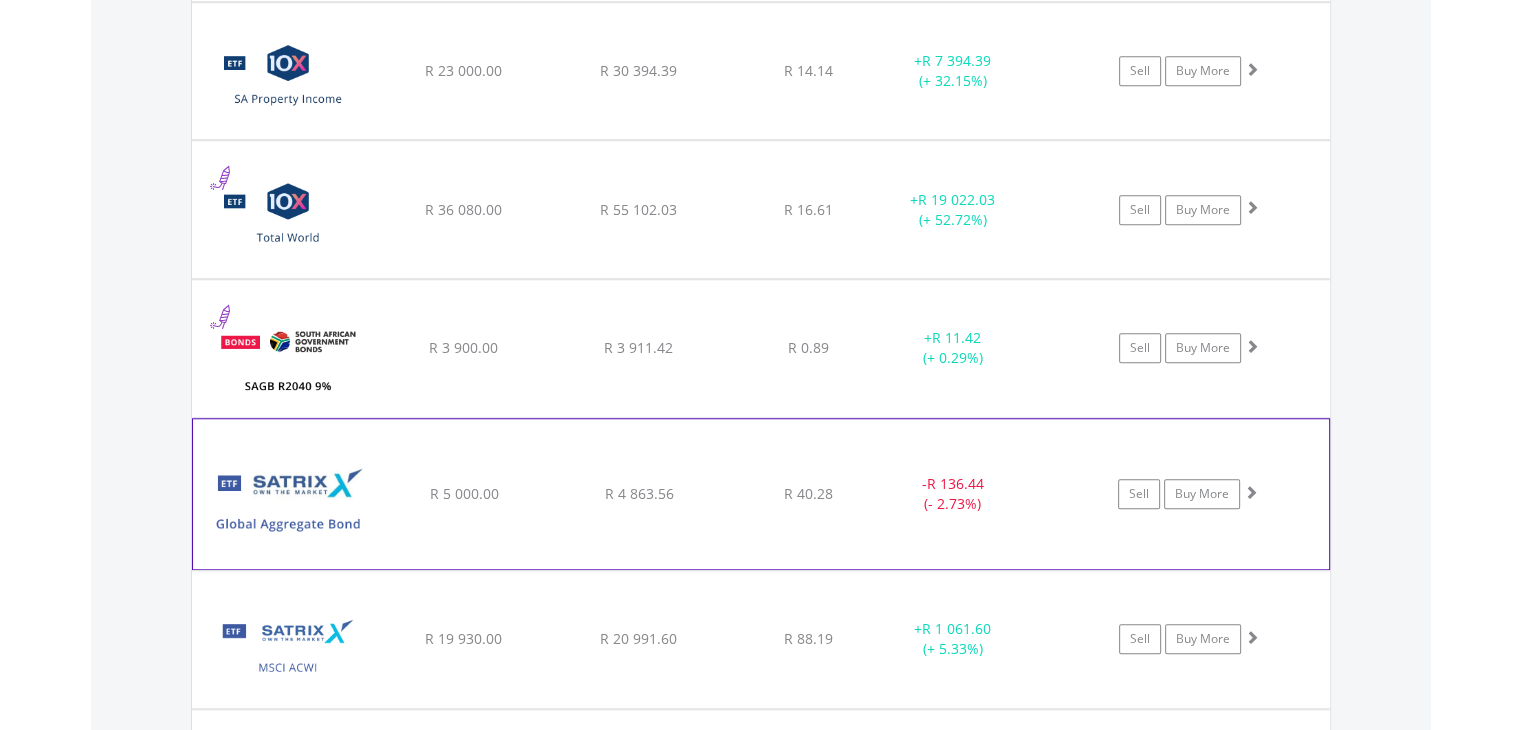 scroll, scrollTop: 1765, scrollLeft: 0, axis: vertical 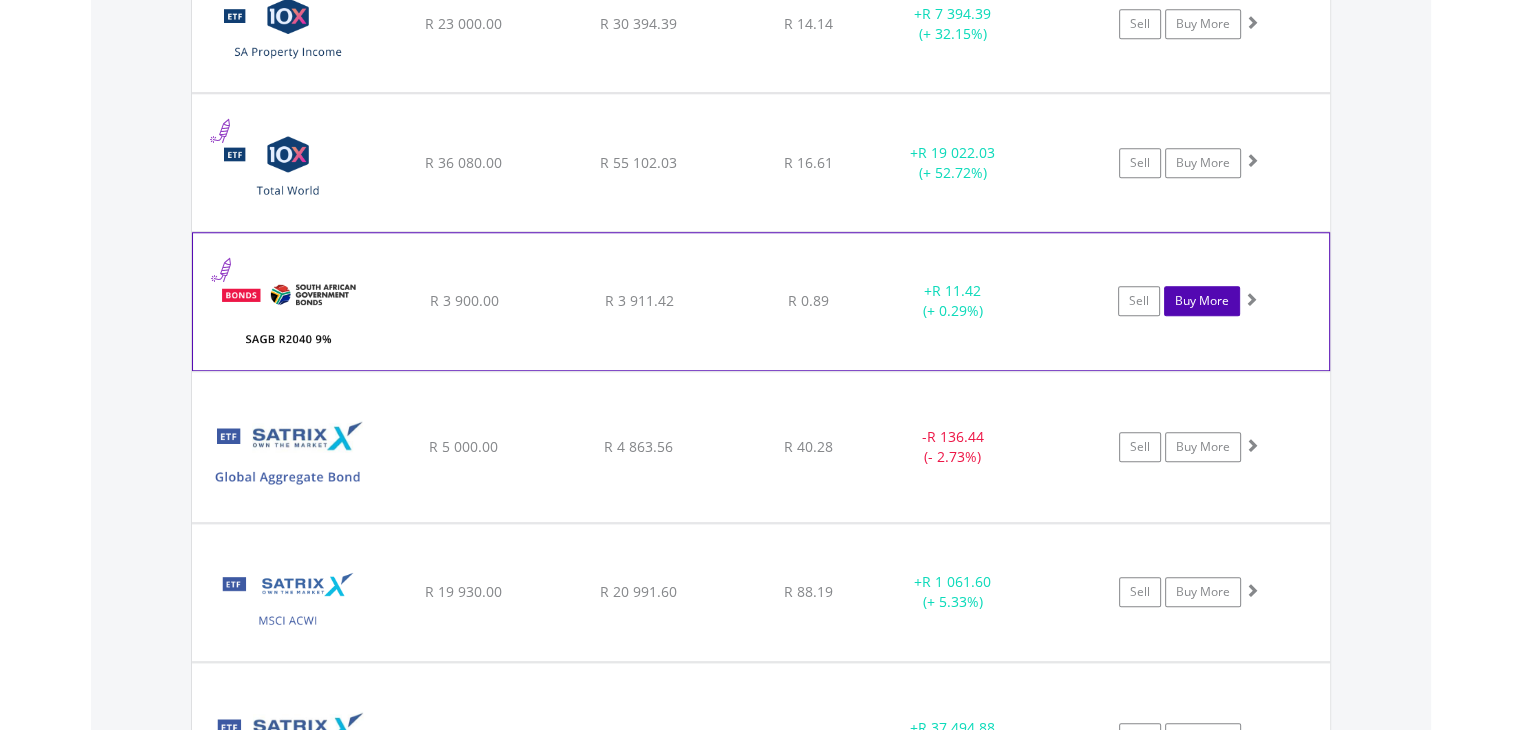 click on "Buy More" at bounding box center (1202, 301) 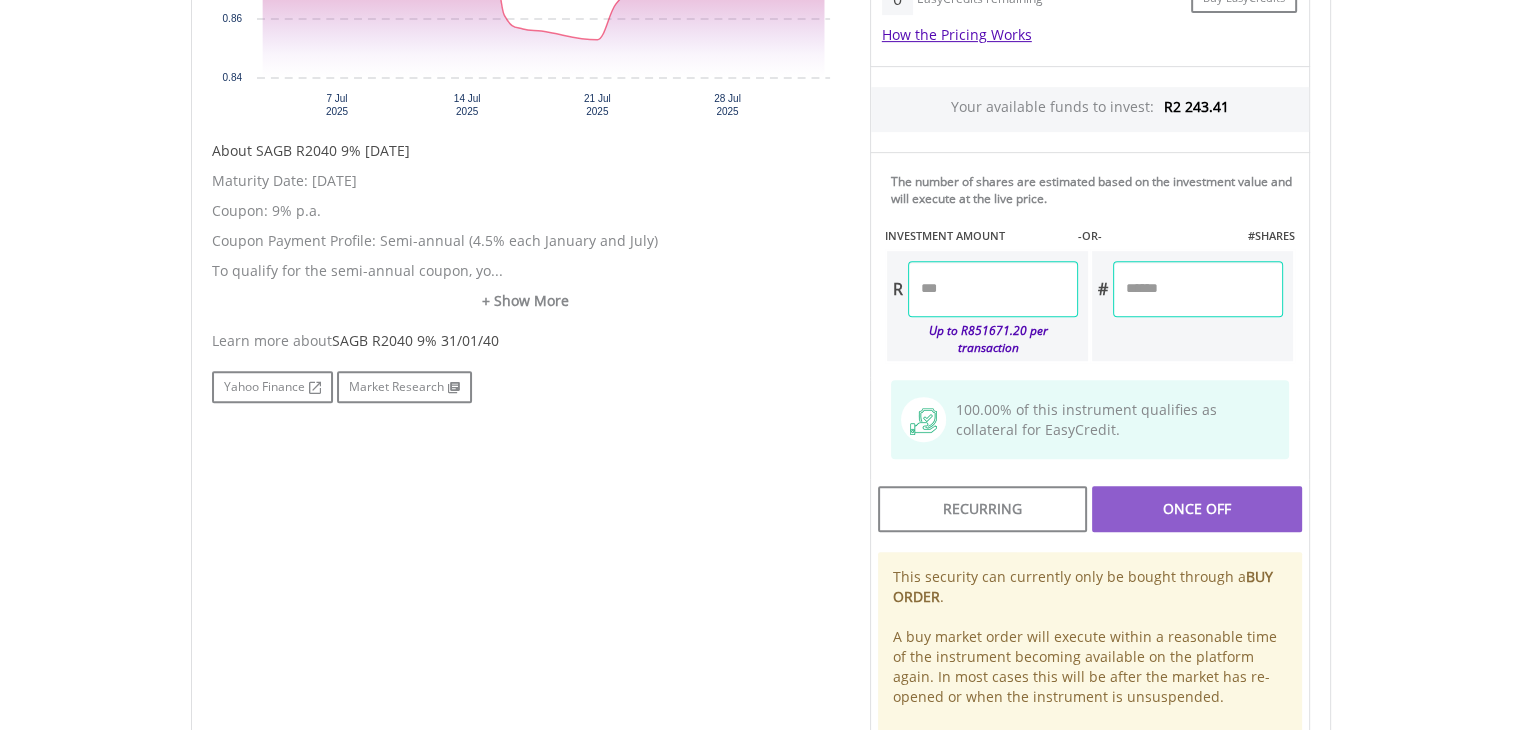 scroll, scrollTop: 862, scrollLeft: 0, axis: vertical 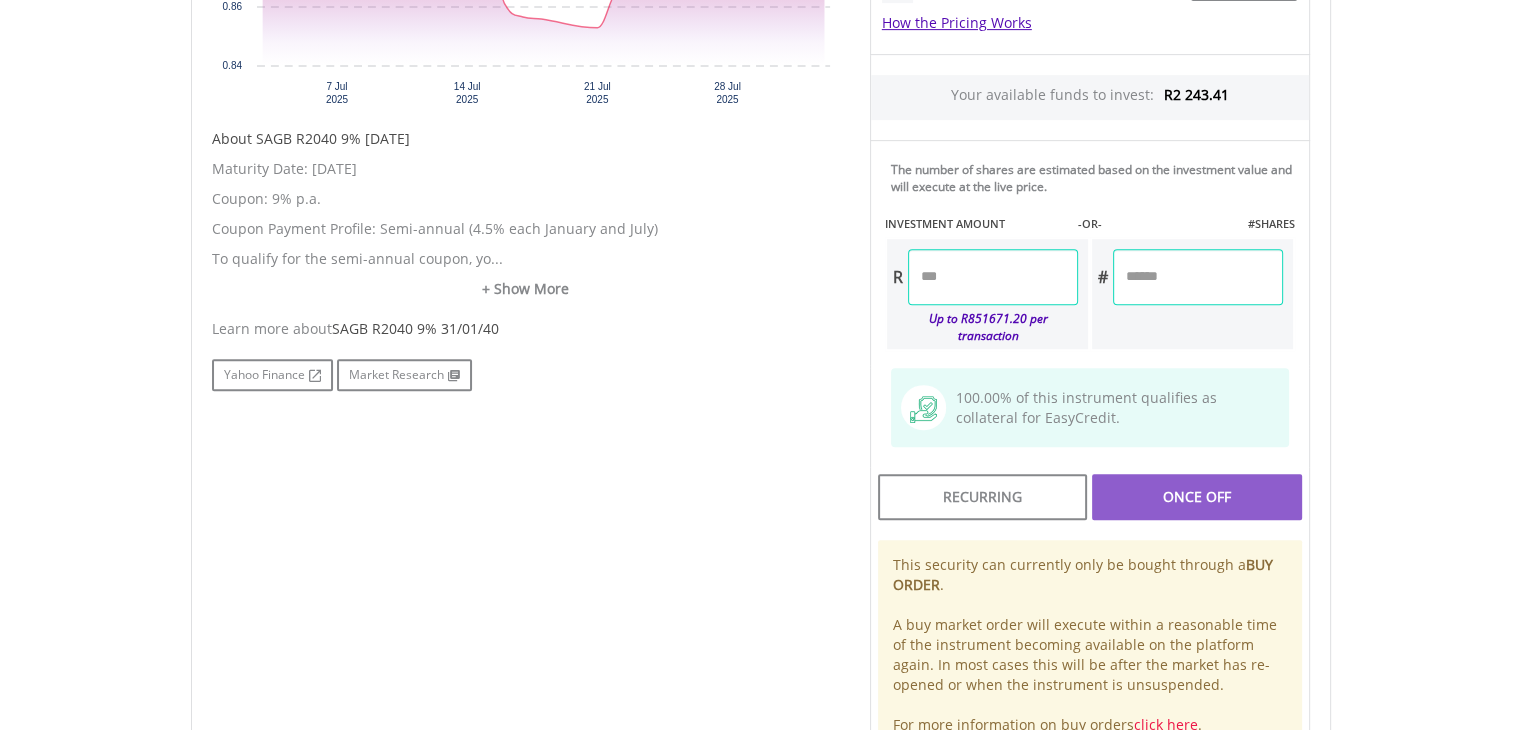 click at bounding box center [993, 277] 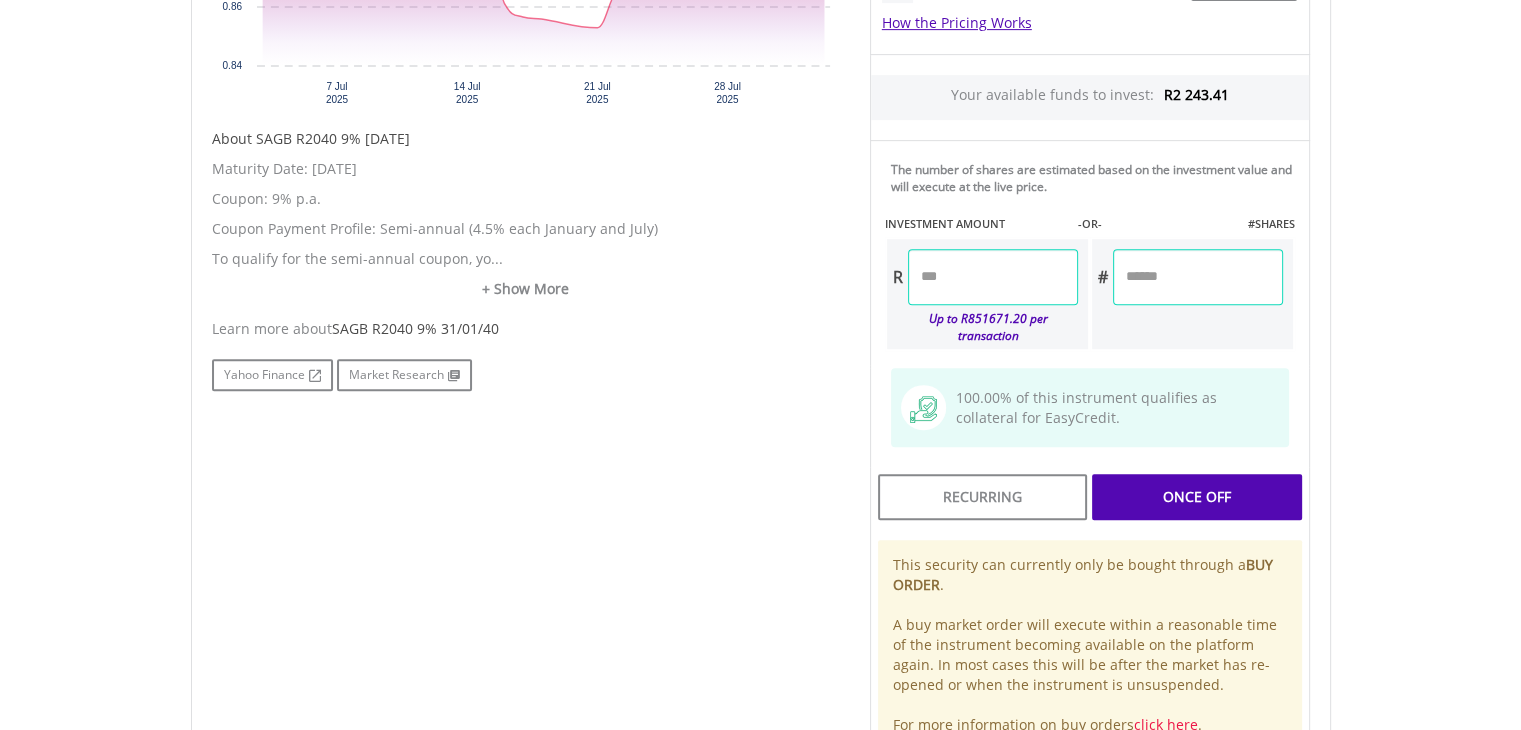 type on "*******" 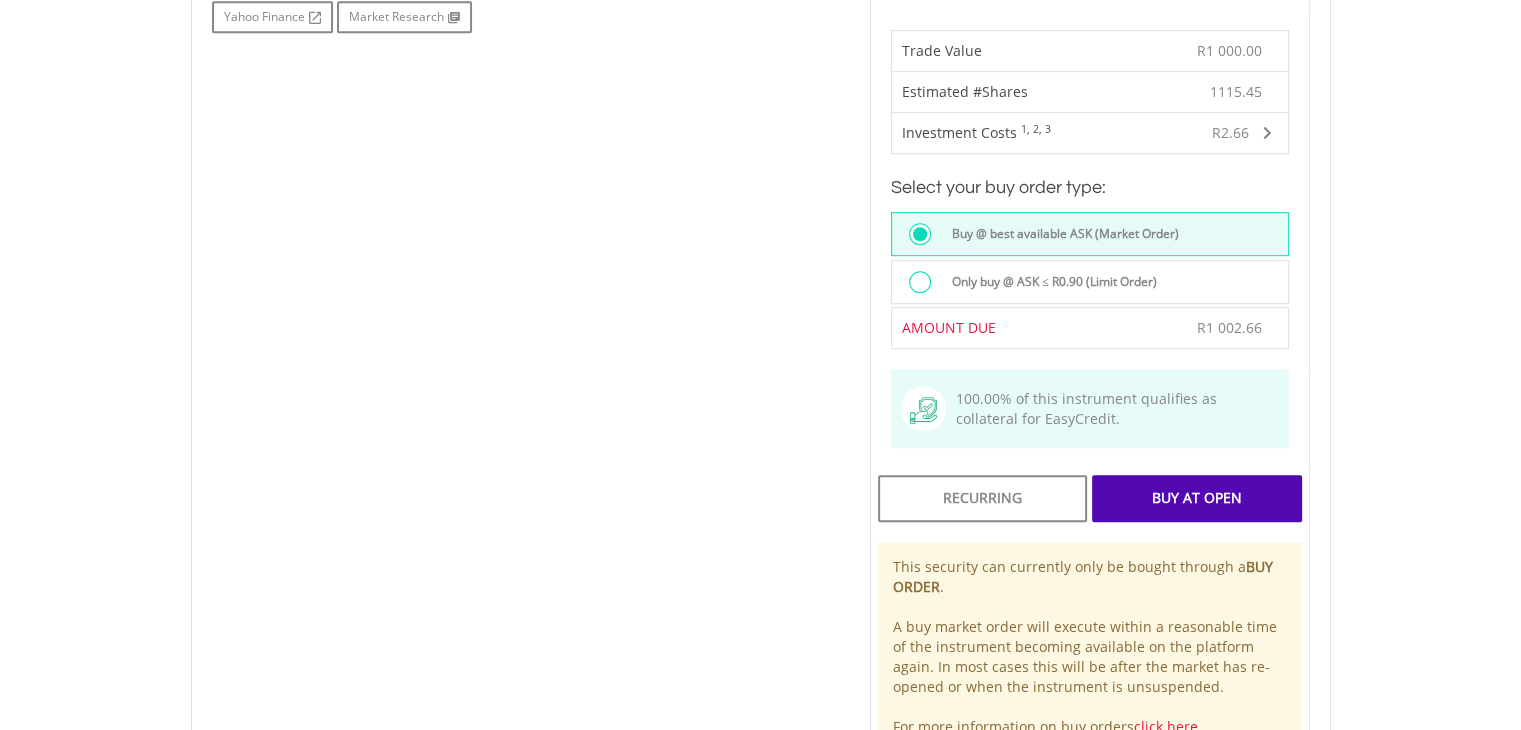 scroll, scrollTop: 1228, scrollLeft: 0, axis: vertical 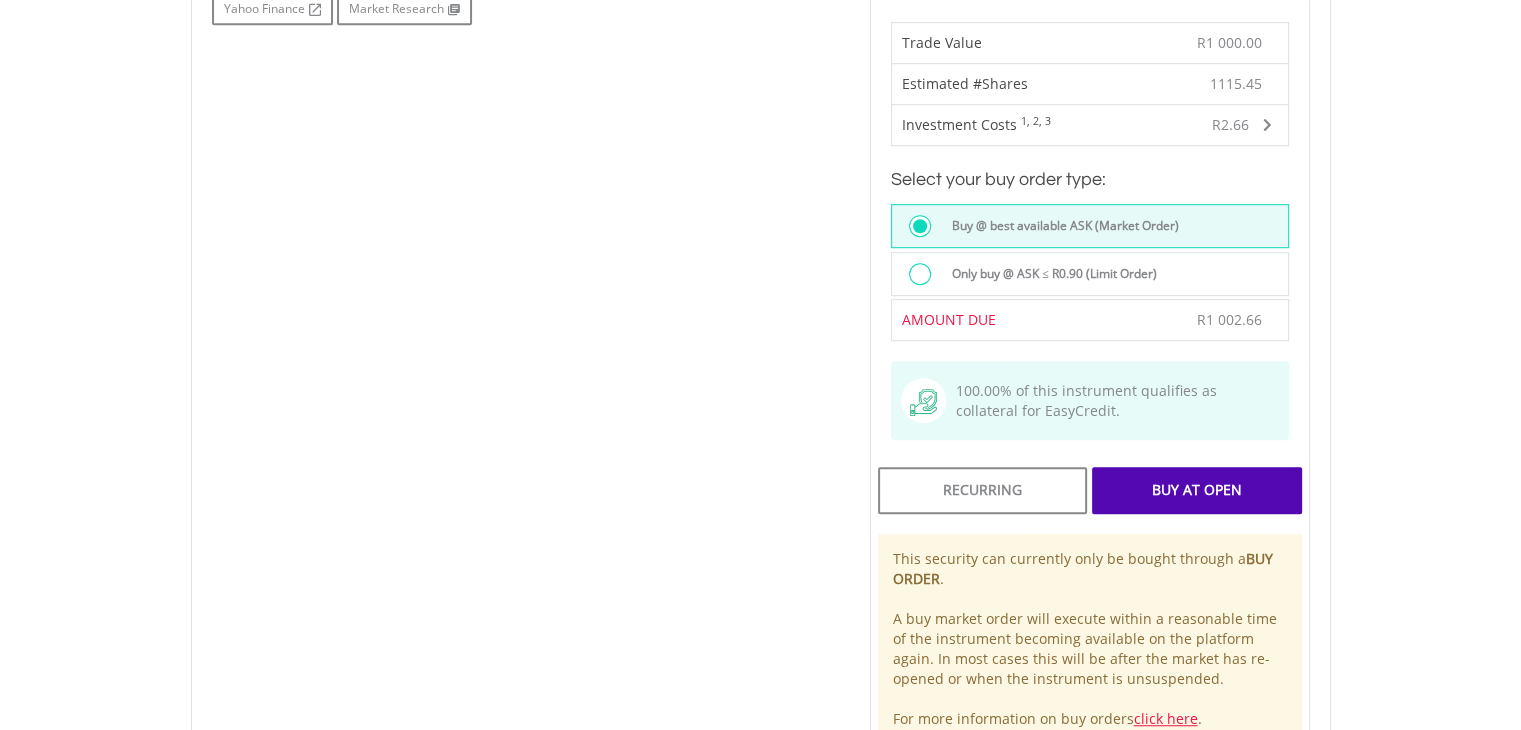 click on "Buy At Open" at bounding box center (1196, 490) 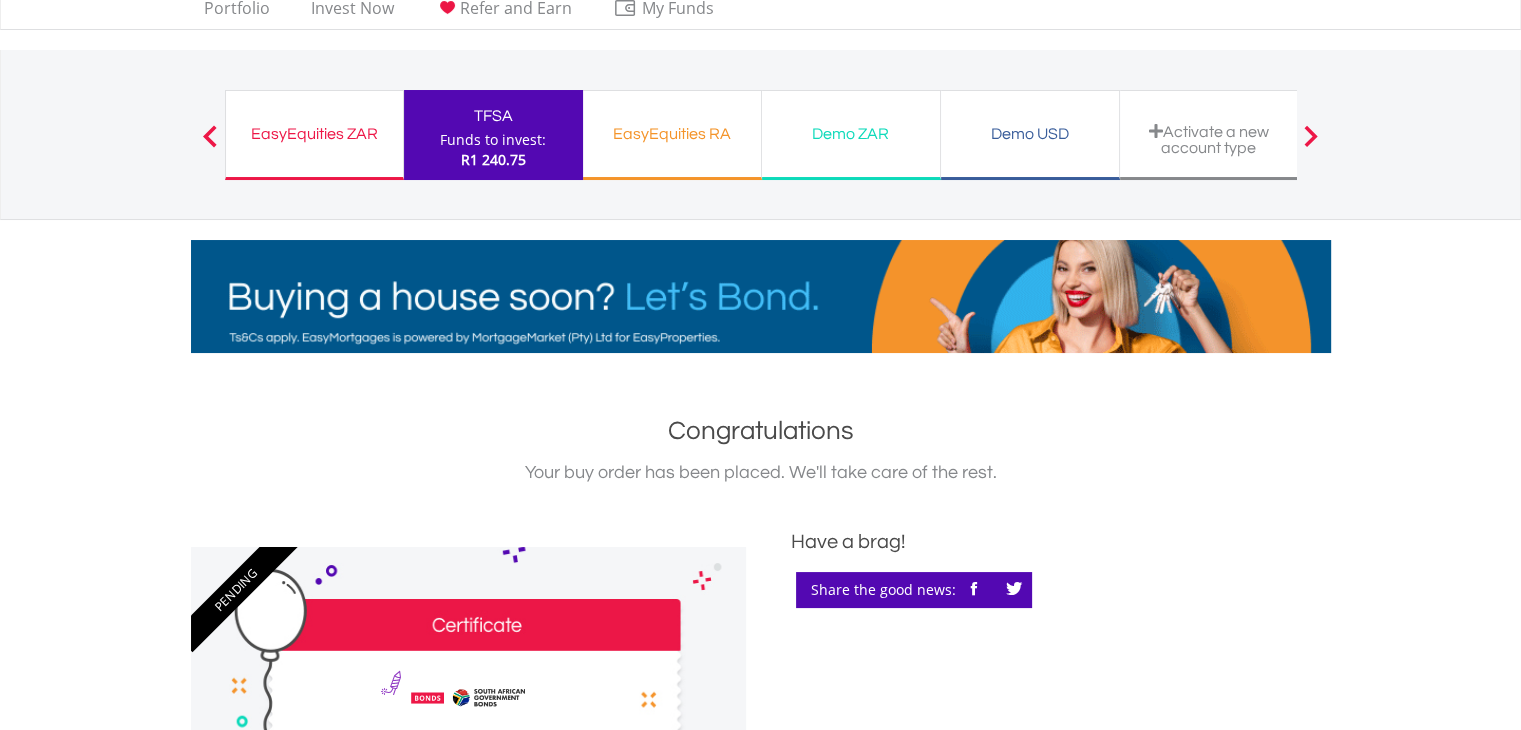 scroll, scrollTop: 0, scrollLeft: 0, axis: both 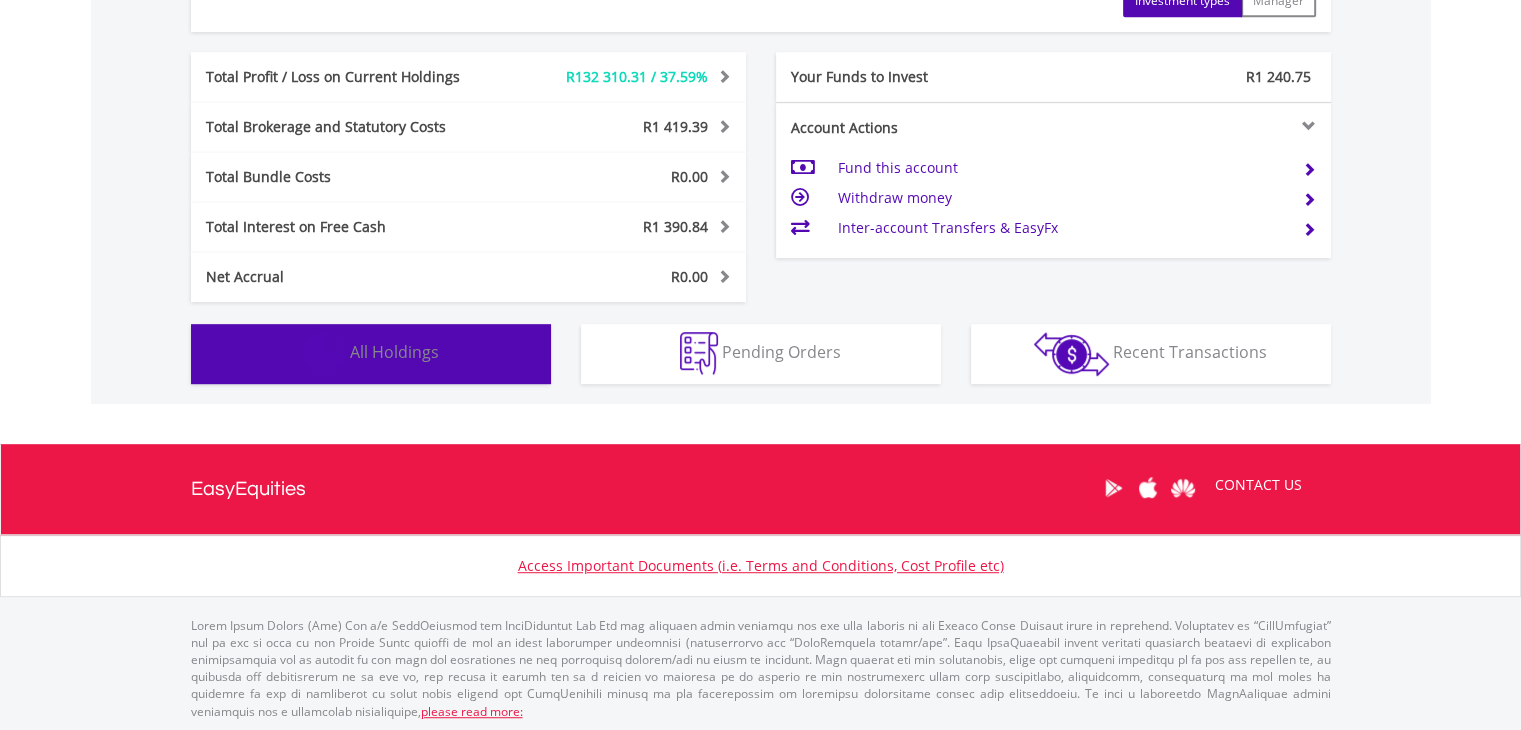 click on "All Holdings" at bounding box center (394, 352) 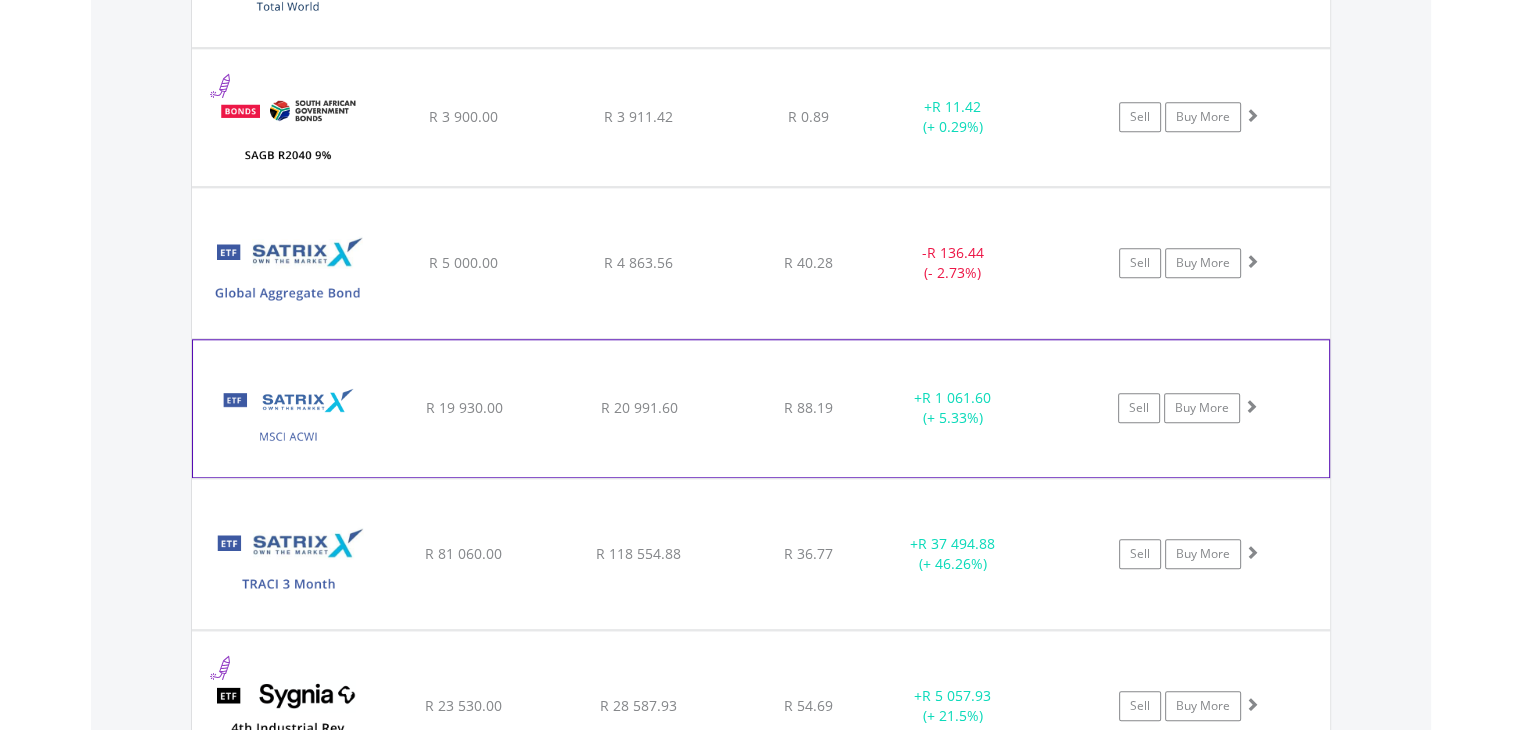 scroll, scrollTop: 1971, scrollLeft: 0, axis: vertical 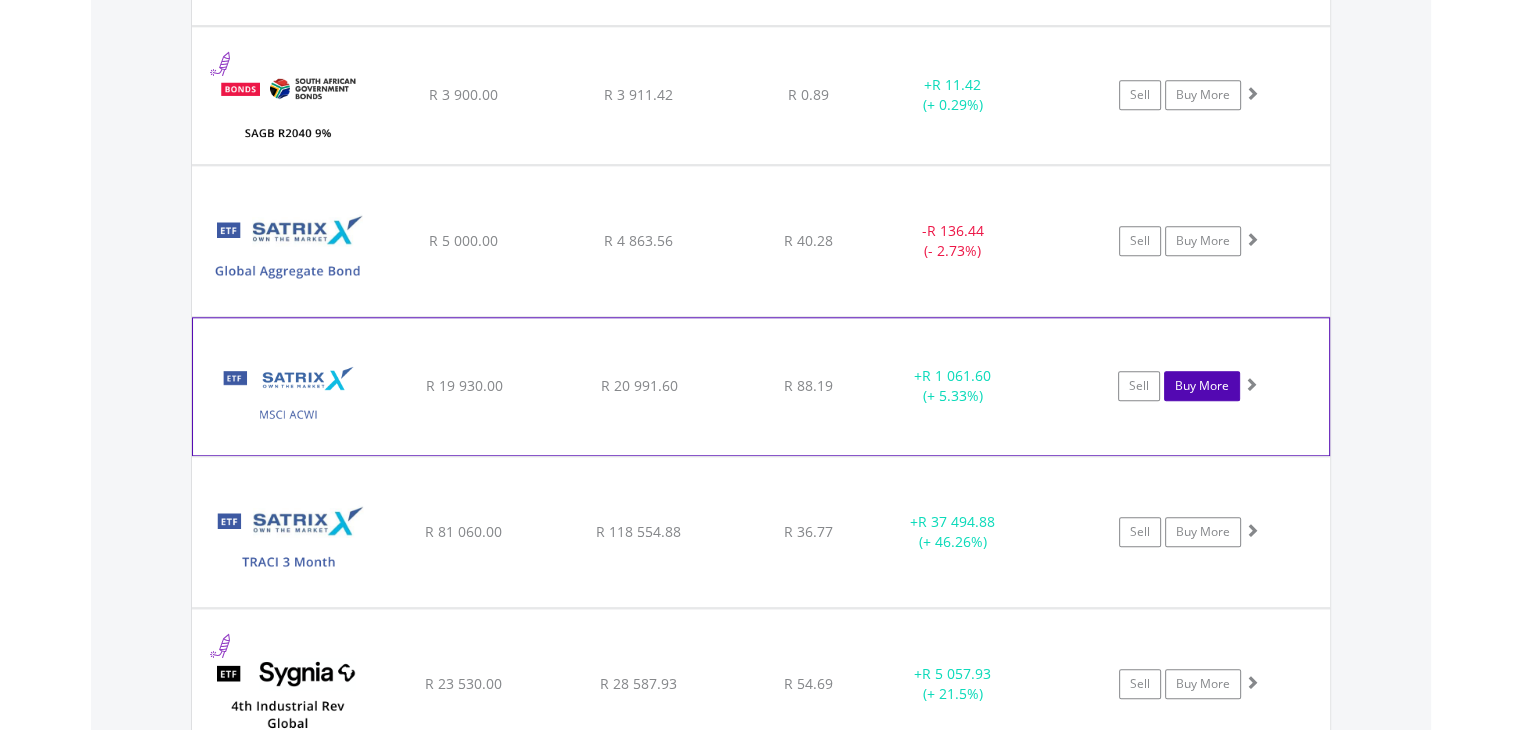click on "Buy More" at bounding box center [1202, 386] 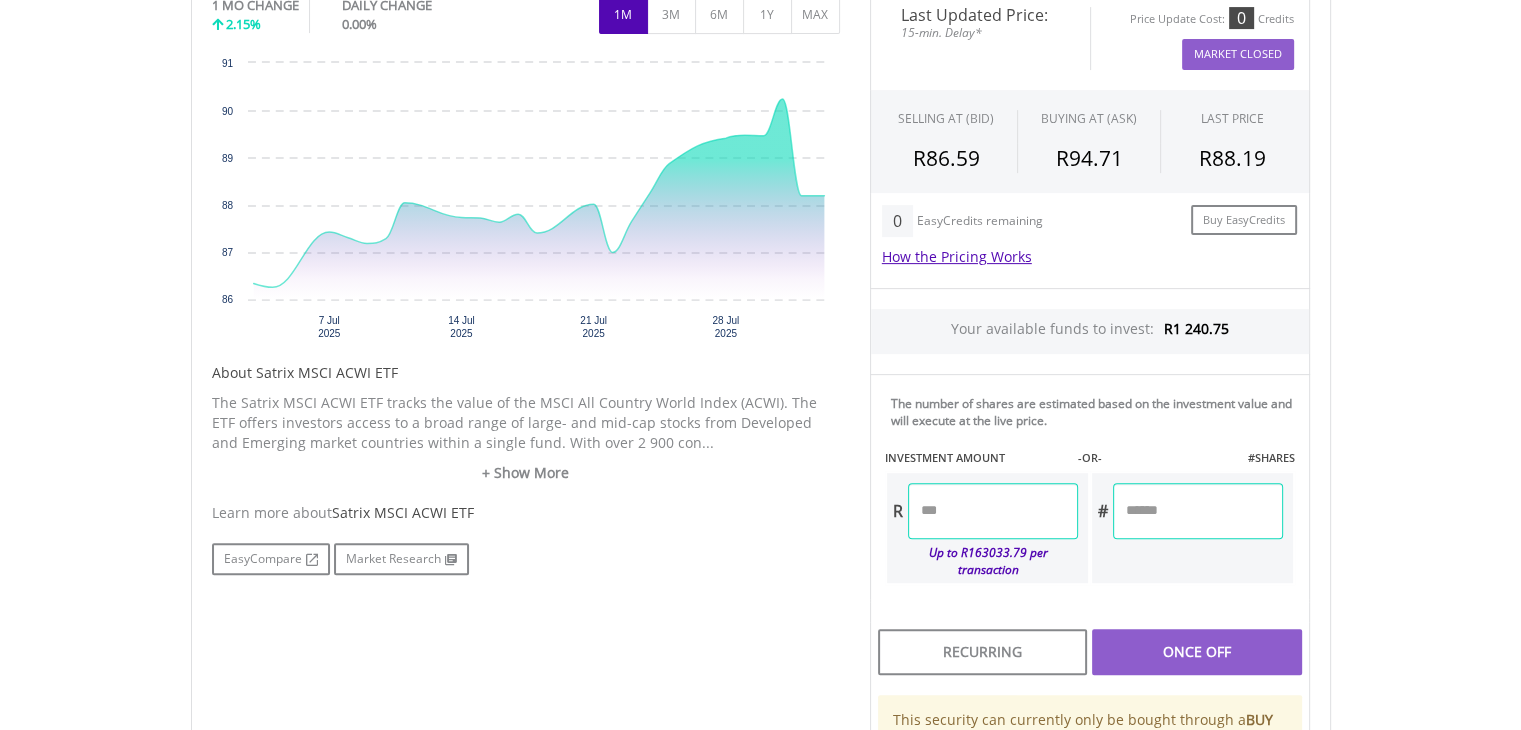 scroll, scrollTop: 858, scrollLeft: 0, axis: vertical 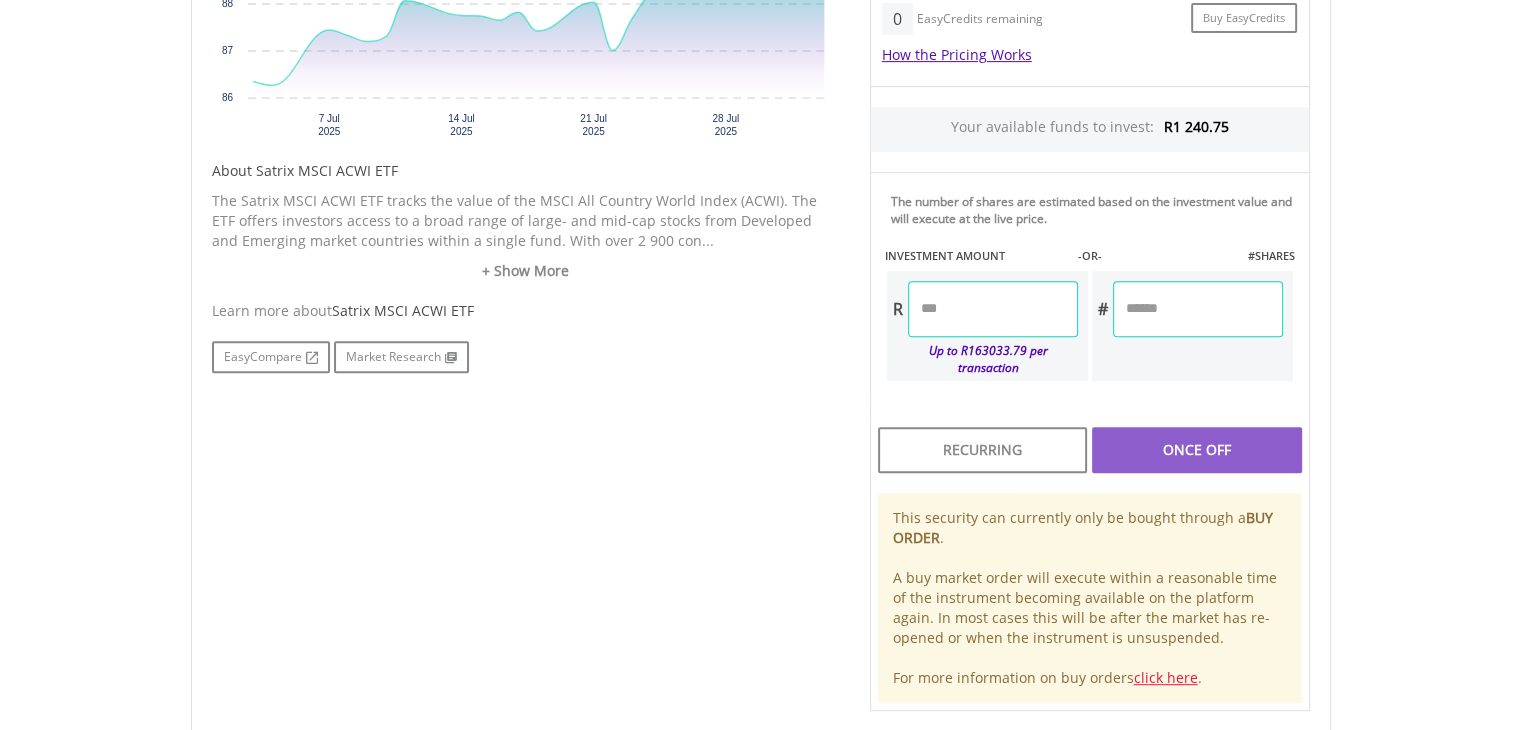 click at bounding box center (993, 309) 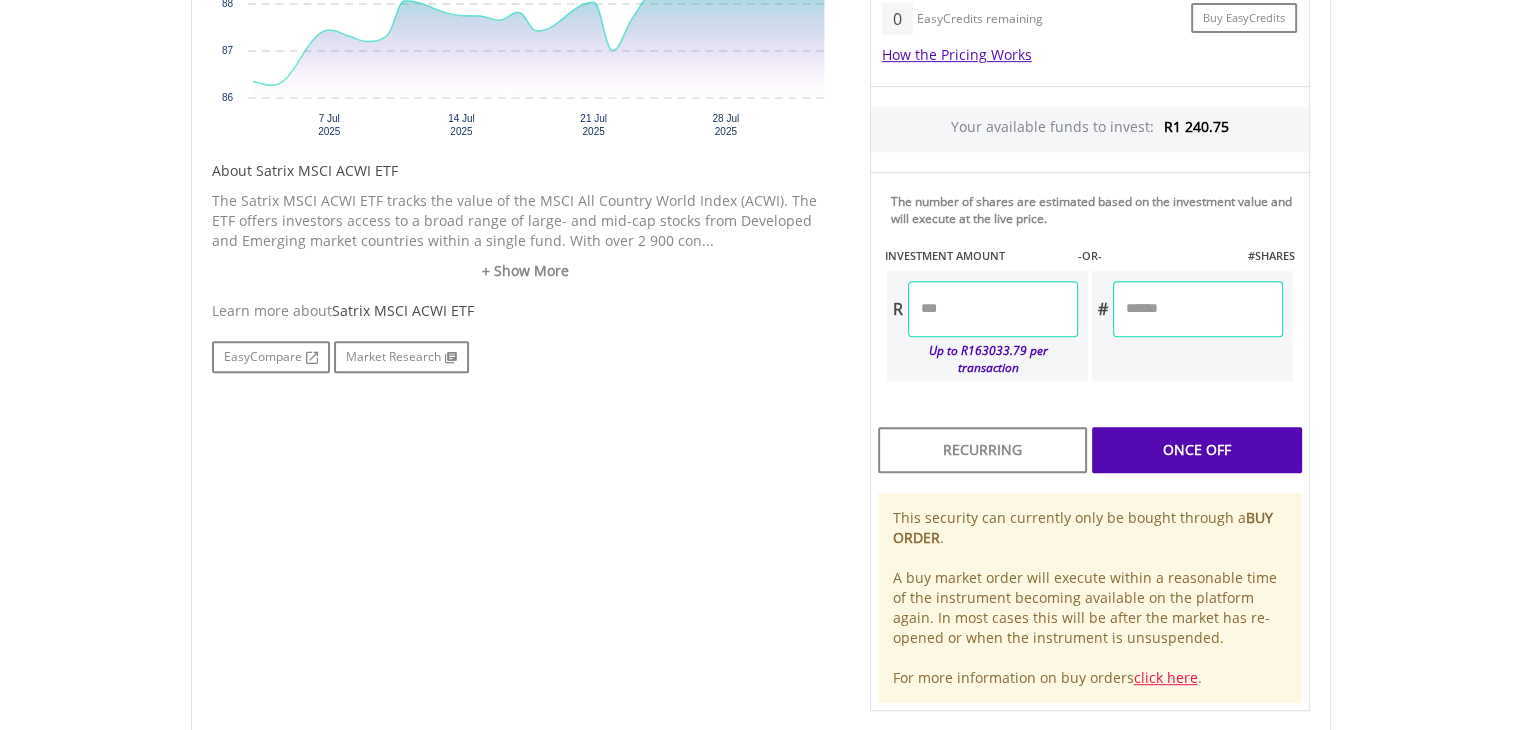 type on "*******" 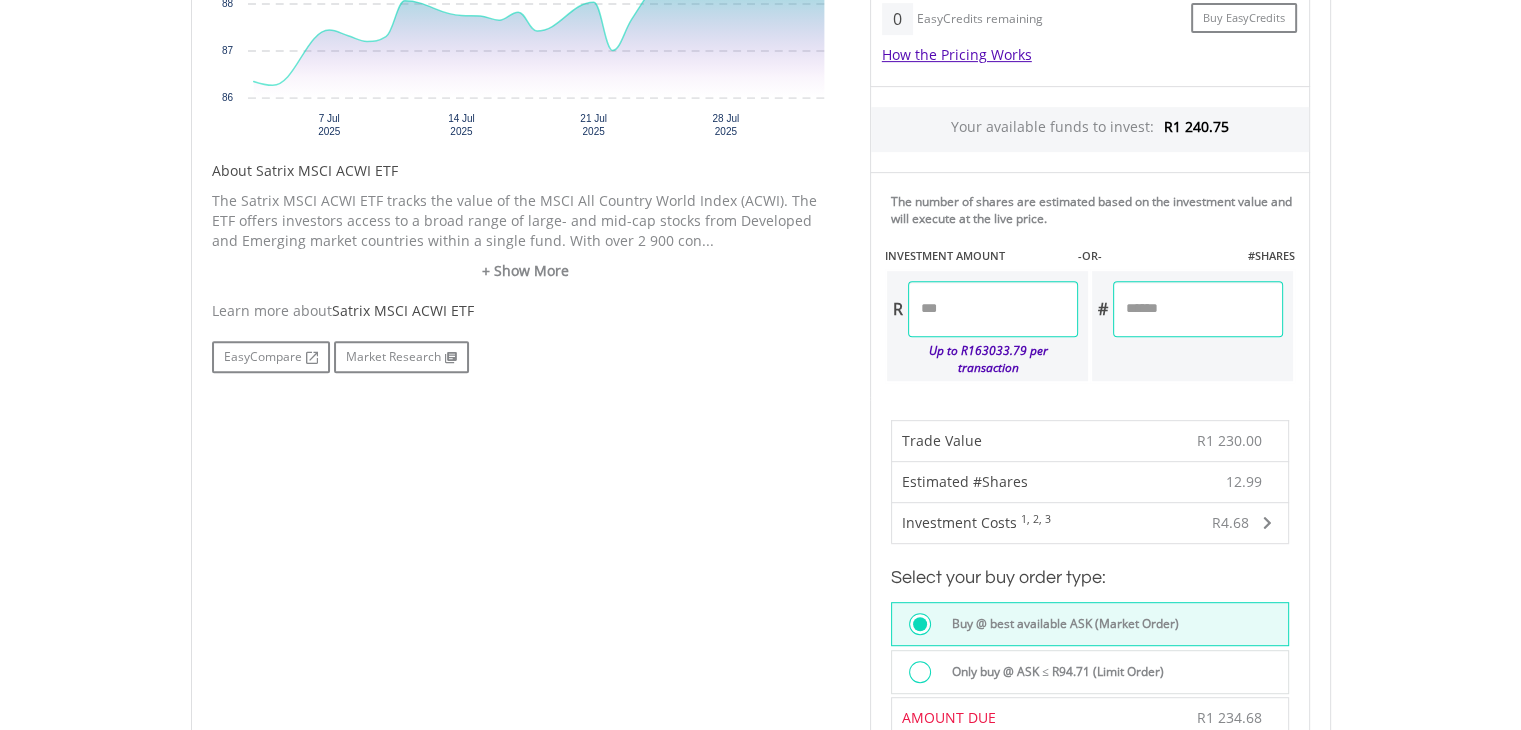 scroll, scrollTop: 1060, scrollLeft: 0, axis: vertical 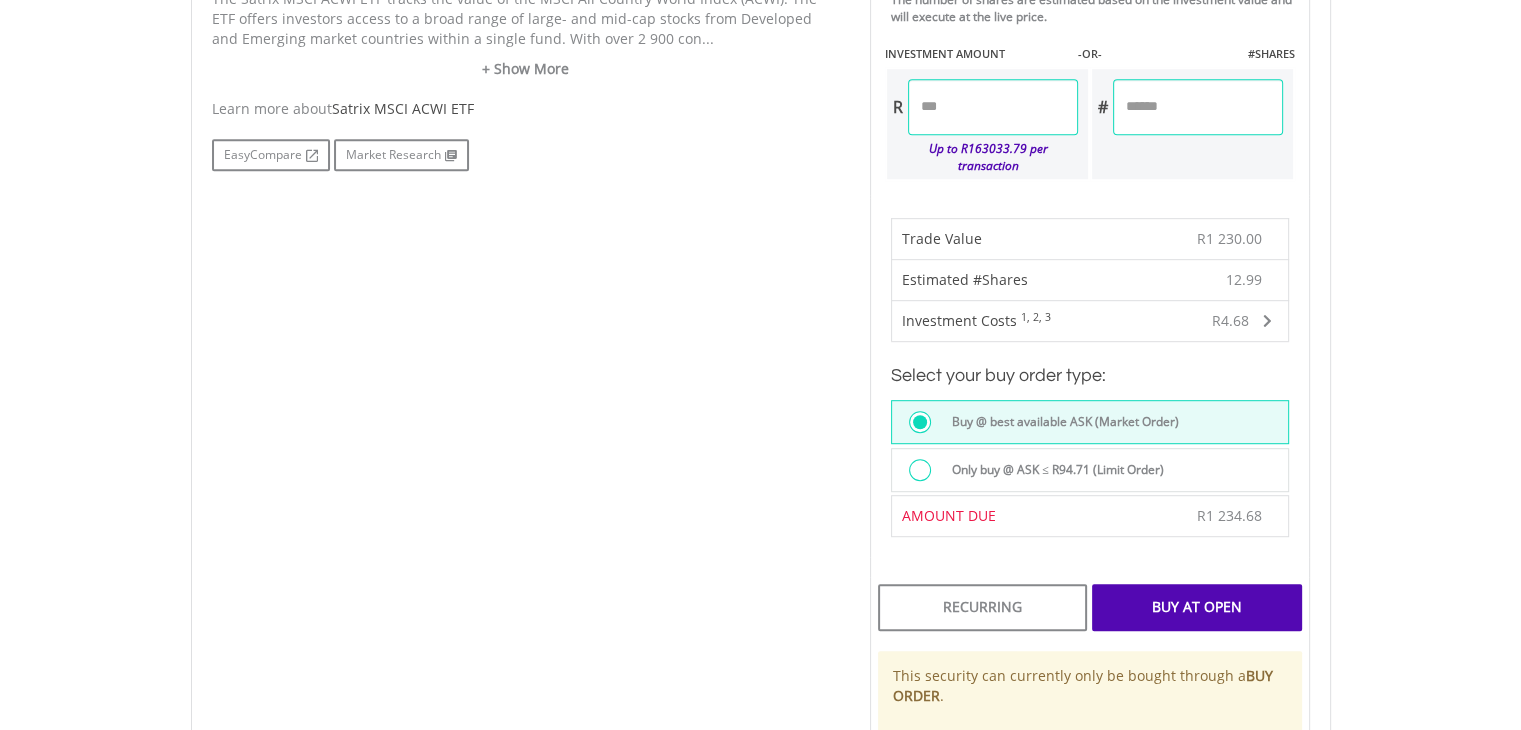 click on "Buy At Open" at bounding box center [1196, 607] 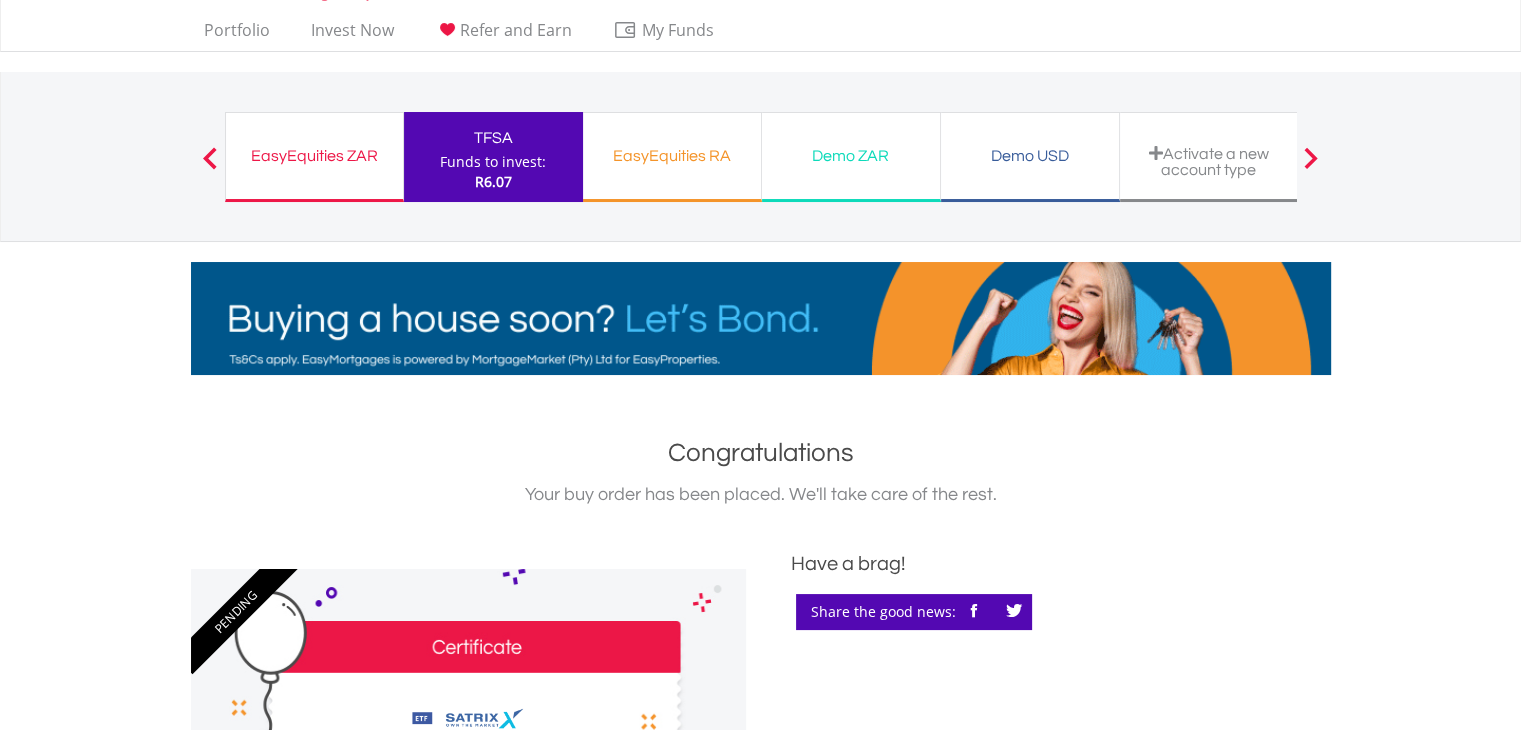 scroll, scrollTop: 46, scrollLeft: 0, axis: vertical 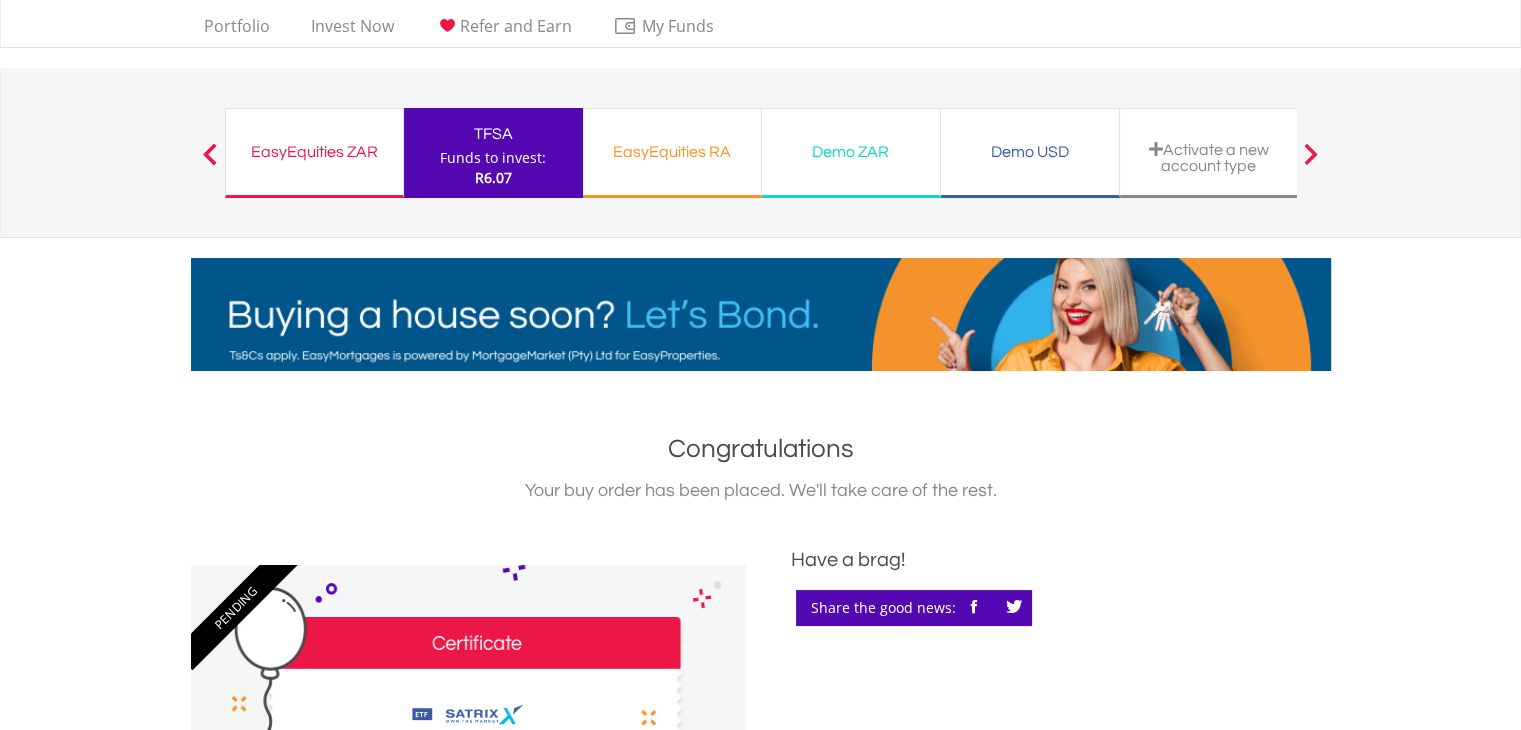 click on "EasyEquities ZAR" at bounding box center [314, 152] 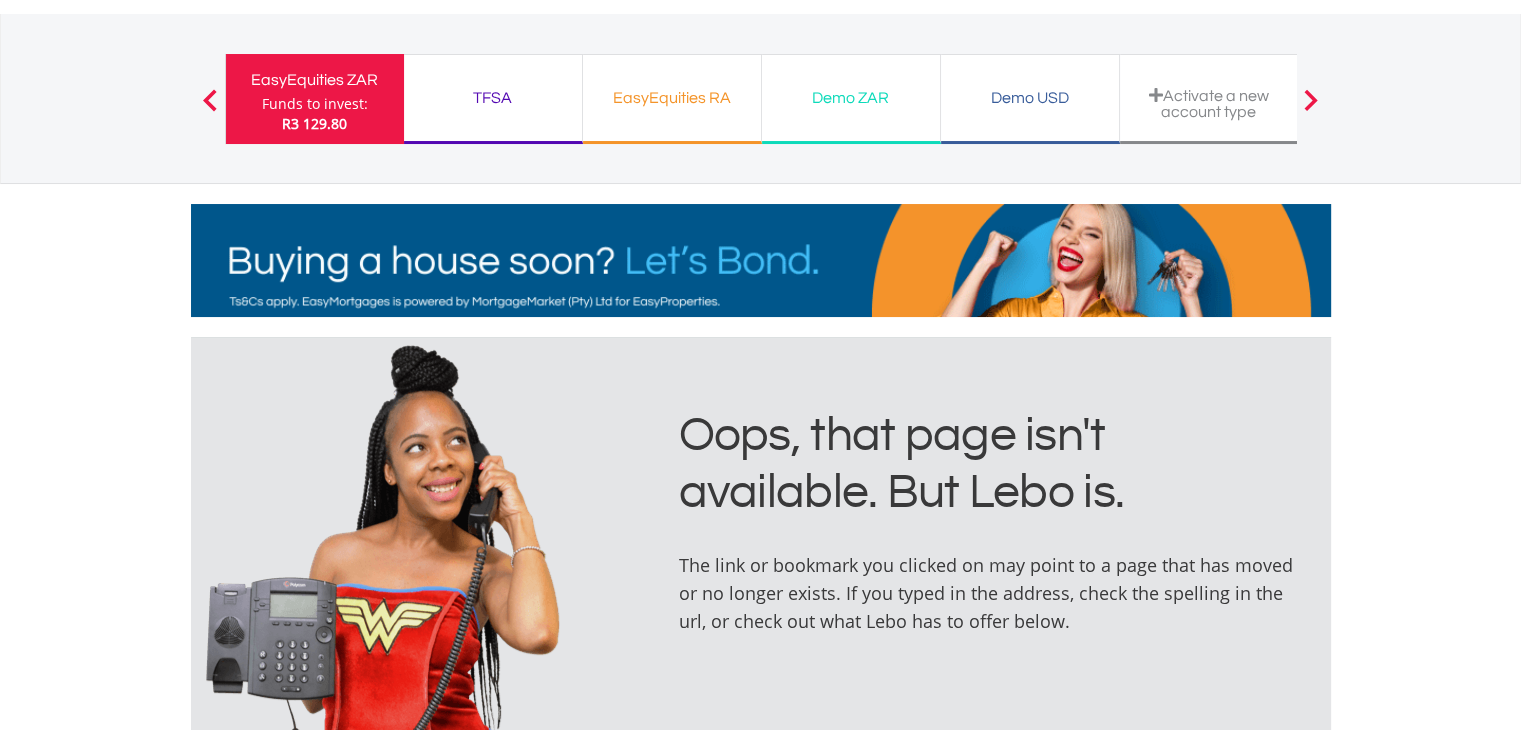 scroll, scrollTop: 0, scrollLeft: 0, axis: both 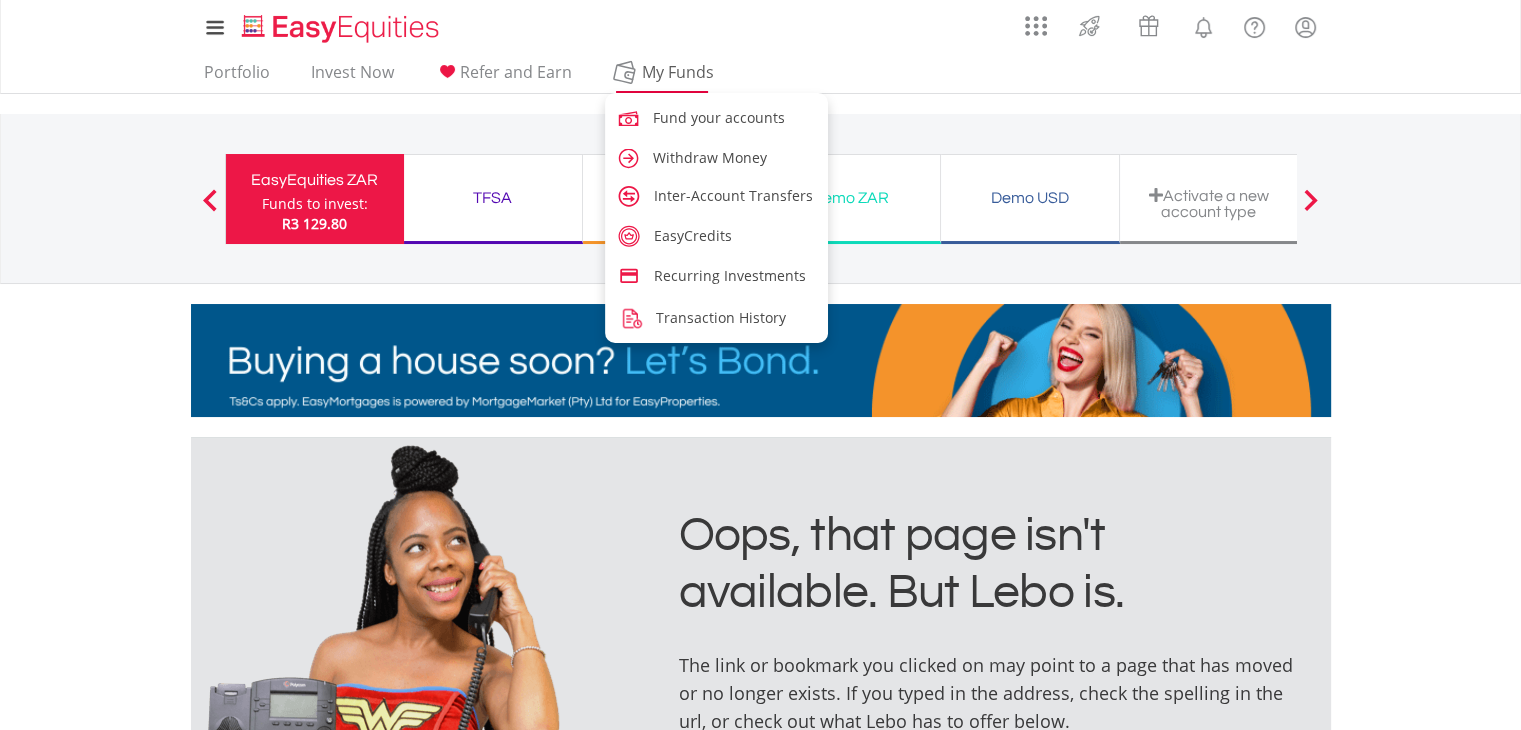 click on "My Funds" at bounding box center [678, 72] 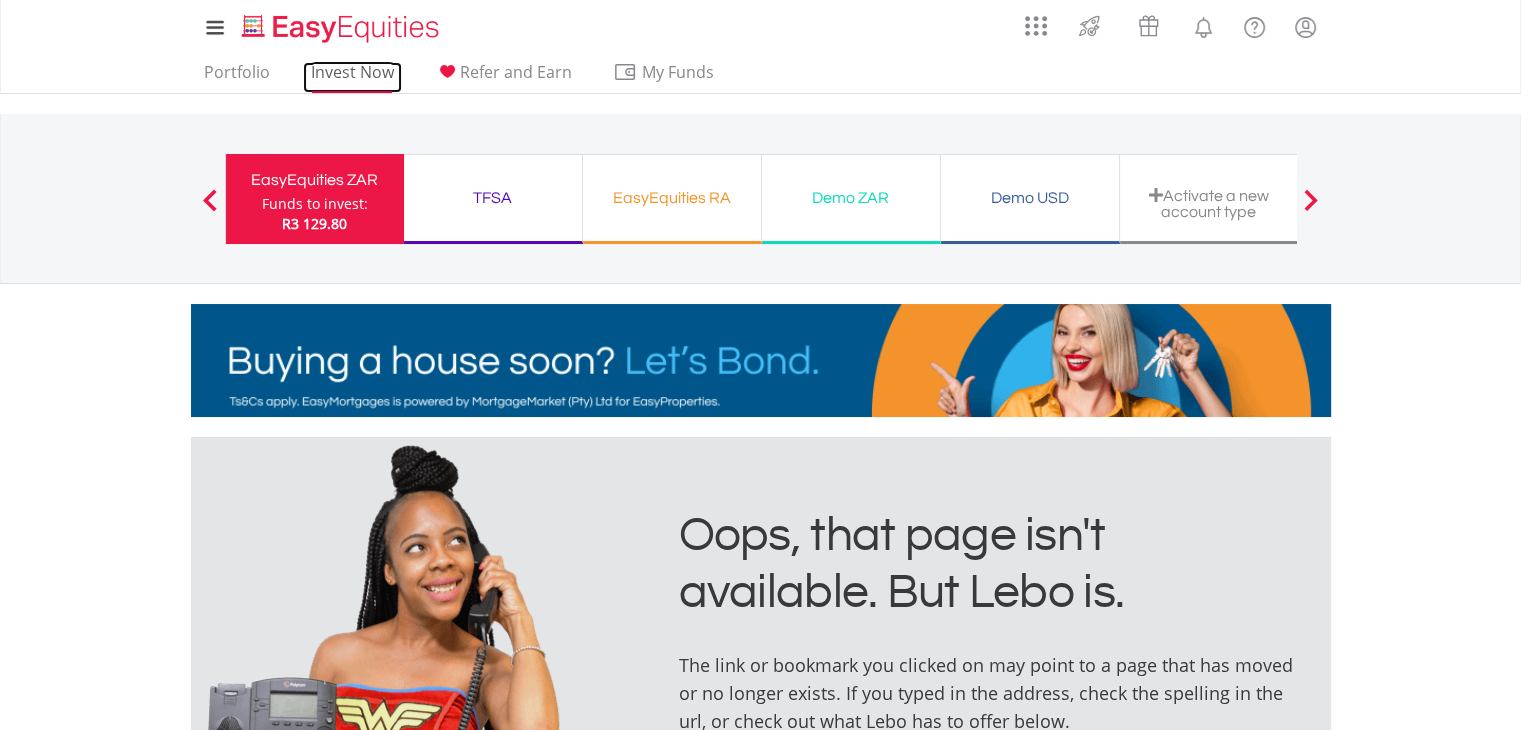 click on "Invest Now" at bounding box center [352, 77] 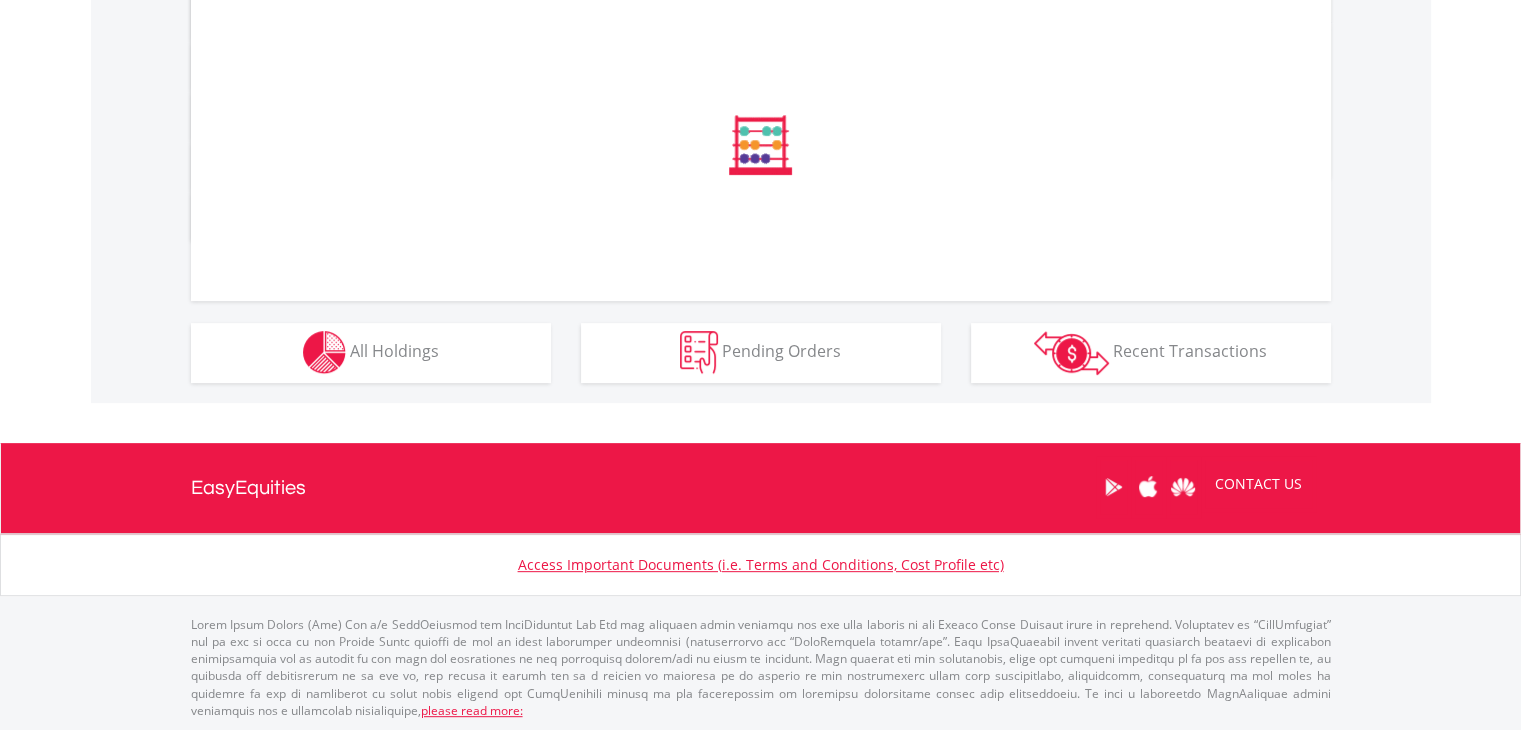 scroll, scrollTop: 1080, scrollLeft: 0, axis: vertical 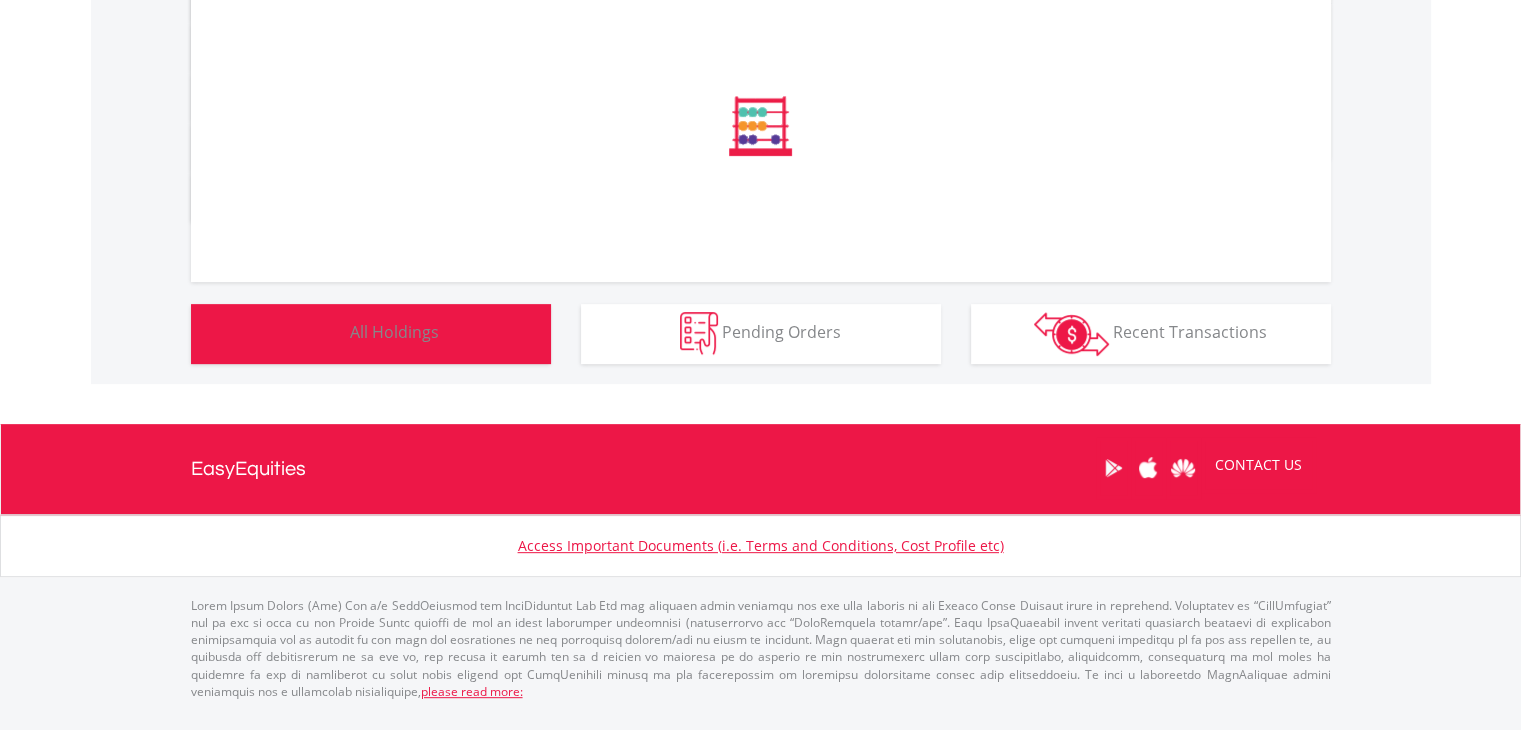 click on "All Holdings" at bounding box center [394, 332] 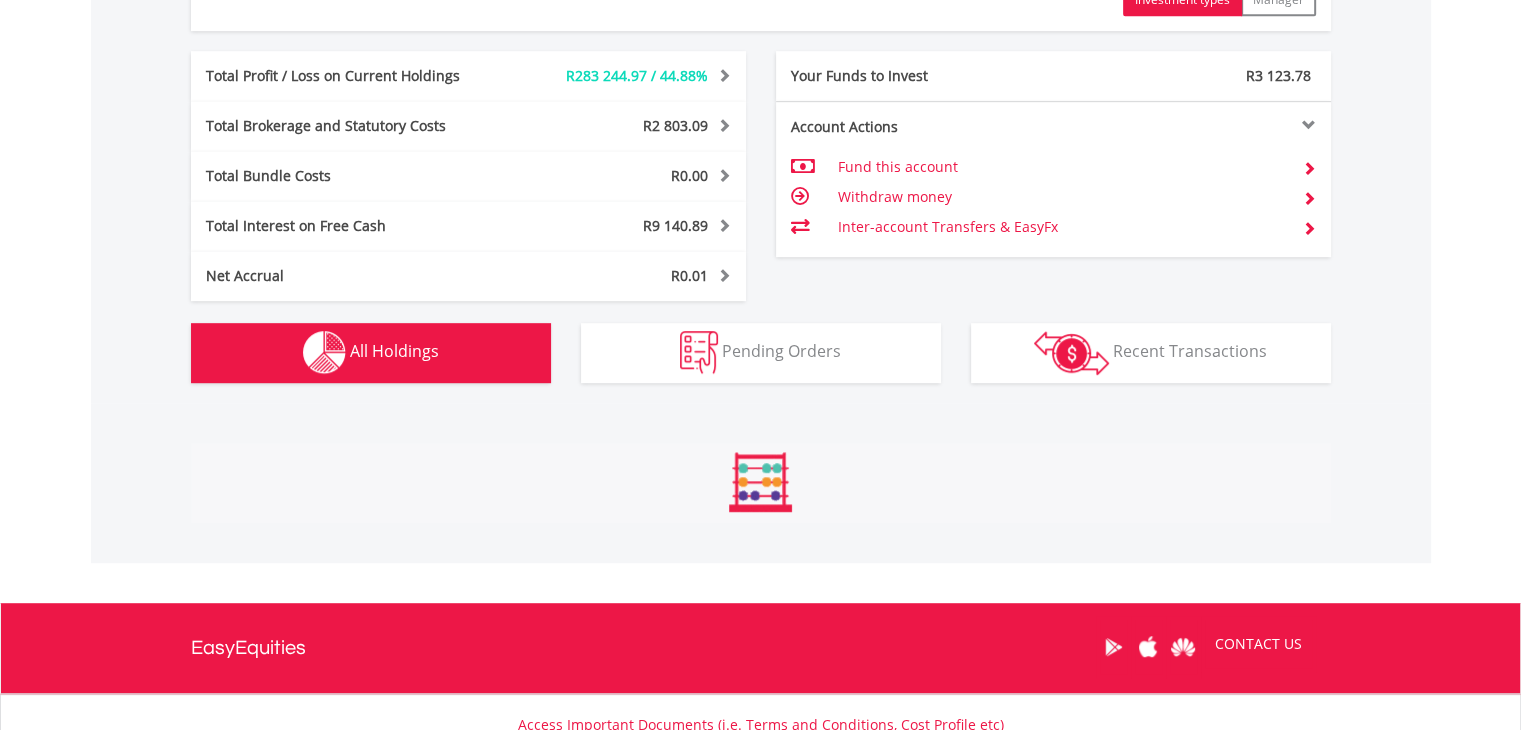 scroll, scrollTop: 999808, scrollLeft: 999620, axis: both 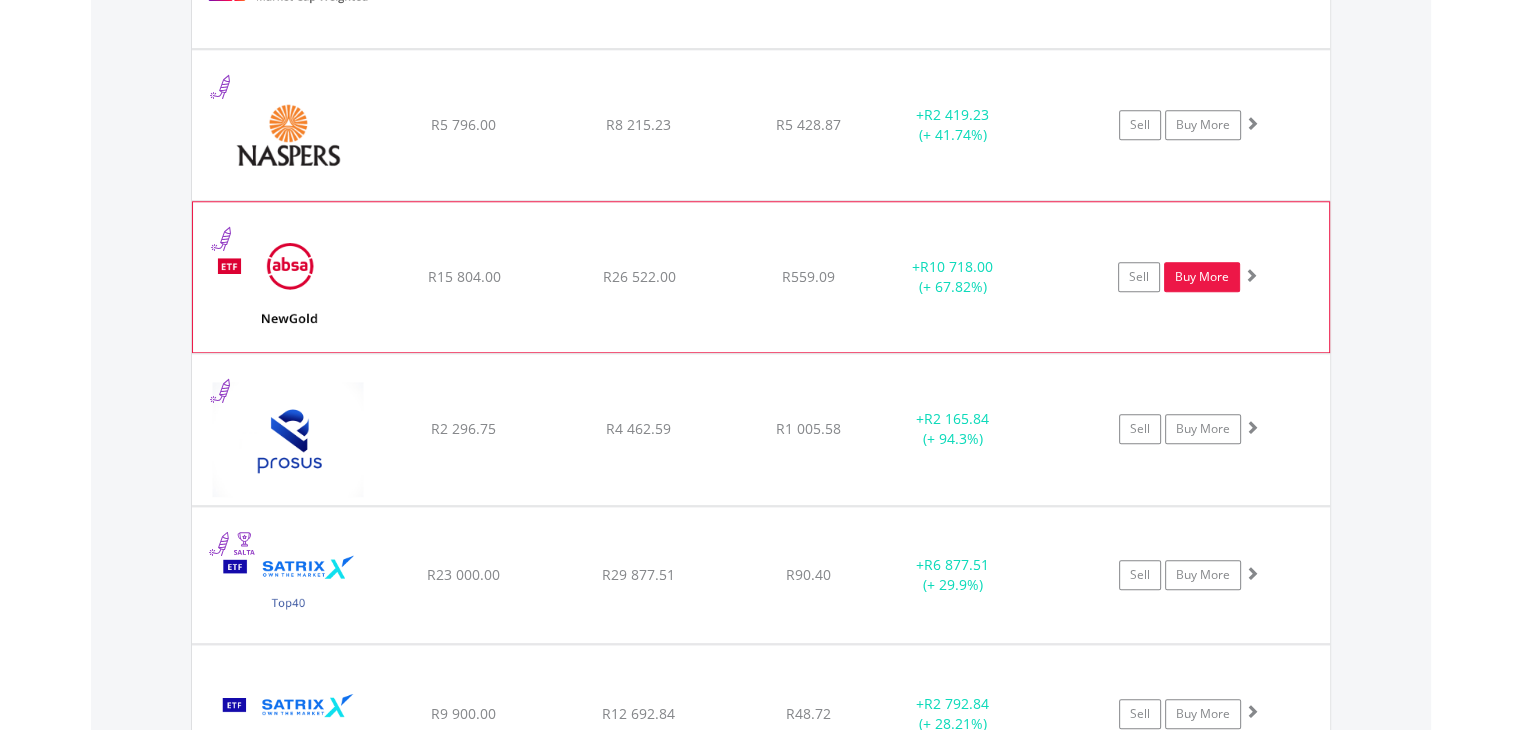 click on "Buy More" at bounding box center (1202, 277) 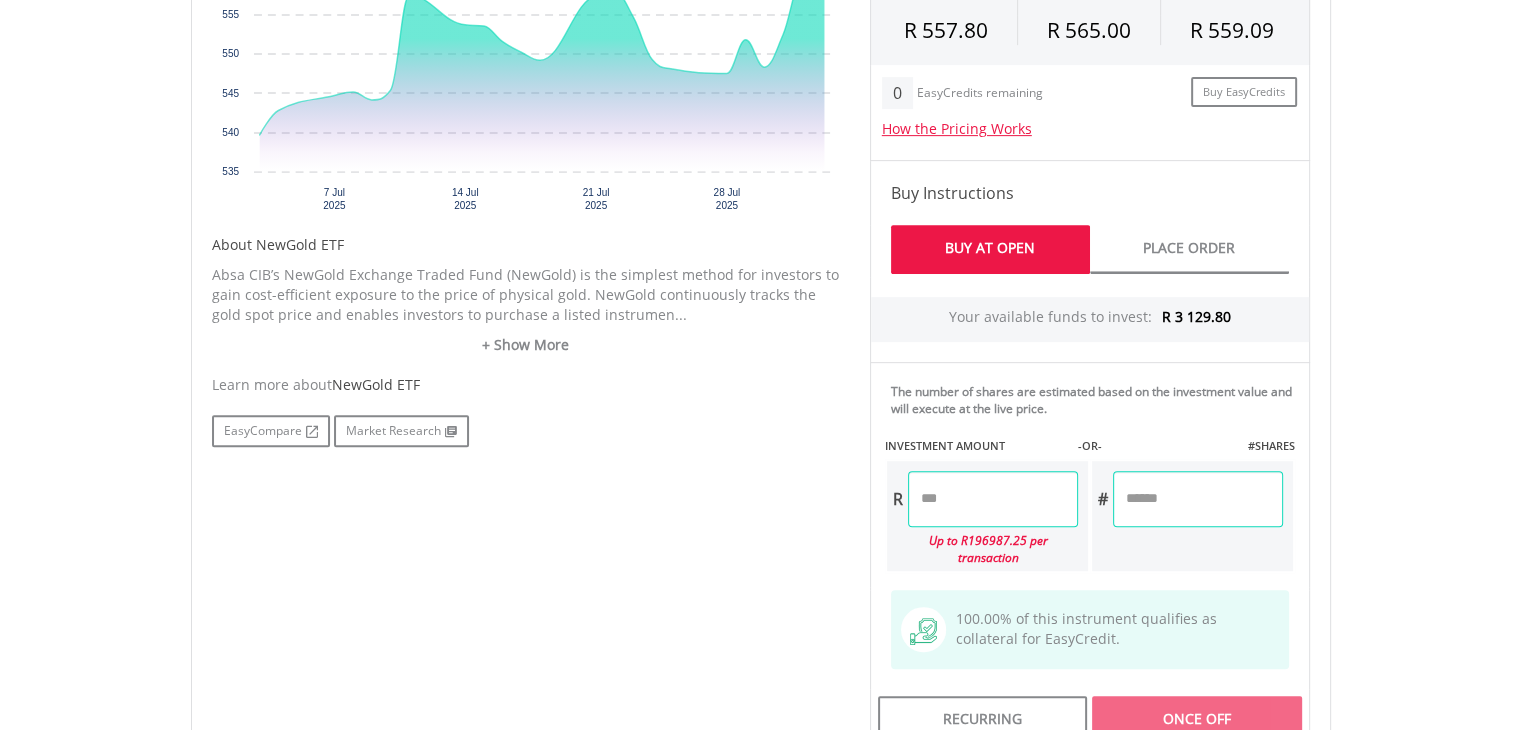 scroll, scrollTop: 907, scrollLeft: 0, axis: vertical 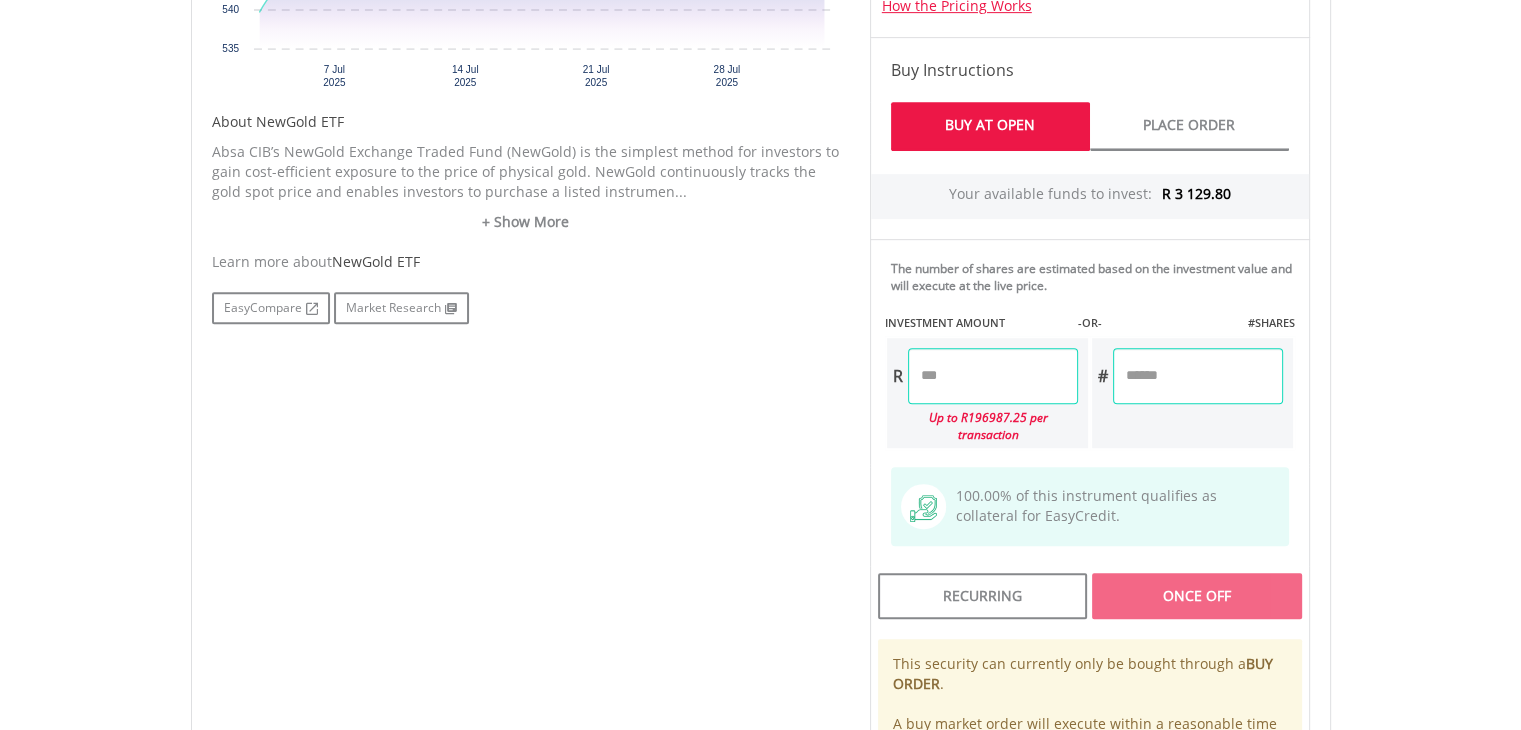 click at bounding box center (993, 376) 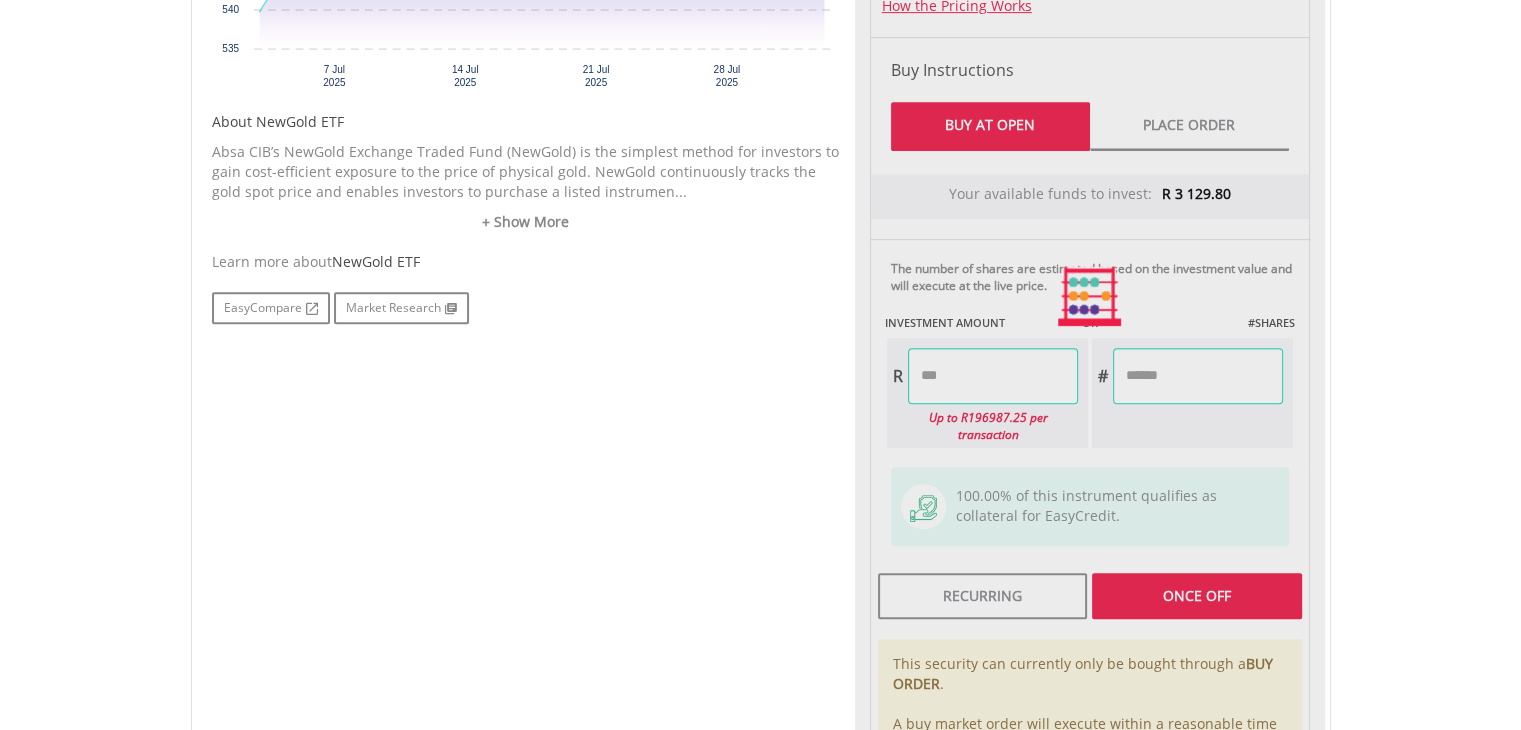 type on "*******" 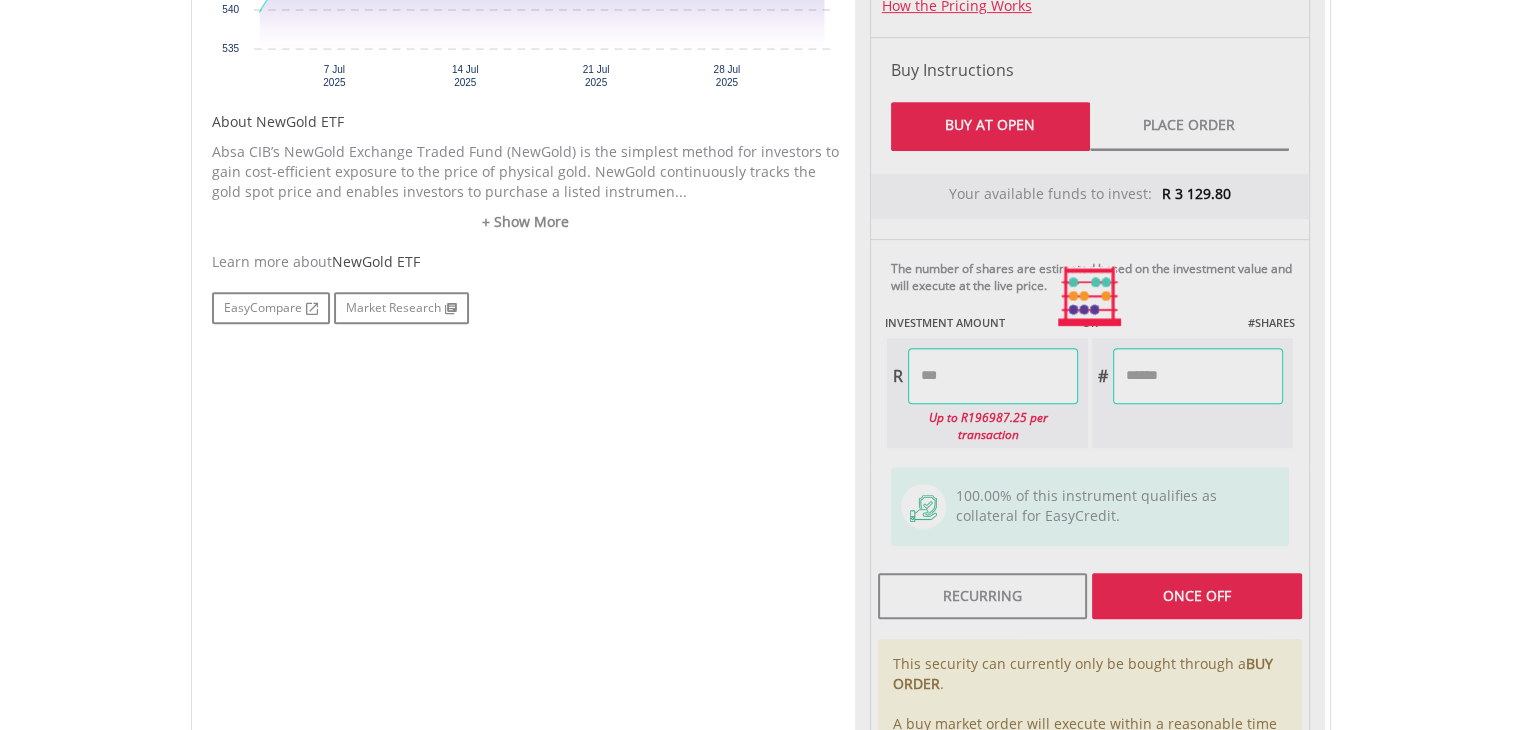 type on "******" 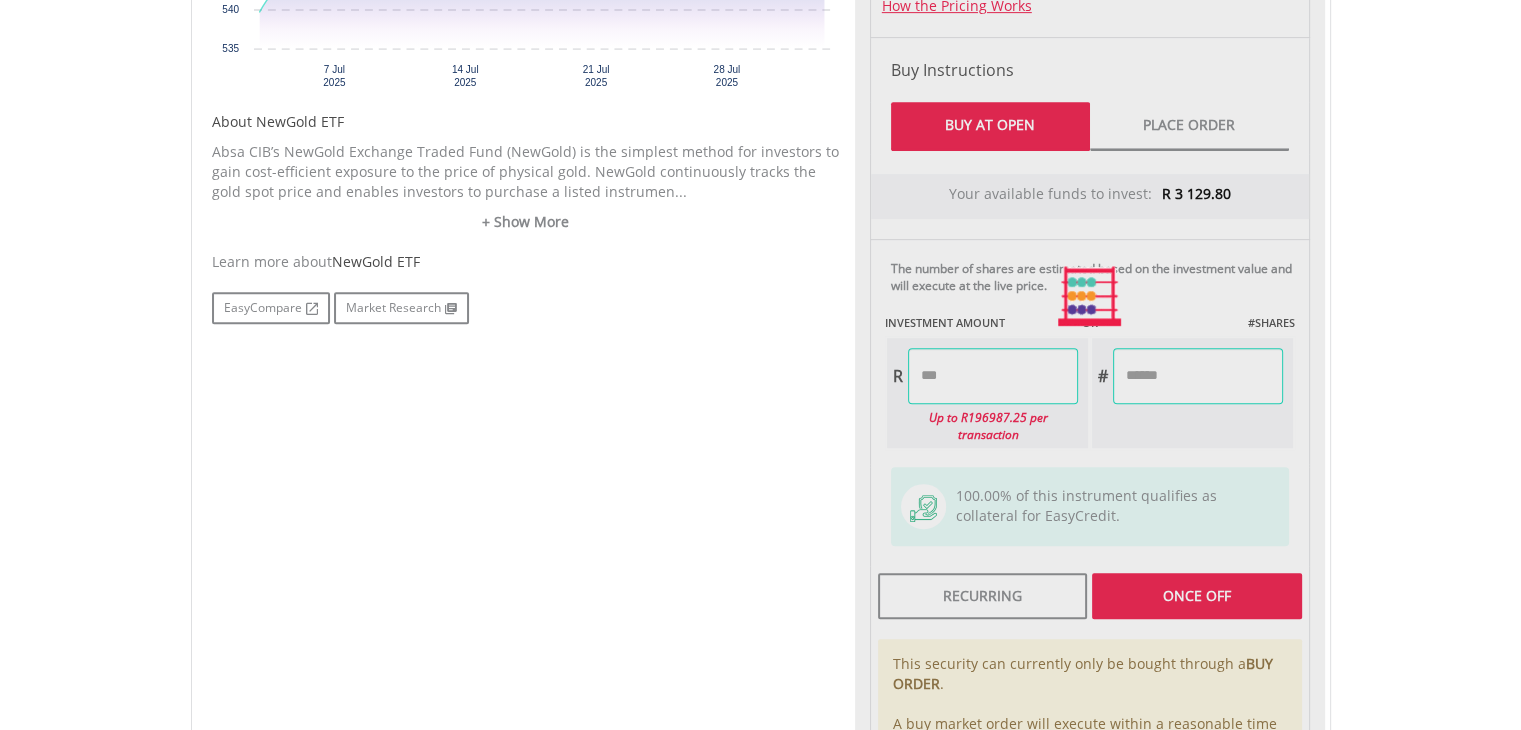 click on "Last Updated Price:
15-min. Delay*
Price Update Cost:
0
Credits
Market Closed
SELLING AT (BID)
BUYING AT                     (ASK)
LAST PRICE
R 557.80
R 565.00
R 559.09
0" at bounding box center (1090, 296) 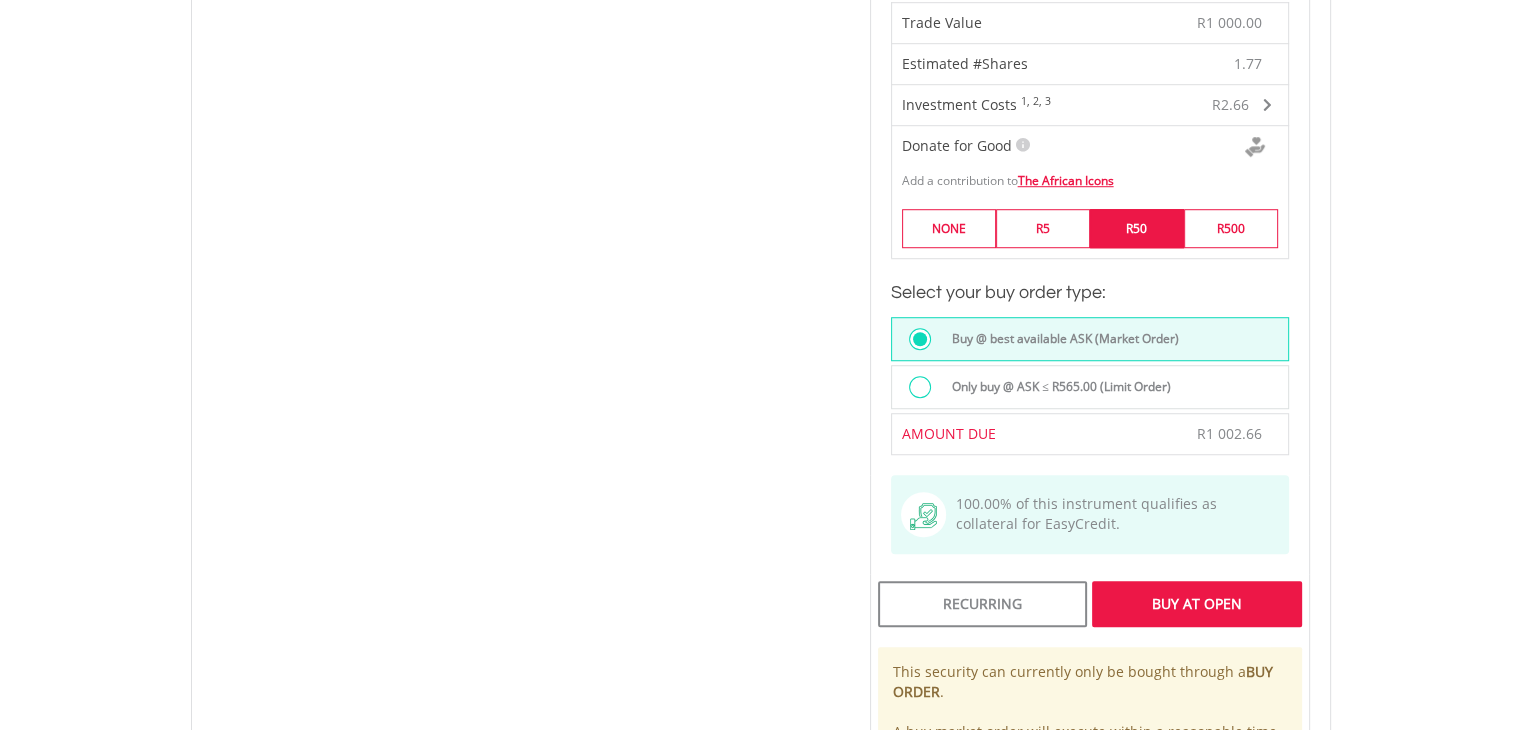 scroll, scrollTop: 1395, scrollLeft: 0, axis: vertical 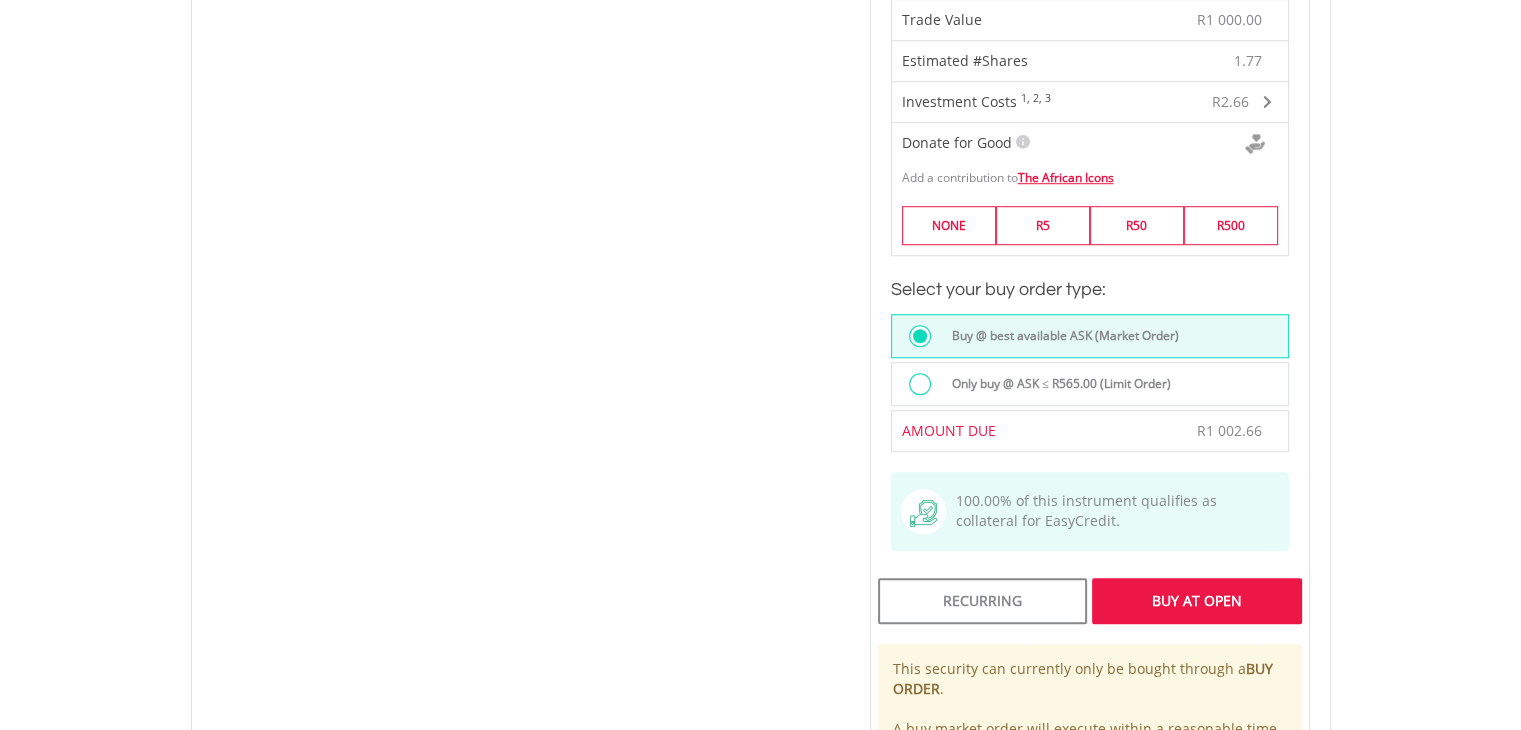 click on "Buy At Open" at bounding box center (1196, 601) 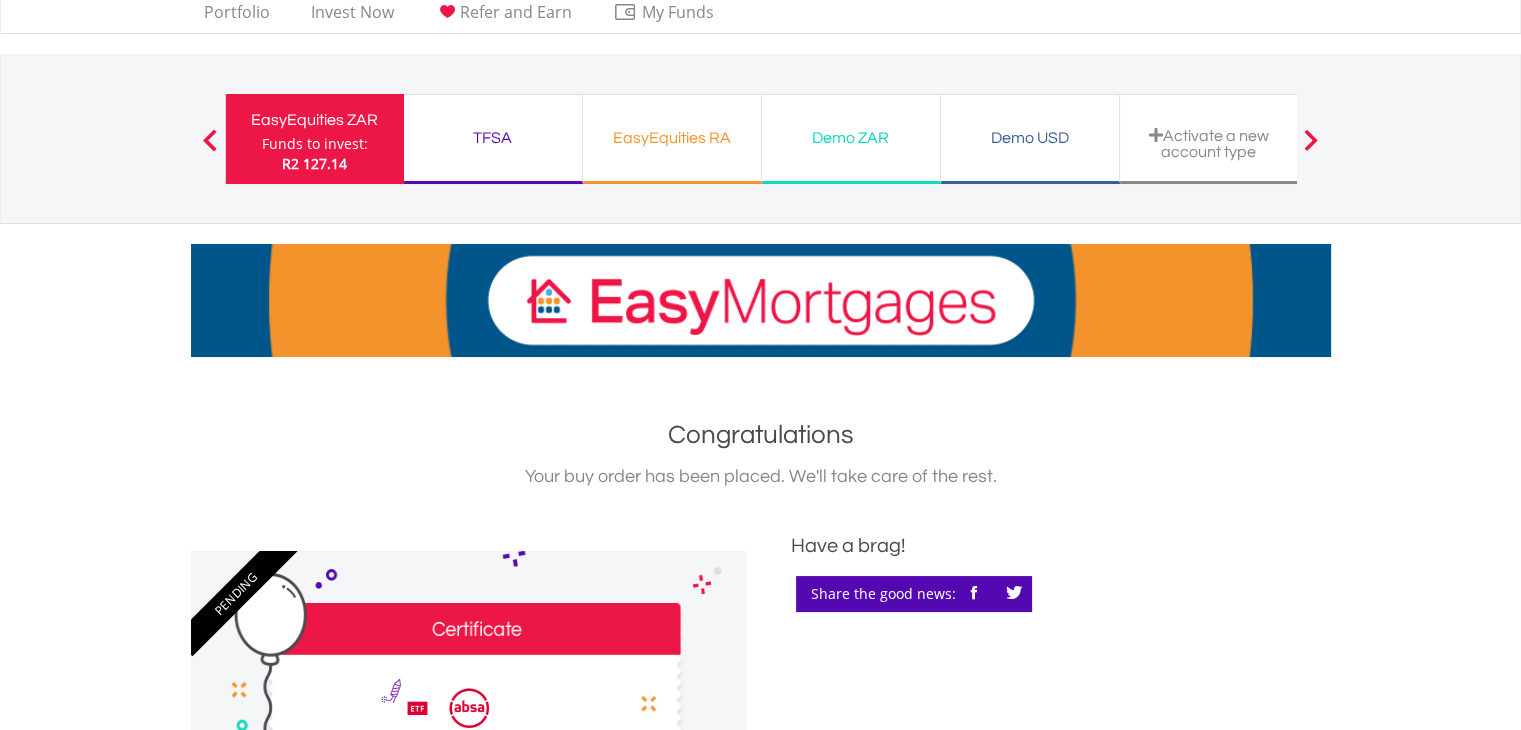 scroll, scrollTop: 56, scrollLeft: 0, axis: vertical 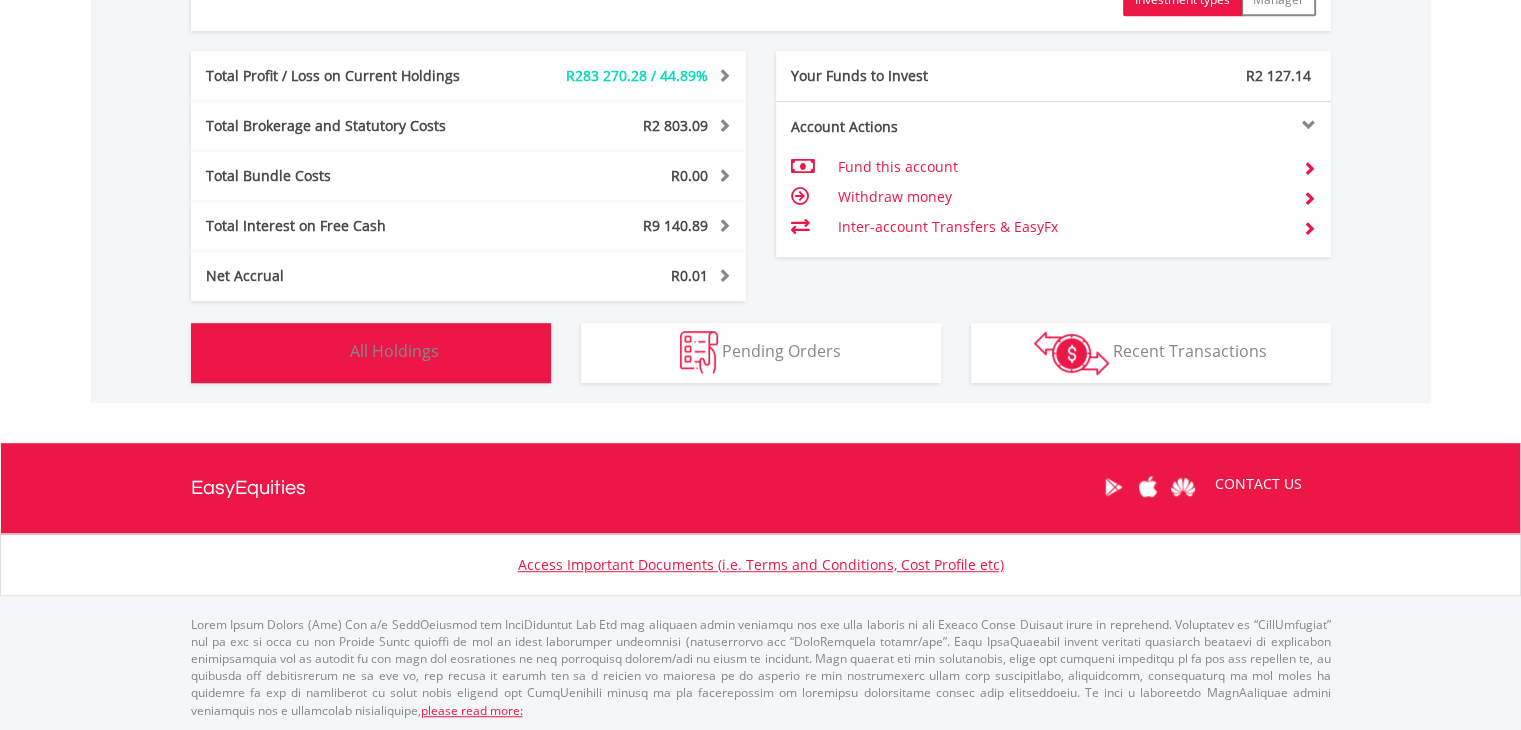 click on "All Holdings" at bounding box center [394, 351] 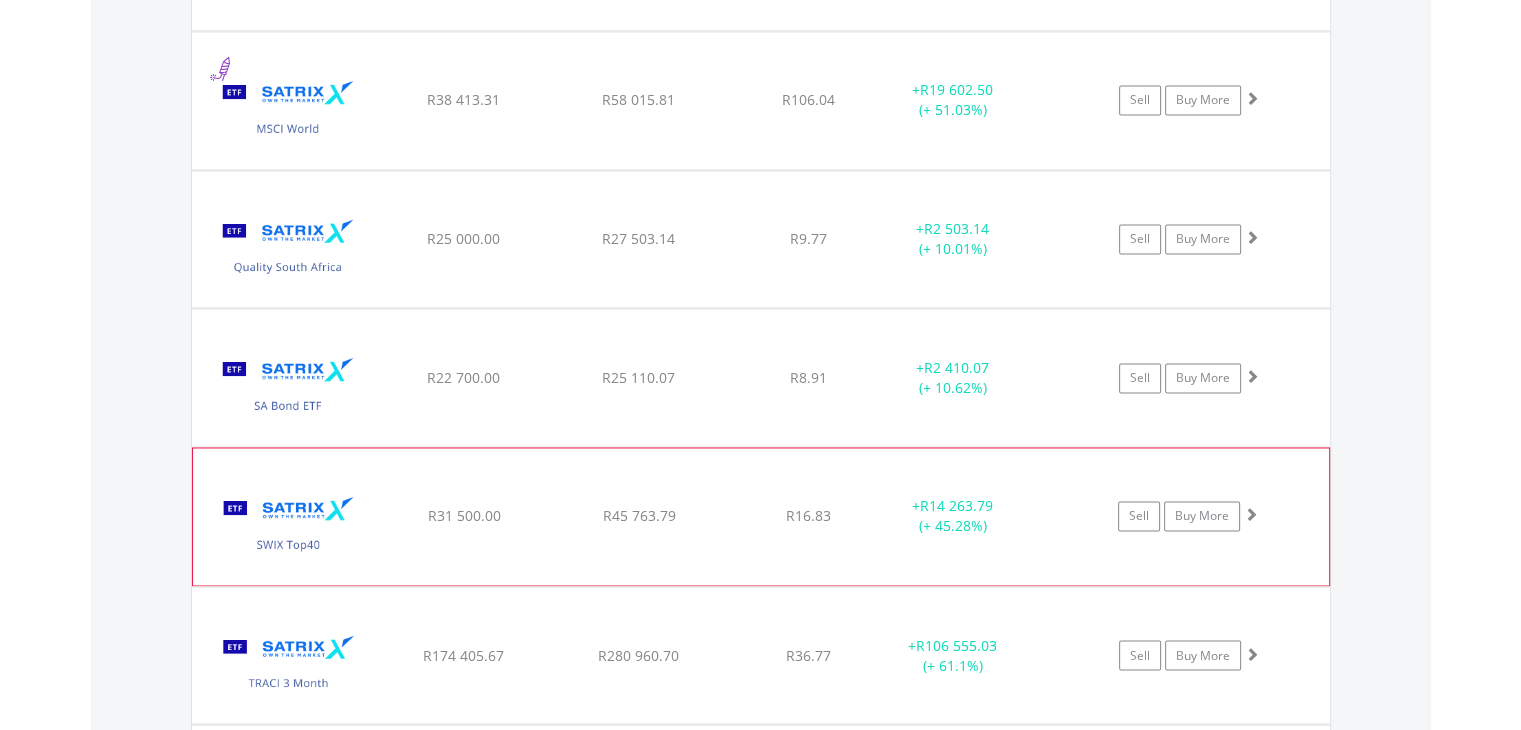 scroll, scrollTop: 3236, scrollLeft: 0, axis: vertical 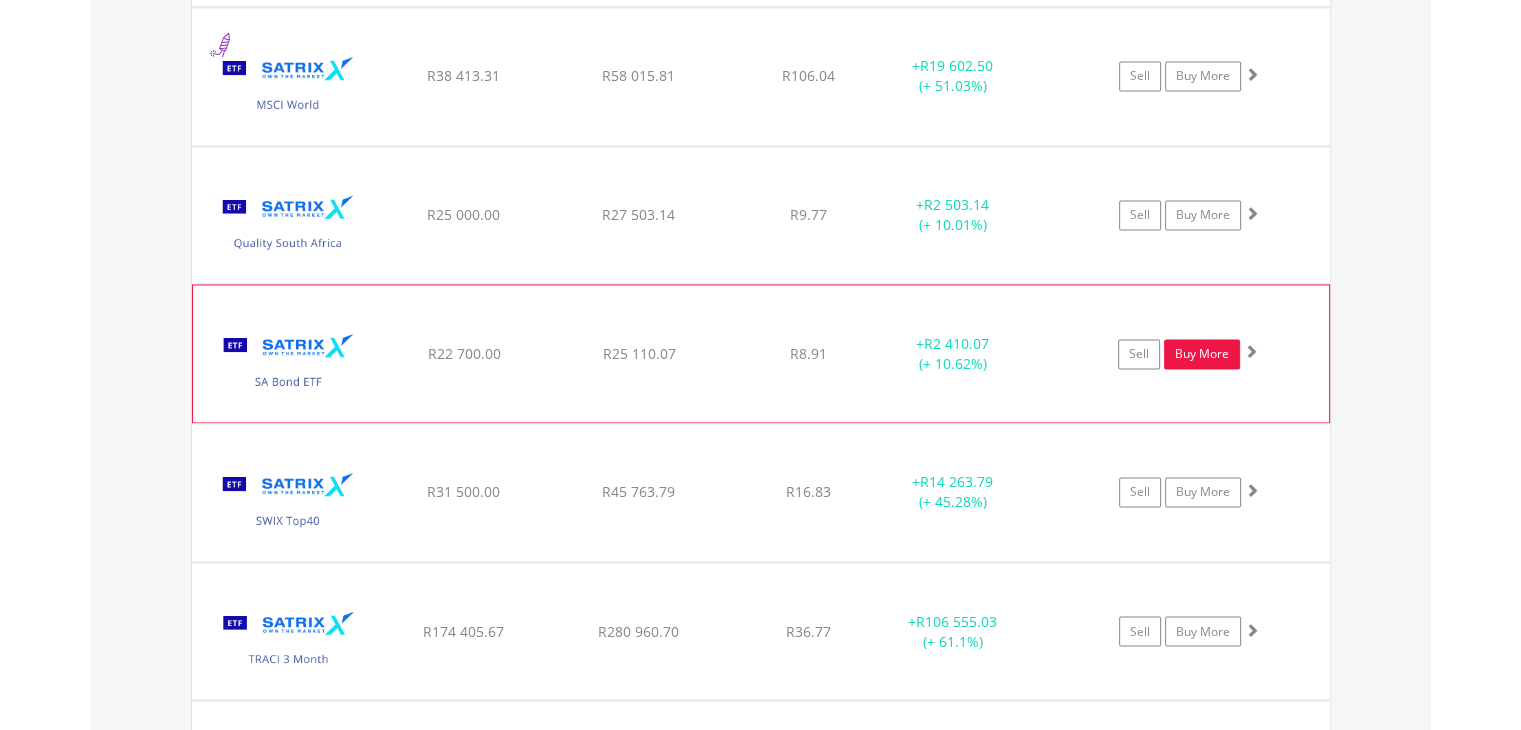 click on "Buy More" at bounding box center (1202, 354) 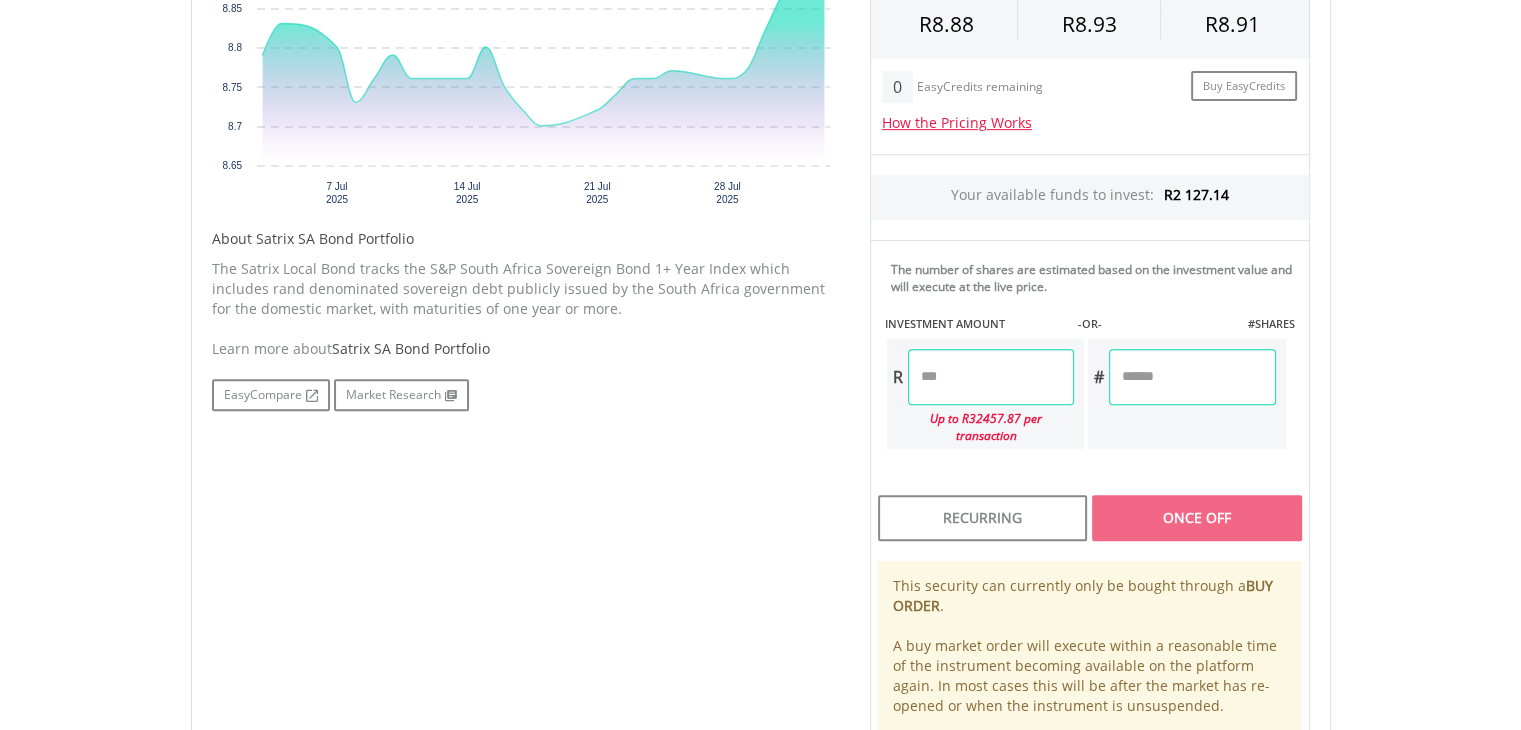 scroll, scrollTop: 816, scrollLeft: 0, axis: vertical 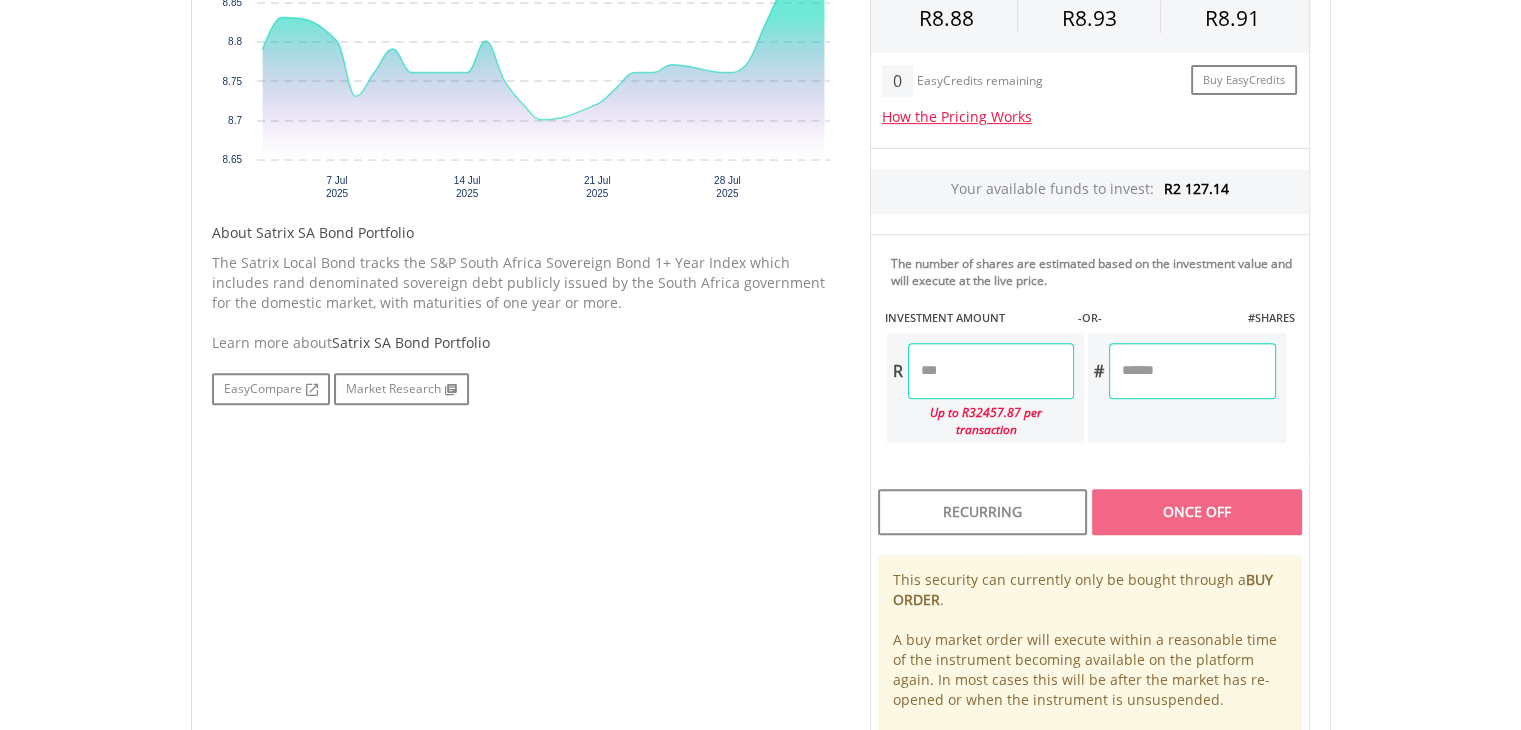 click at bounding box center [991, 371] 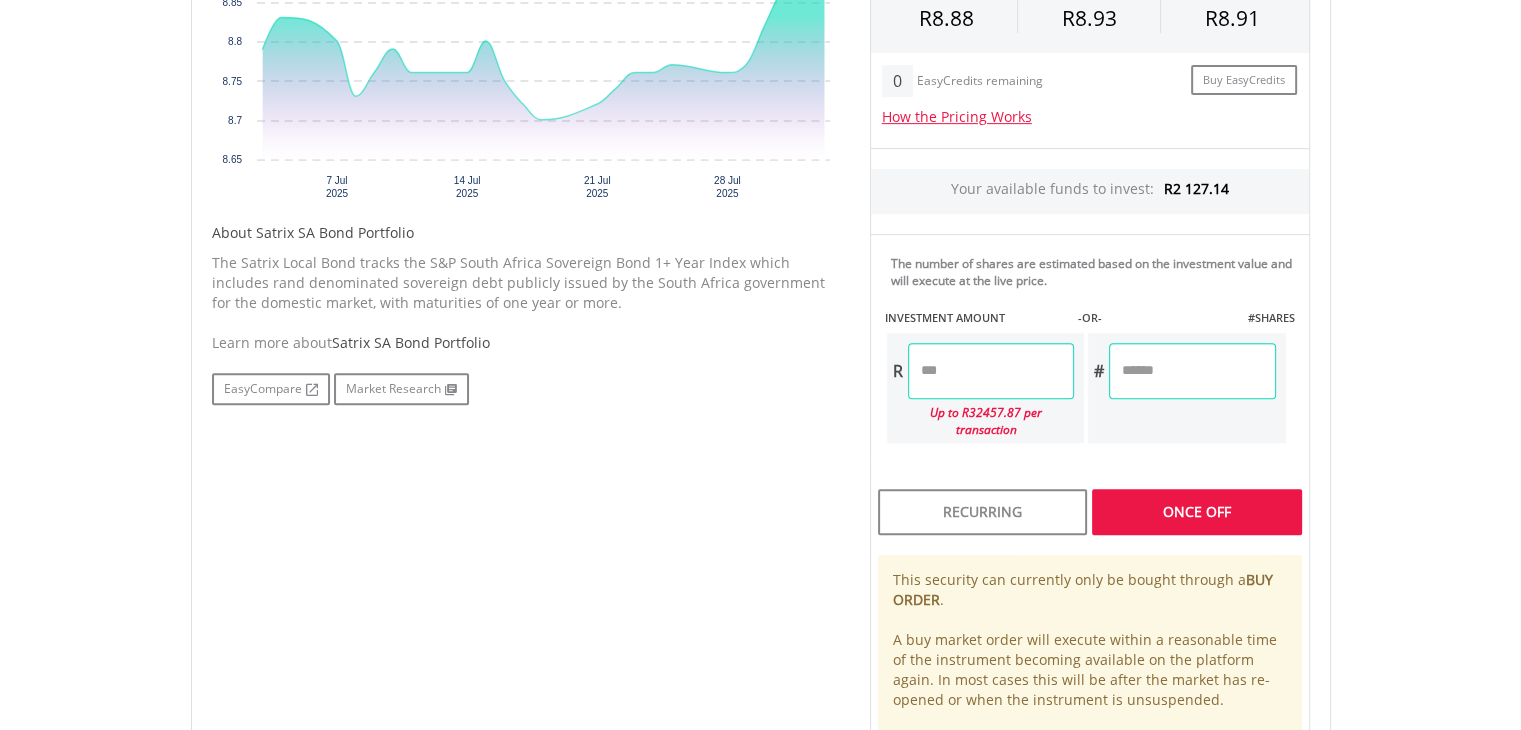 type on "*******" 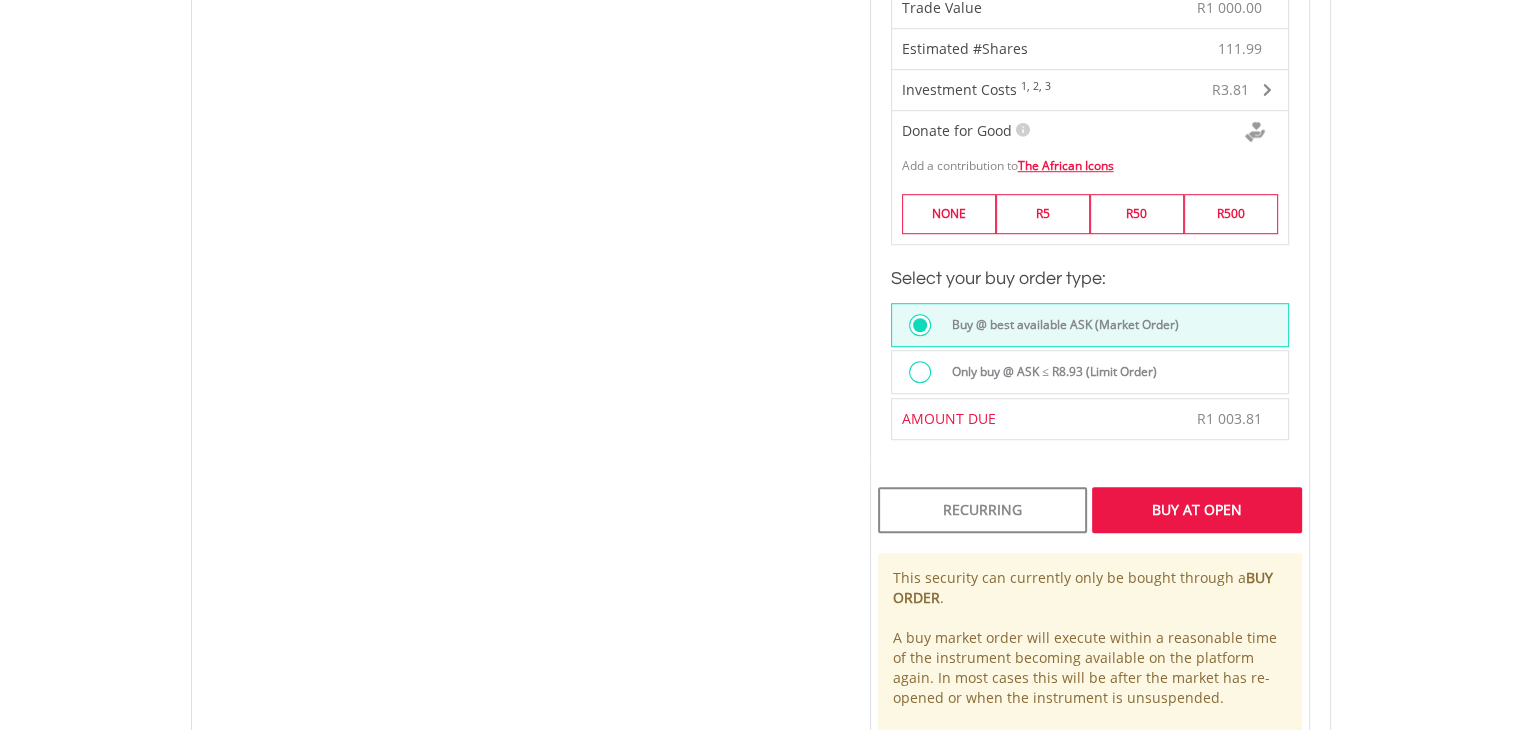 scroll, scrollTop: 1316, scrollLeft: 0, axis: vertical 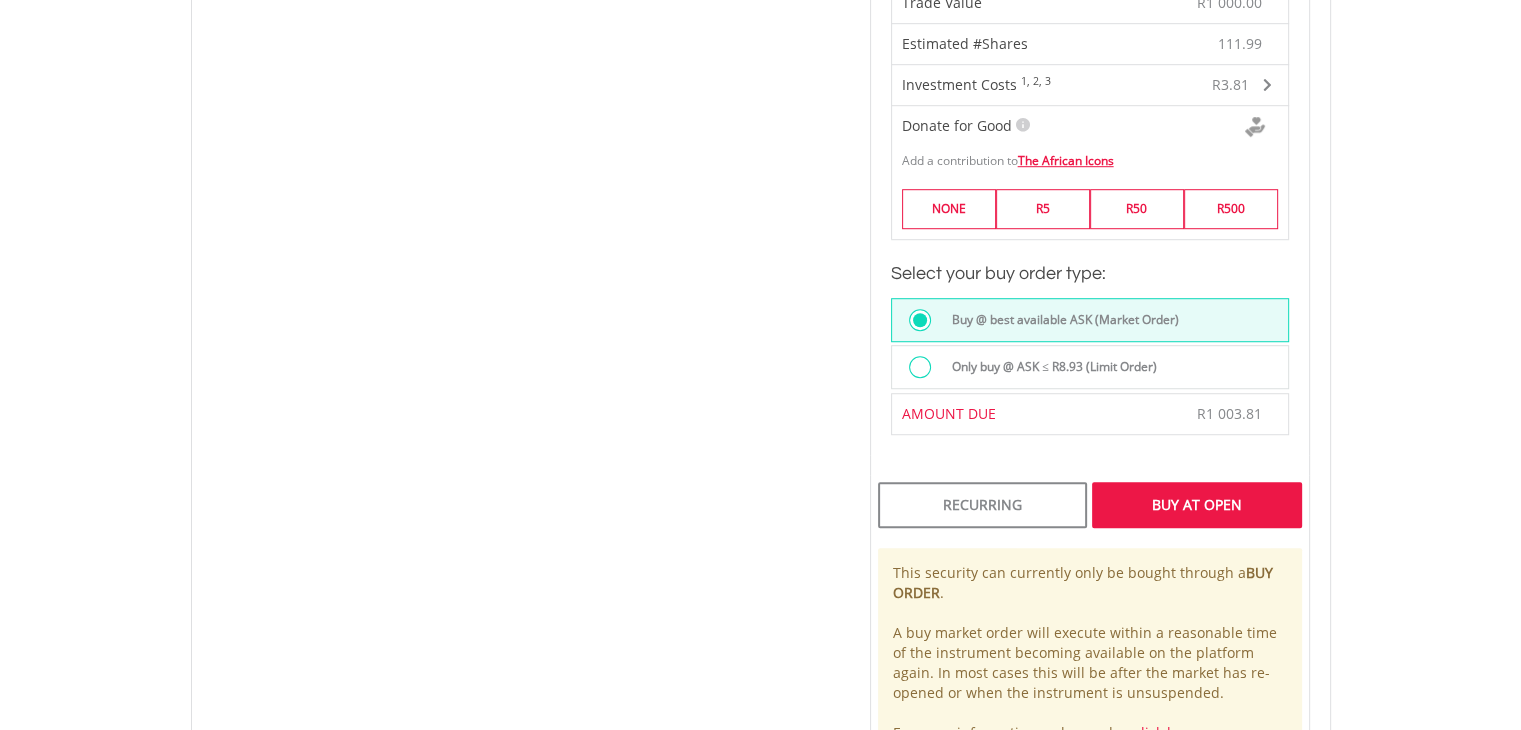 click on "Buy At Open" at bounding box center [1196, 505] 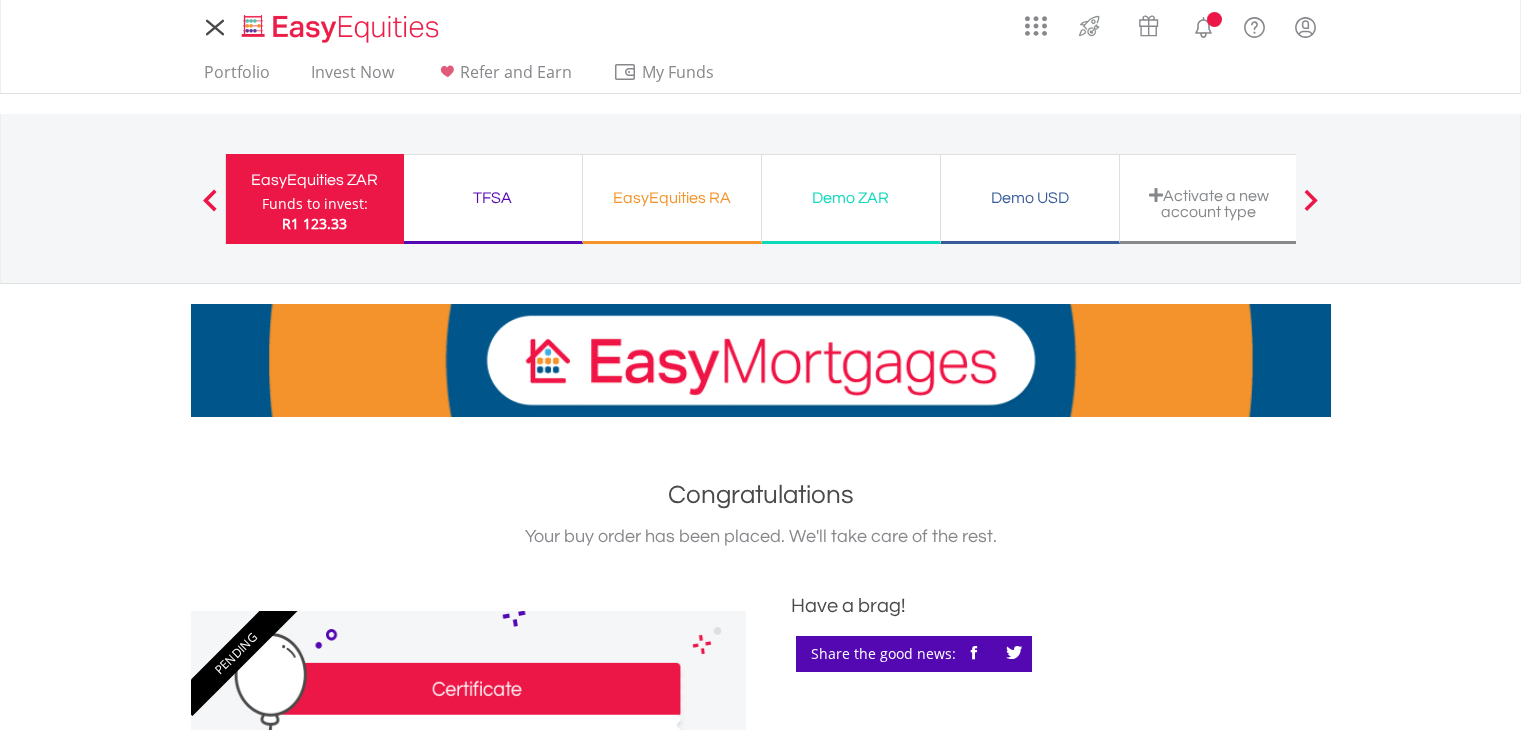 scroll, scrollTop: 0, scrollLeft: 0, axis: both 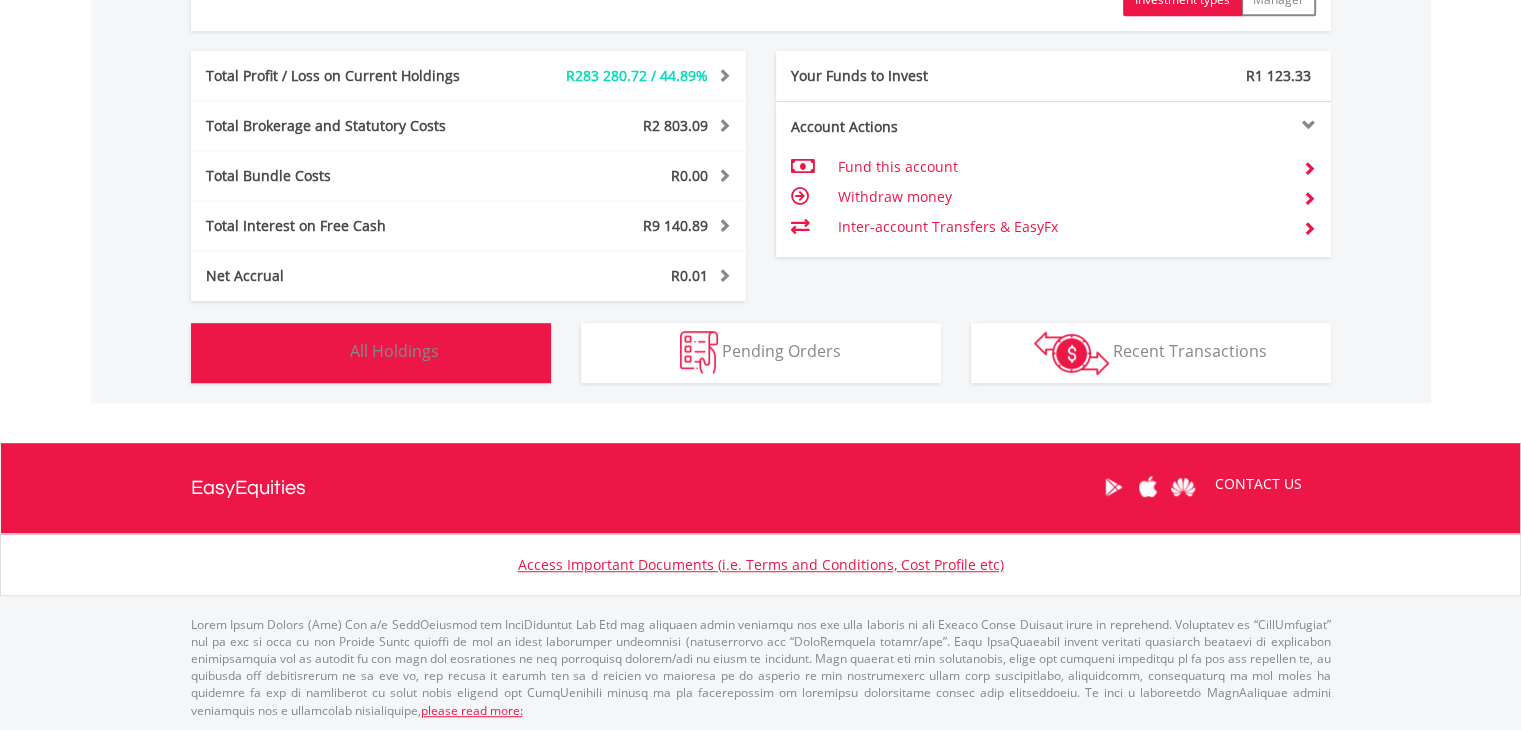click on "All Holdings" at bounding box center [394, 351] 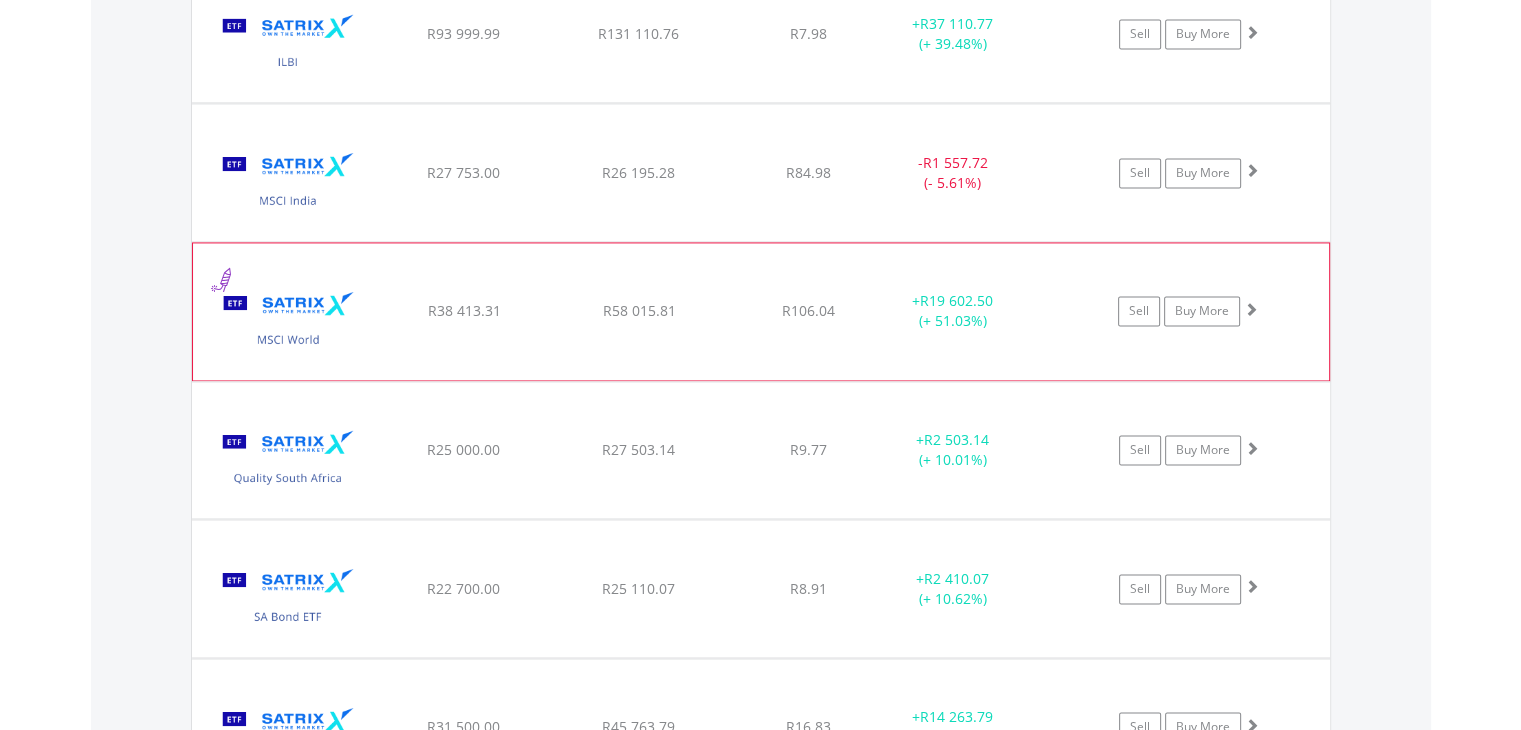 scroll, scrollTop: 3025, scrollLeft: 0, axis: vertical 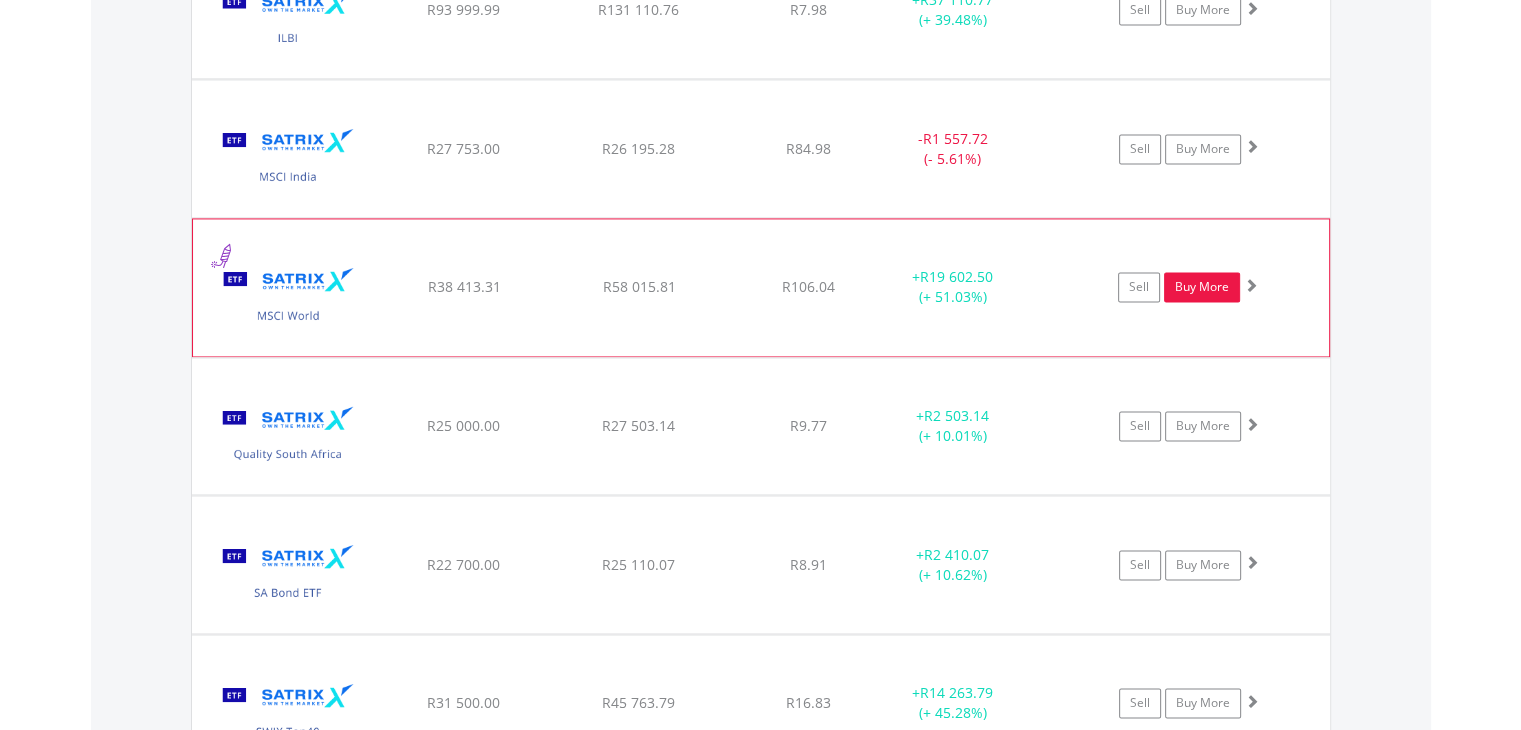 click on "Buy More" at bounding box center [1202, 287] 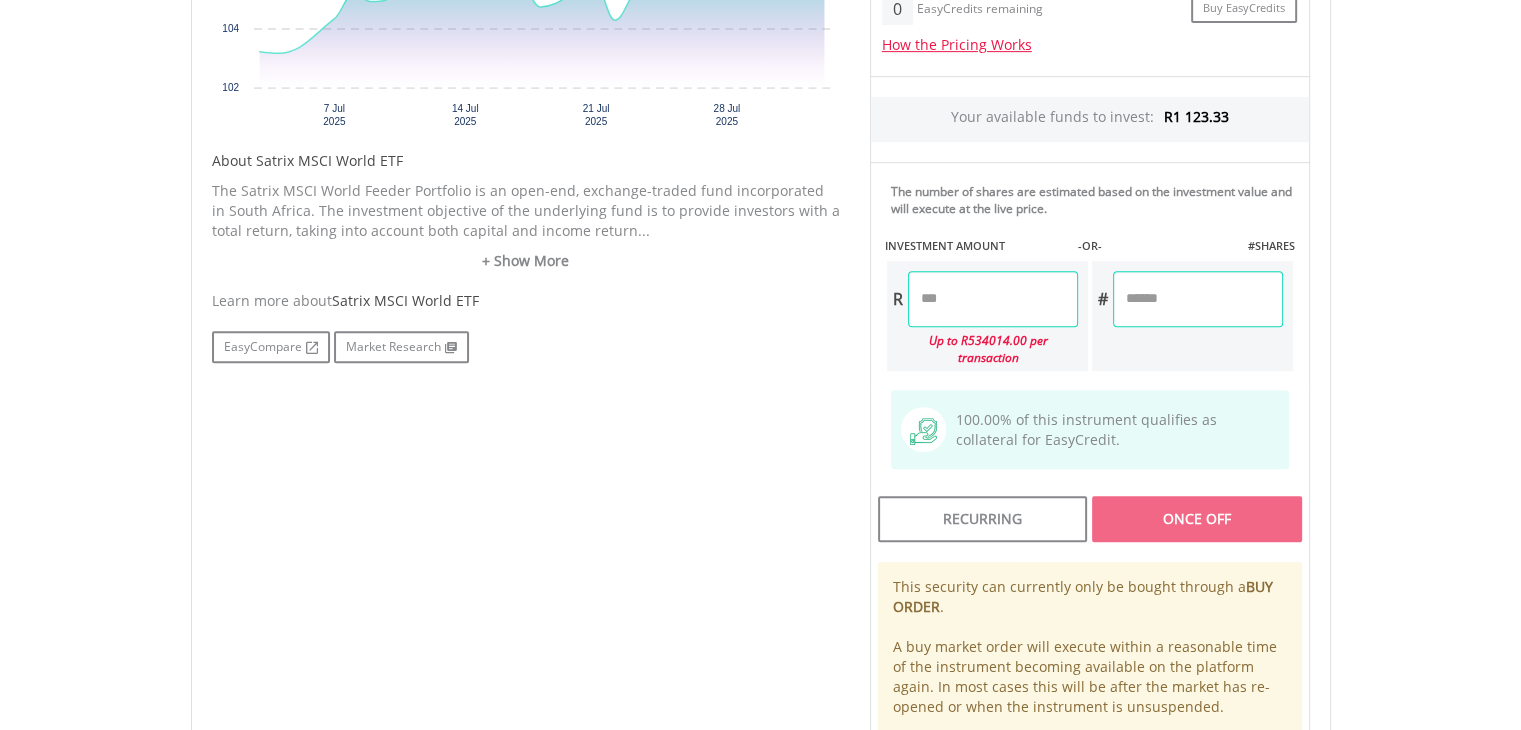 scroll, scrollTop: 942, scrollLeft: 0, axis: vertical 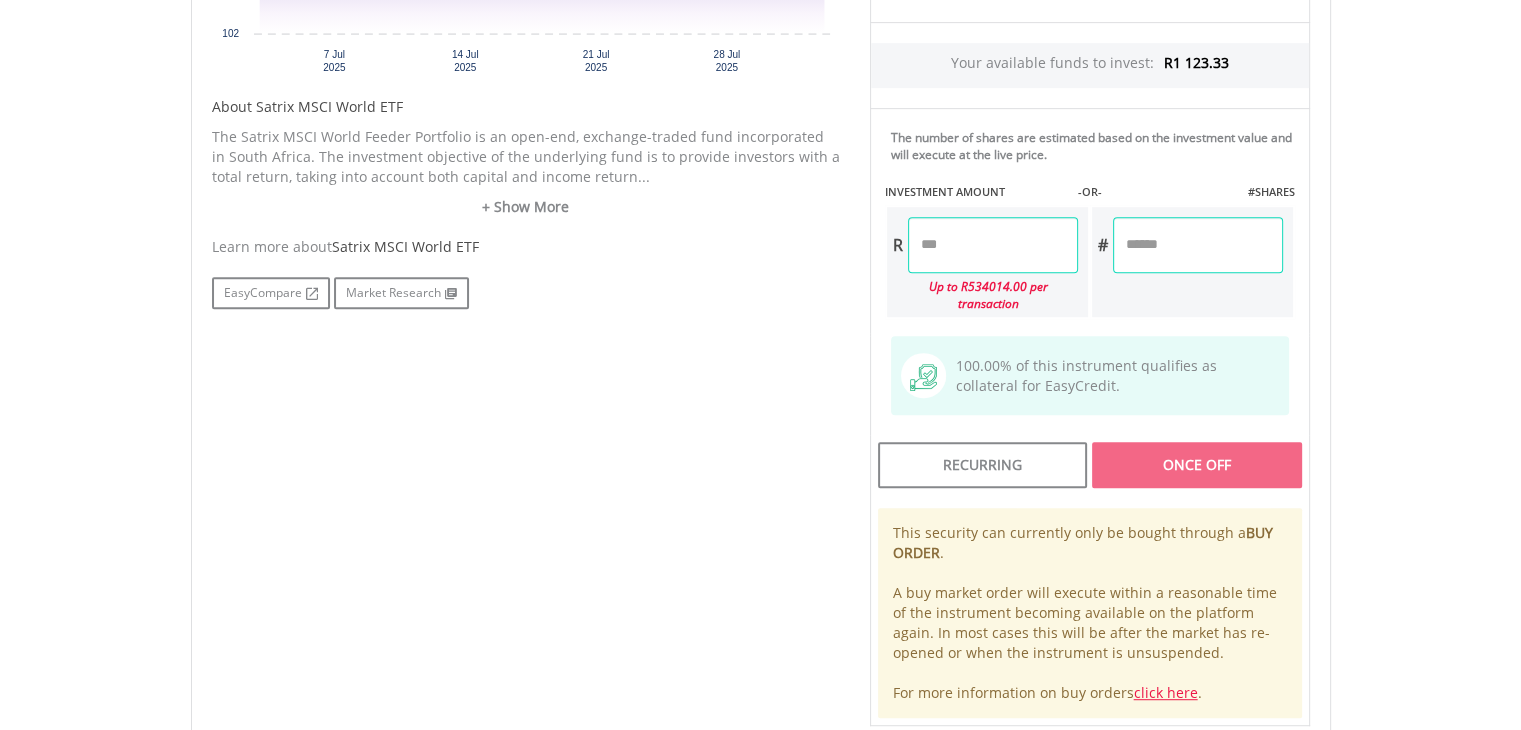 click at bounding box center (993, 245) 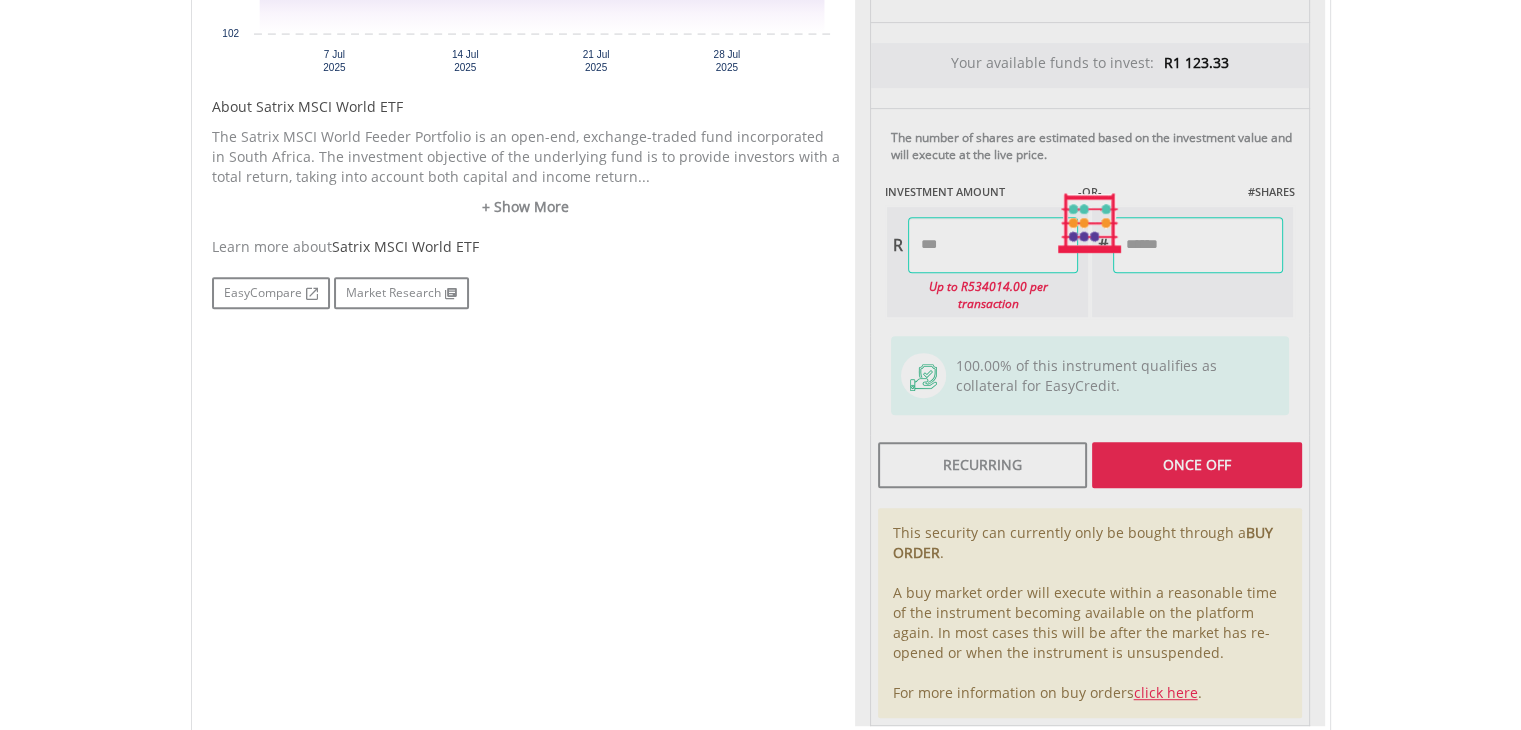 type on "*******" 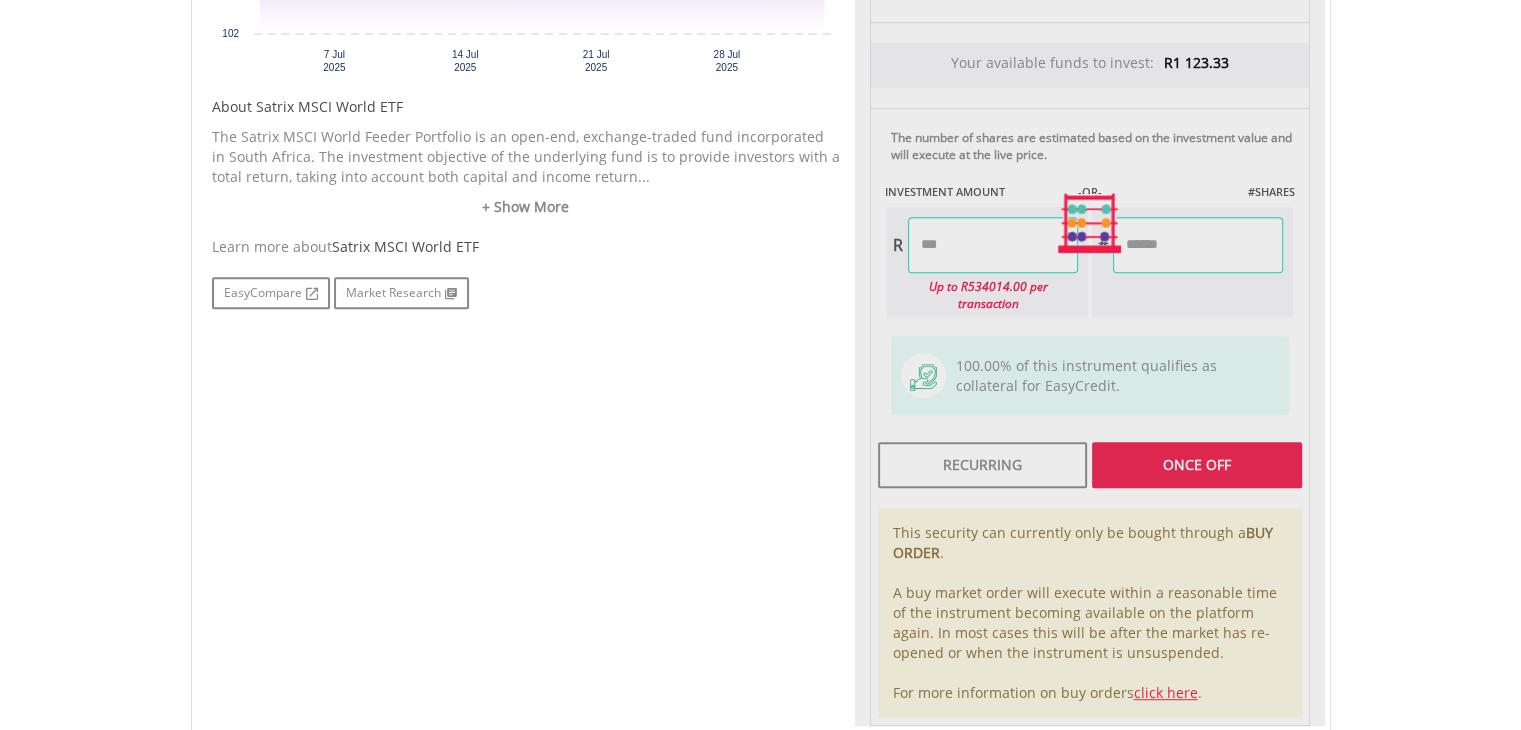 type on "*******" 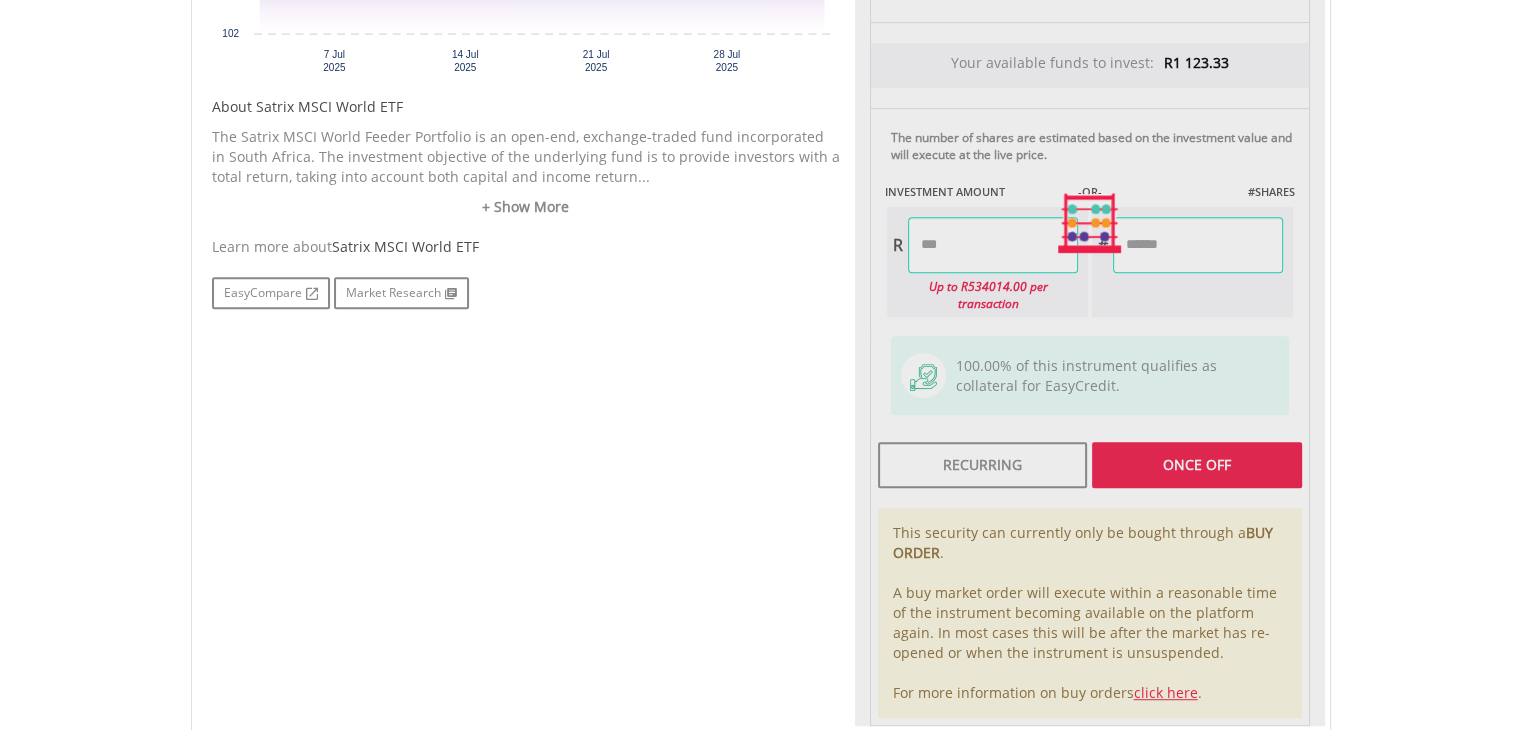 click on "Last Updated Price:
15-min. Delay*
Price Update Cost:
0
Credits
Market Closed
SELLING AT (BID)
BUYING AT                     (ASK)
LAST PRICE
R106.00
R108.10
R106.04
0
R" at bounding box center (1090, 223) 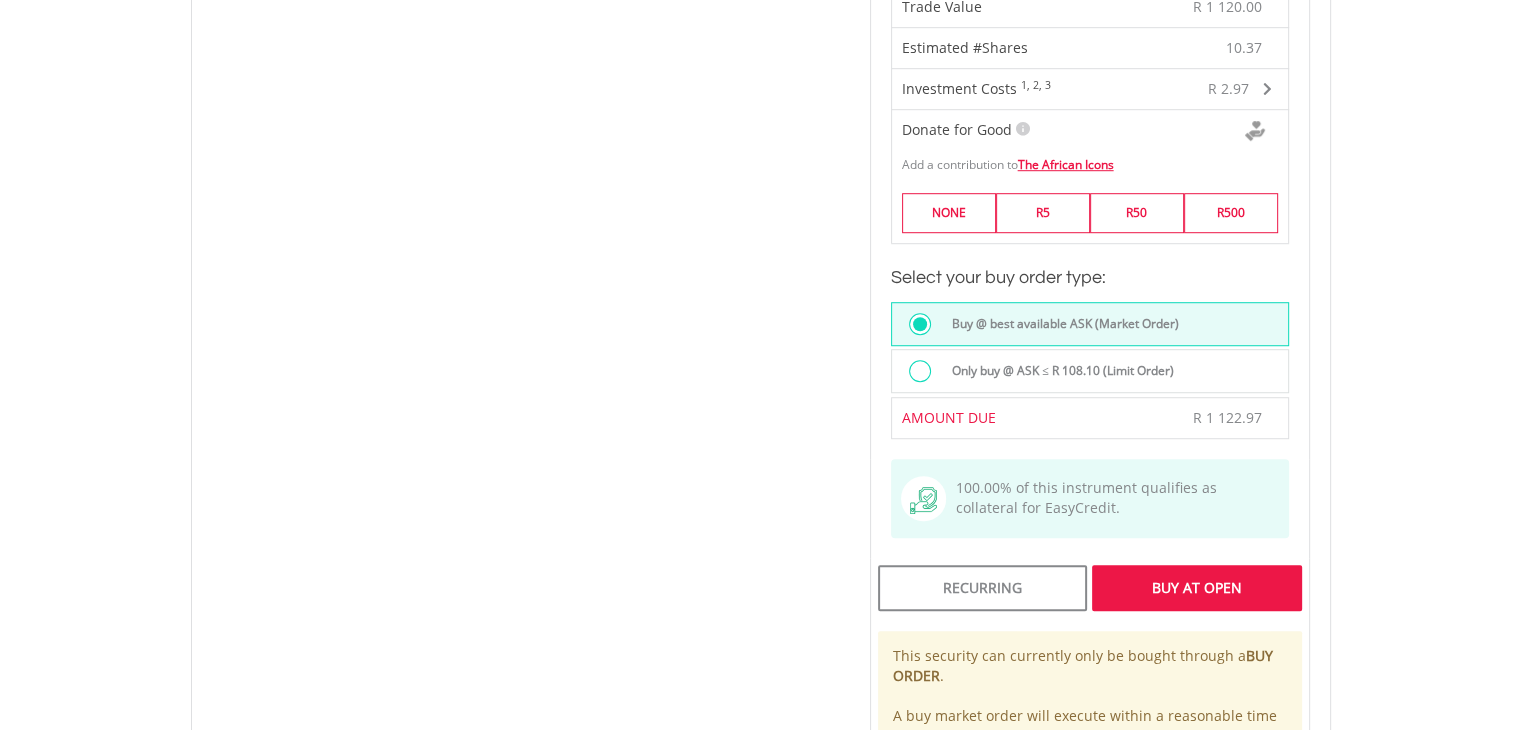 scroll, scrollTop: 1368, scrollLeft: 0, axis: vertical 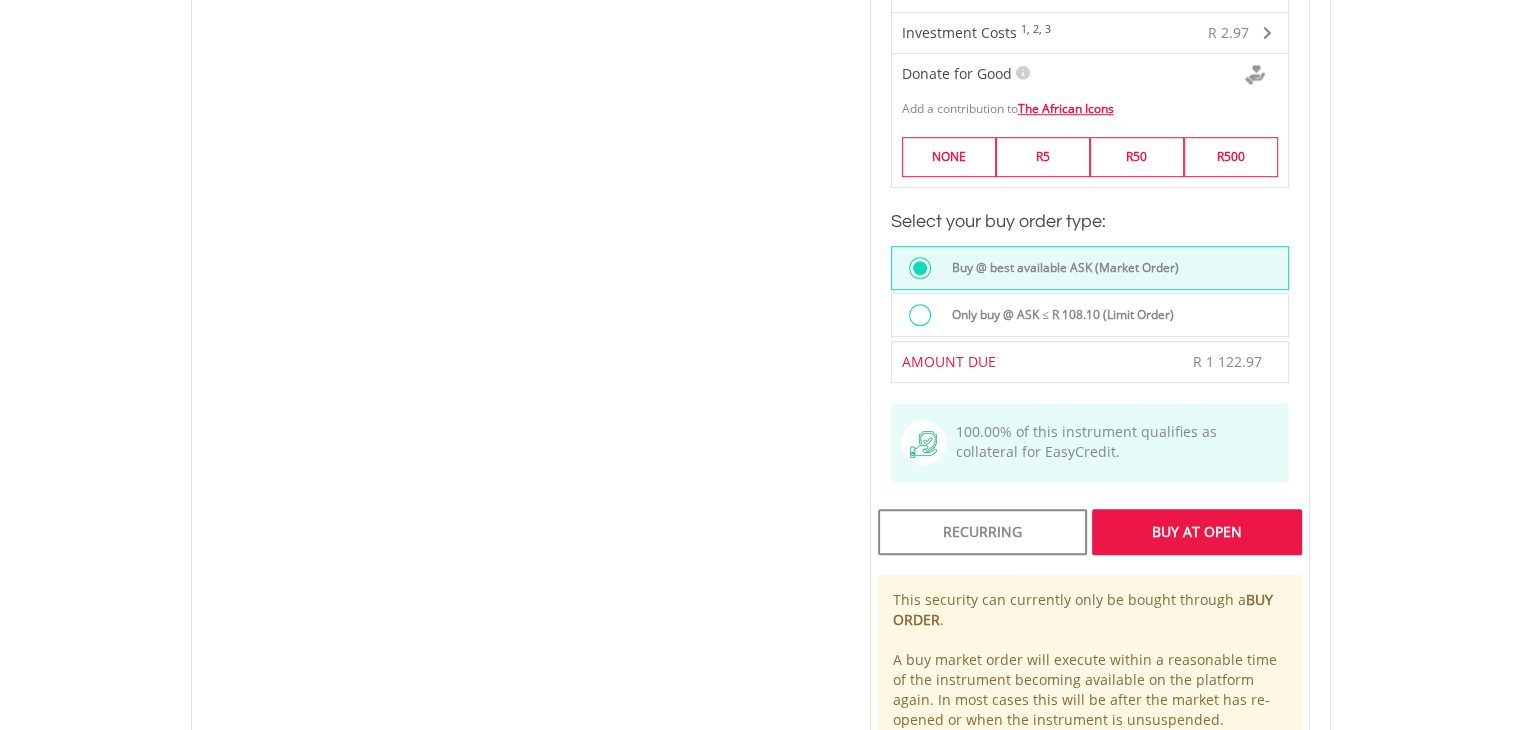 click on "Buy At Open" at bounding box center [1196, 532] 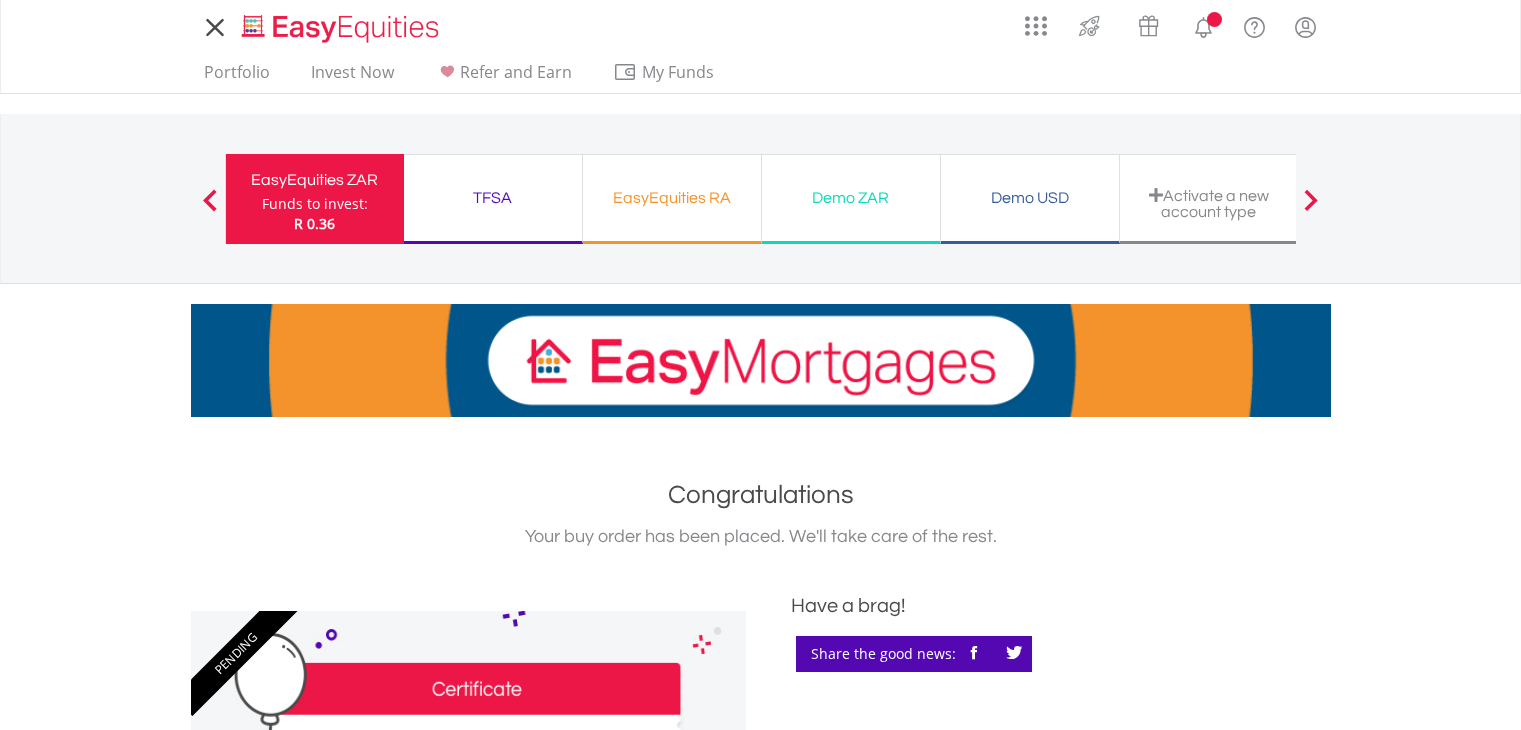 scroll, scrollTop: 0, scrollLeft: 0, axis: both 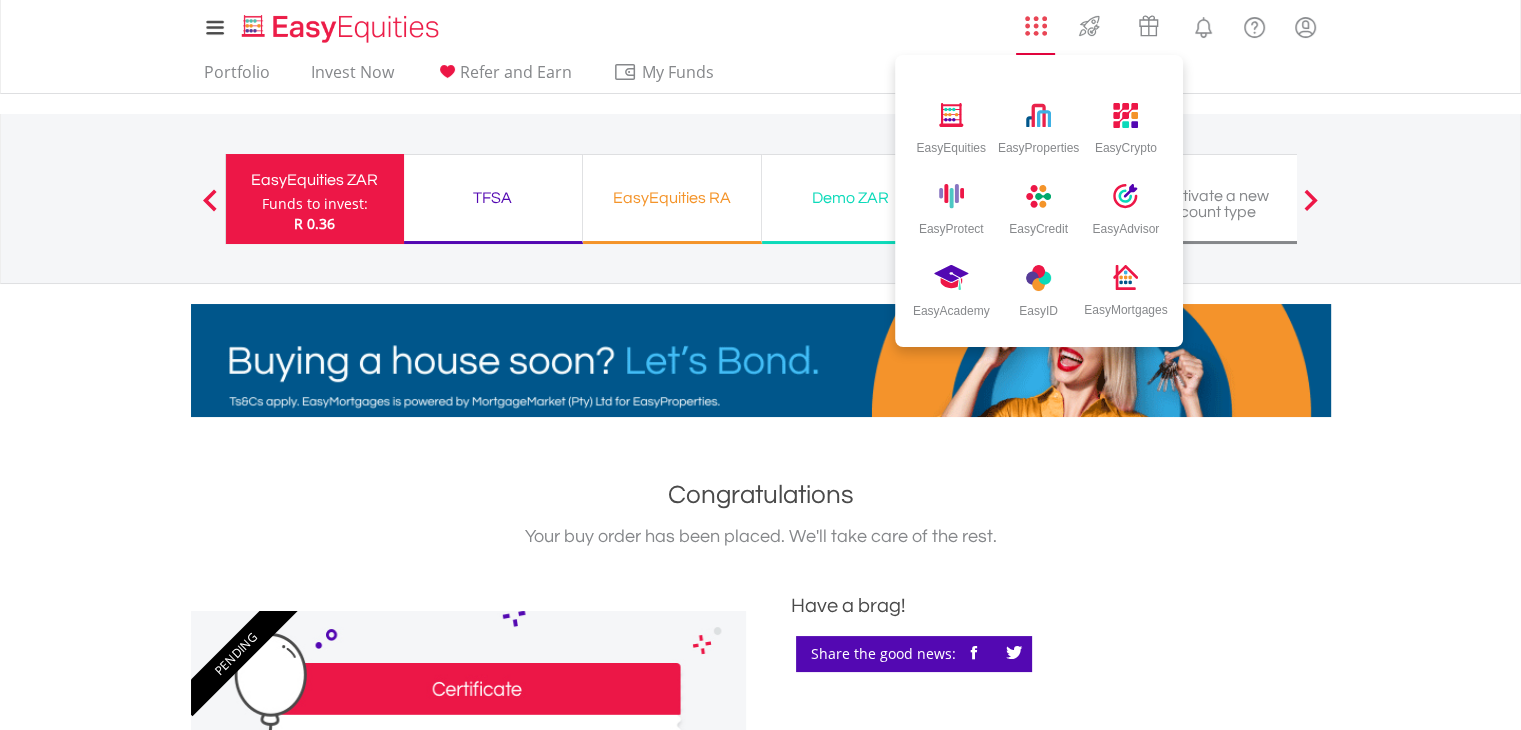 click at bounding box center [1036, 26] 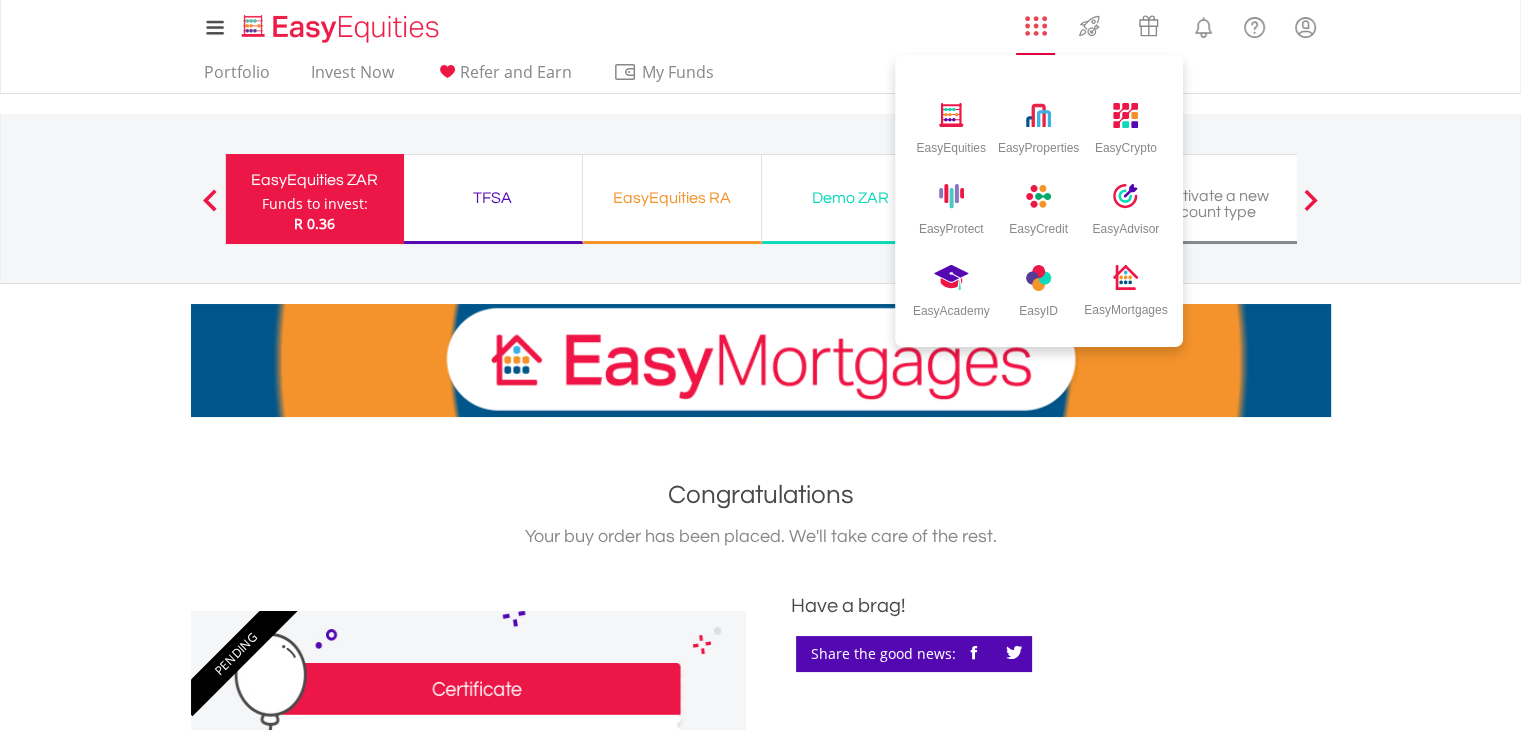 click at bounding box center (1036, 26) 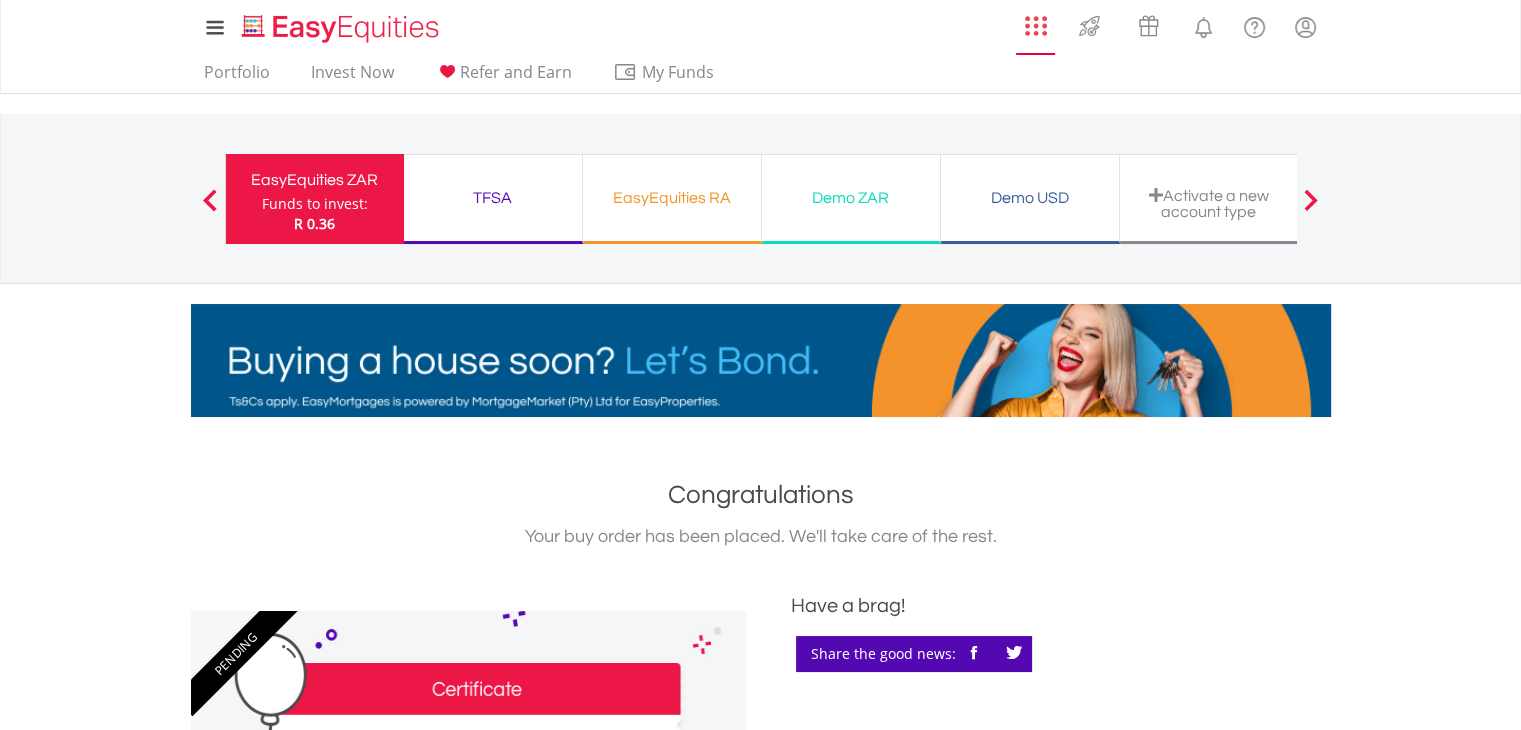 click on "EasyEquities
EasyProperties
EasyCrypto
EasyProtect
EasyCredit
EasyAdvisor
EasyAcademy
EasyID
EasyMortgages" at bounding box center [1036, 30] 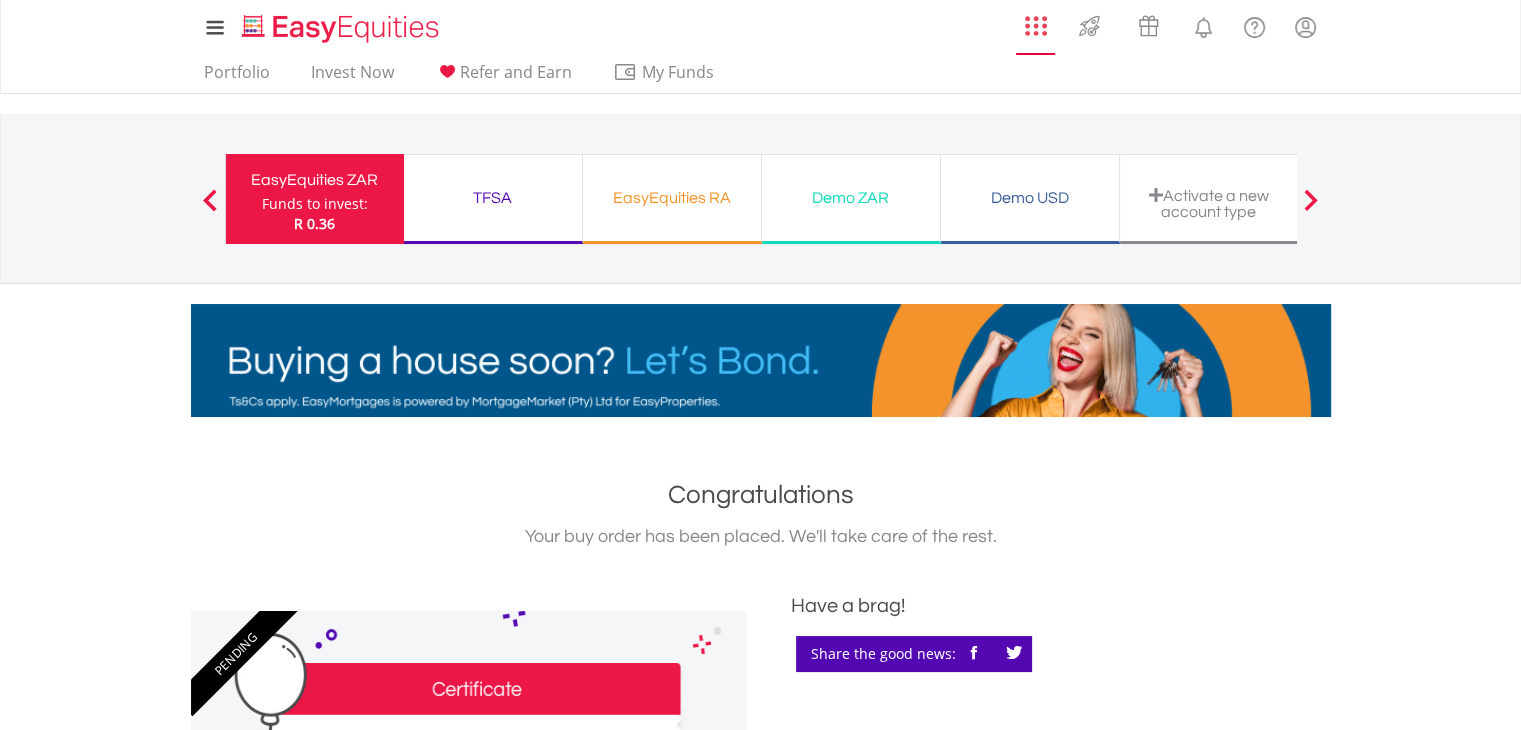 click on "EasyEquities
EasyProperties
EasyCrypto
EasyProtect
EasyCredit
EasyAdvisor
EasyAcademy
EasyID
EasyMortgages" at bounding box center (1036, 30) 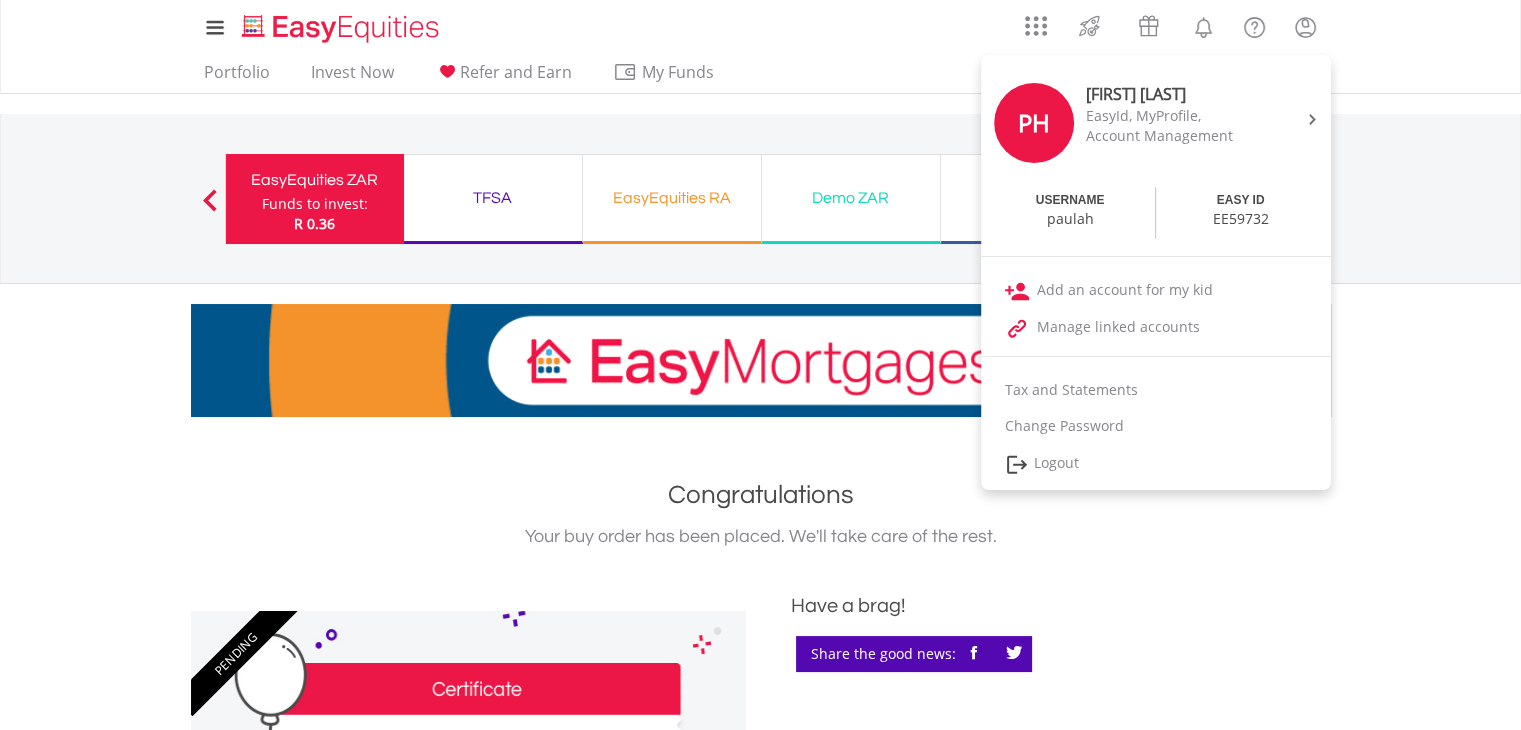 drag, startPoint x: 1303, startPoint y: 25, endPoint x: 1183, endPoint y: 314, distance: 312.9233 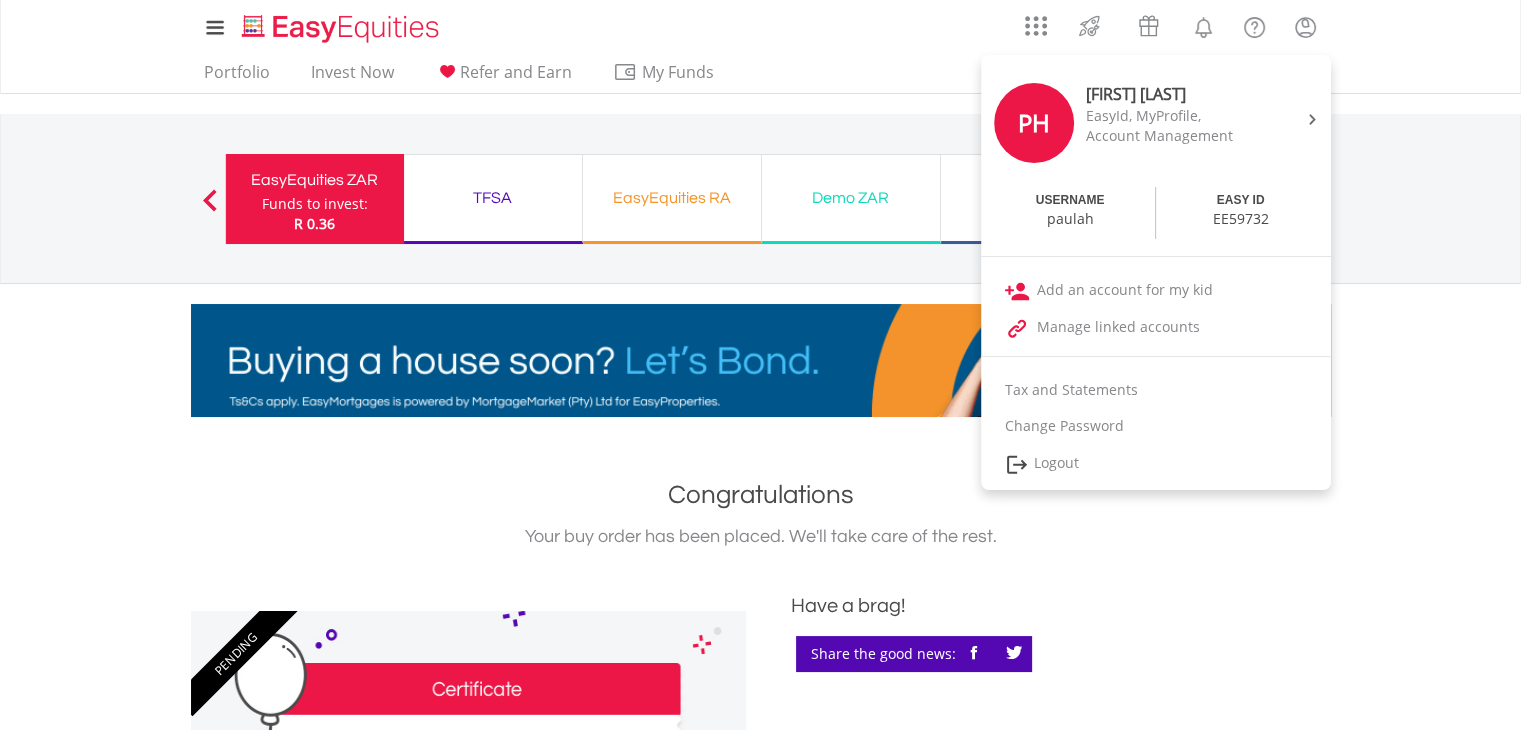 click at bounding box center [1305, 27] 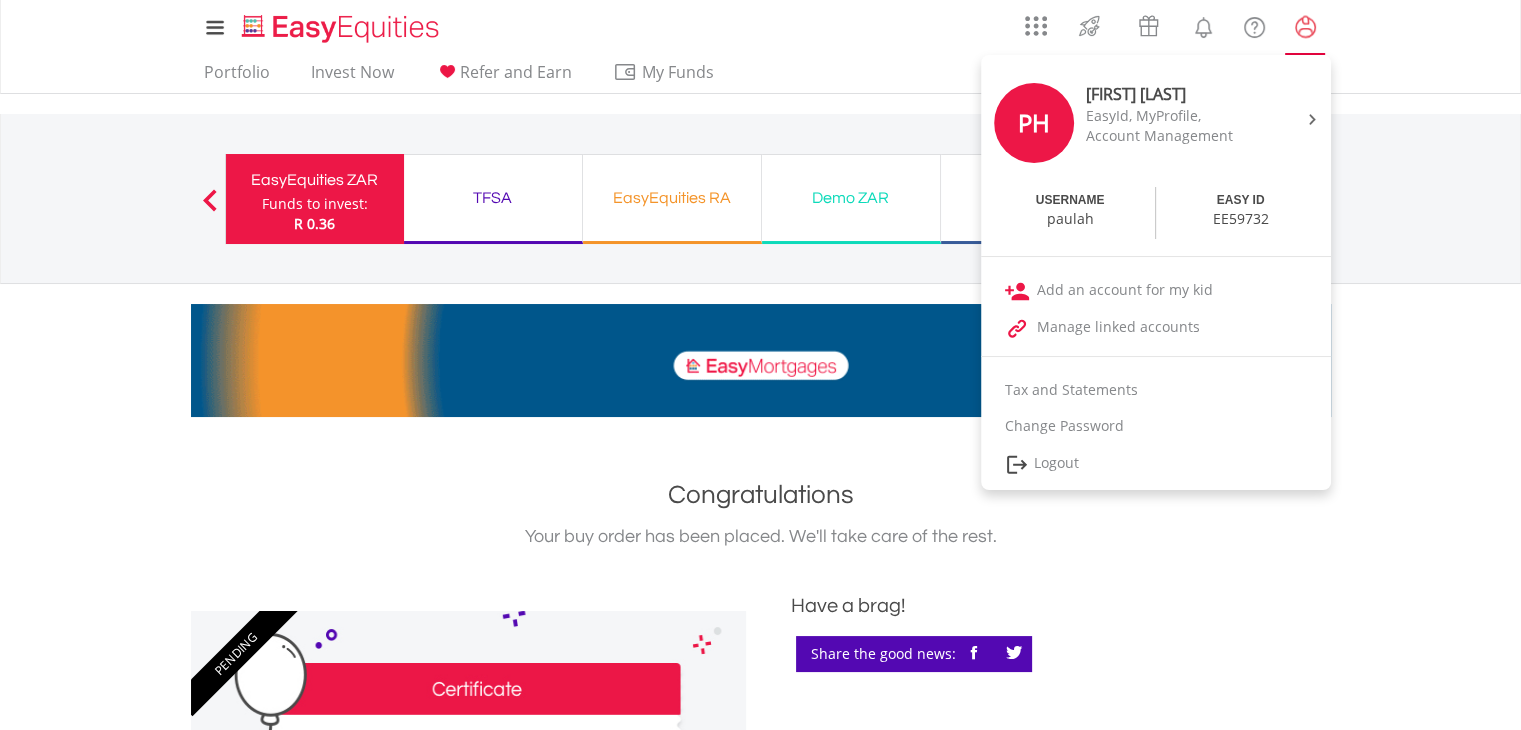 click at bounding box center (1305, 27) 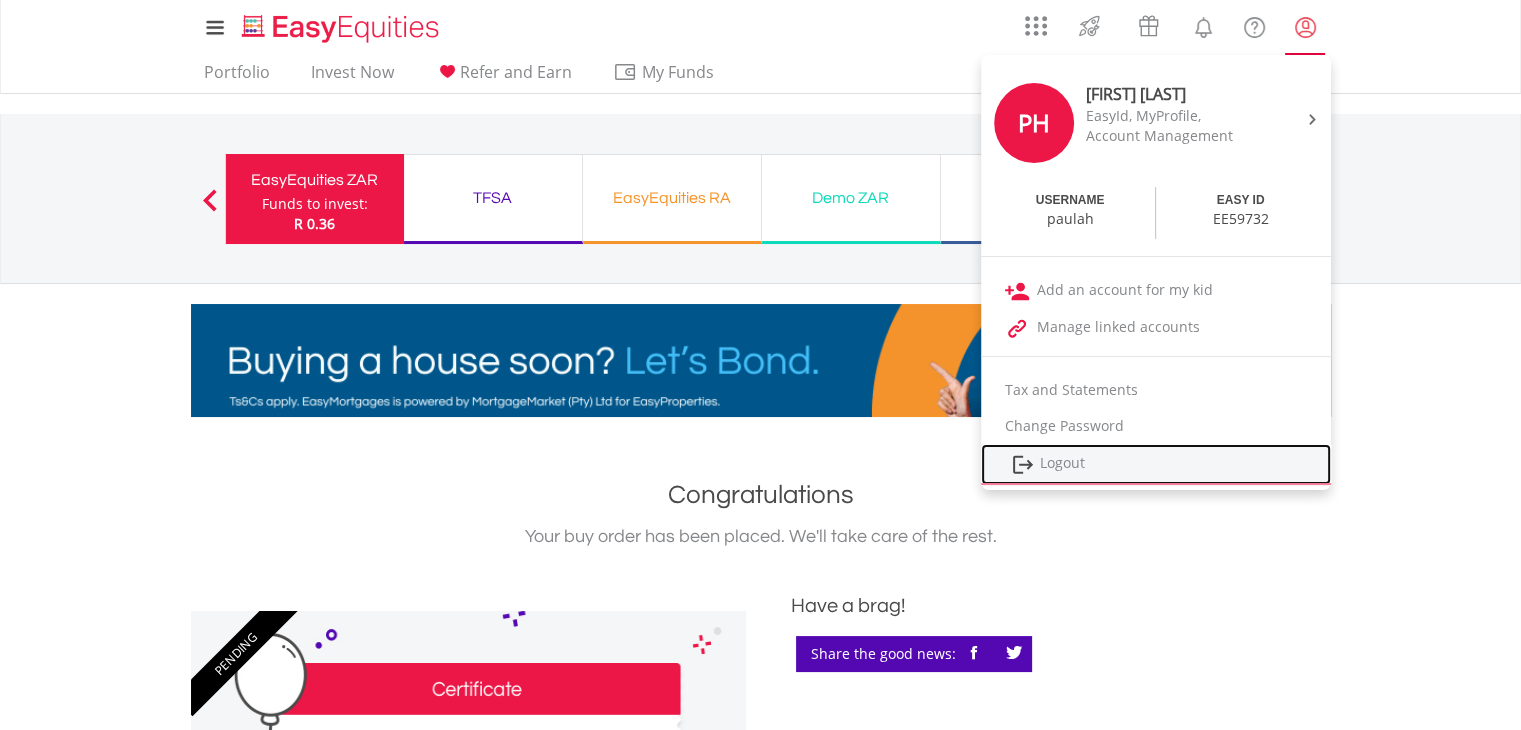 click on "Logout" at bounding box center (1156, 464) 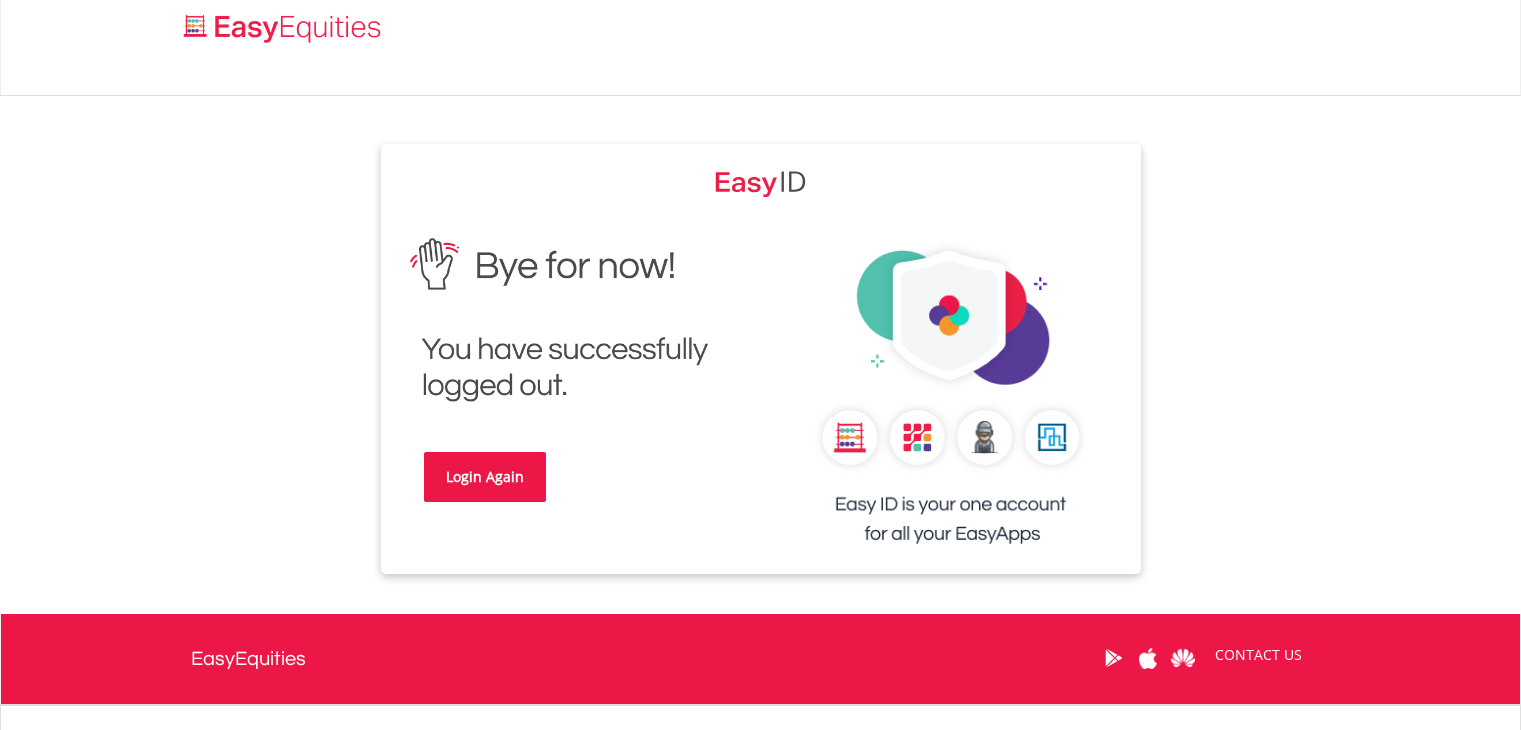 scroll, scrollTop: 0, scrollLeft: 0, axis: both 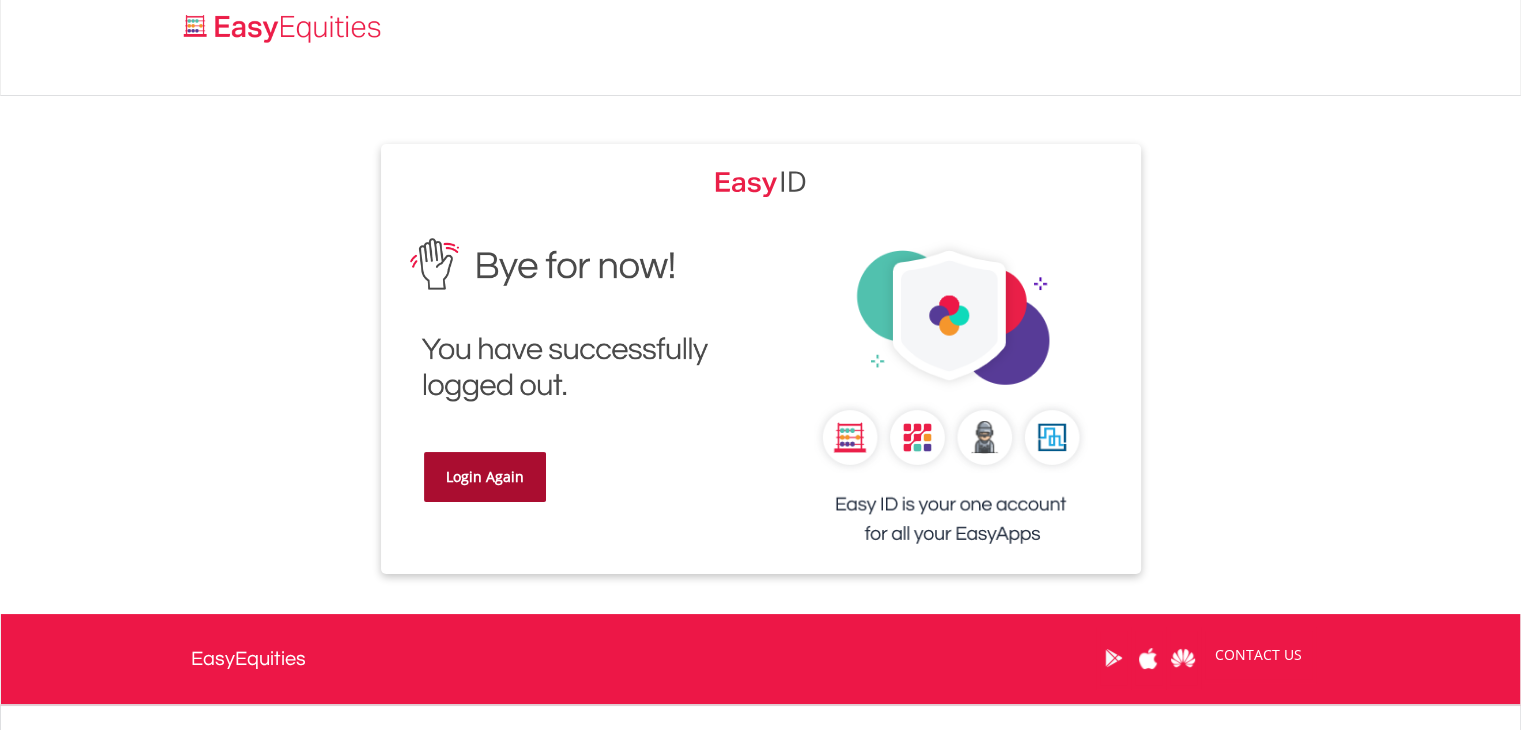 click on "Login Again" at bounding box center (485, 477) 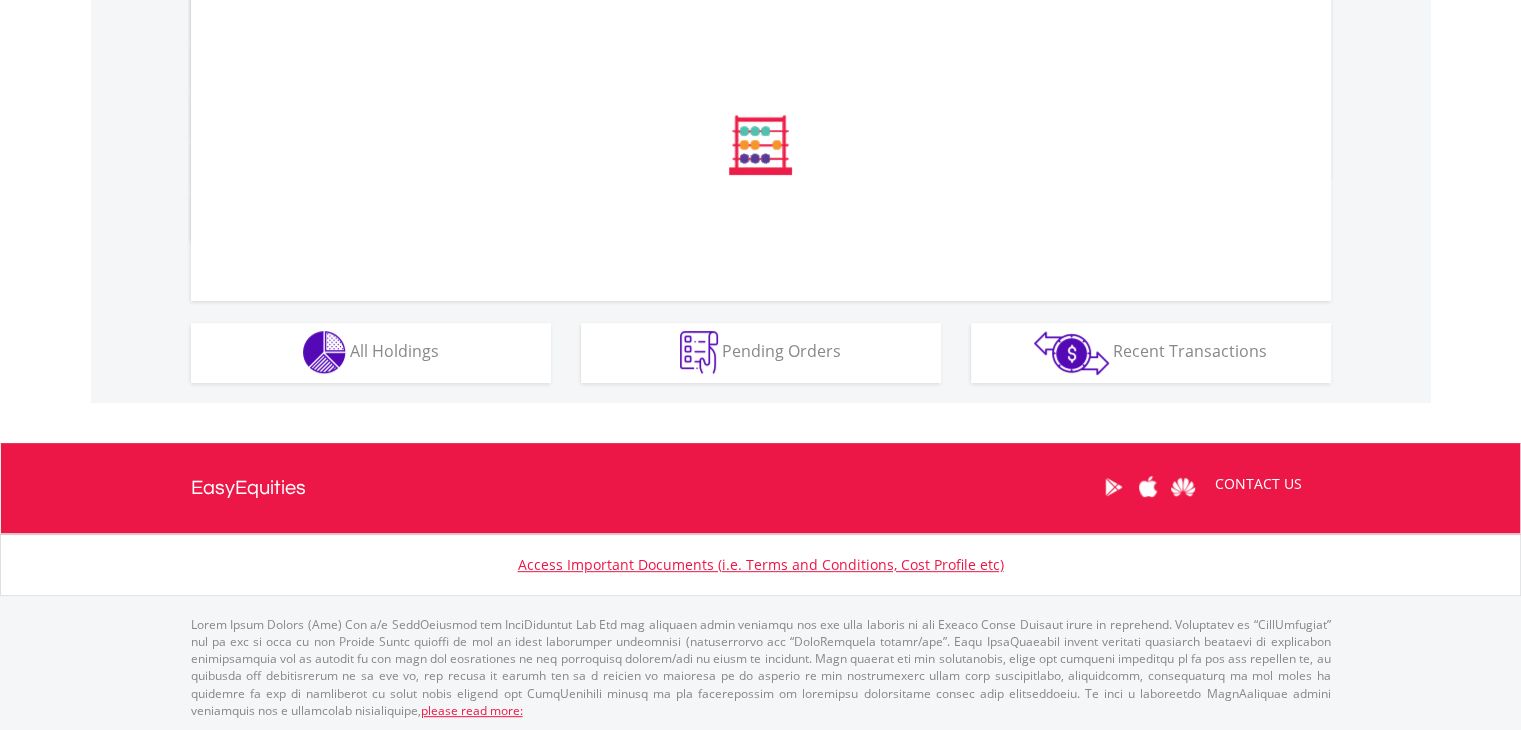 scroll, scrollTop: 1080, scrollLeft: 0, axis: vertical 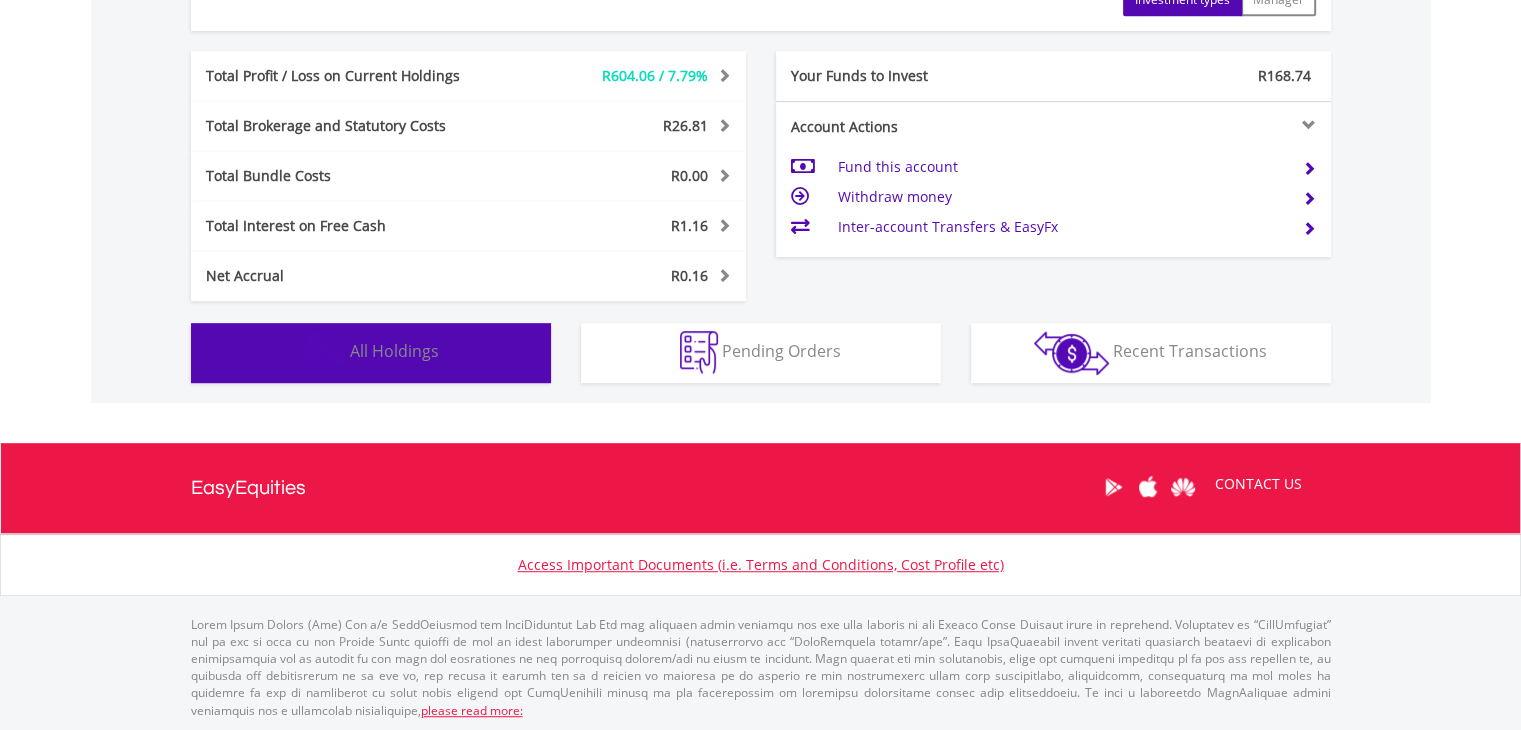 click on "All Holdings" at bounding box center (394, 351) 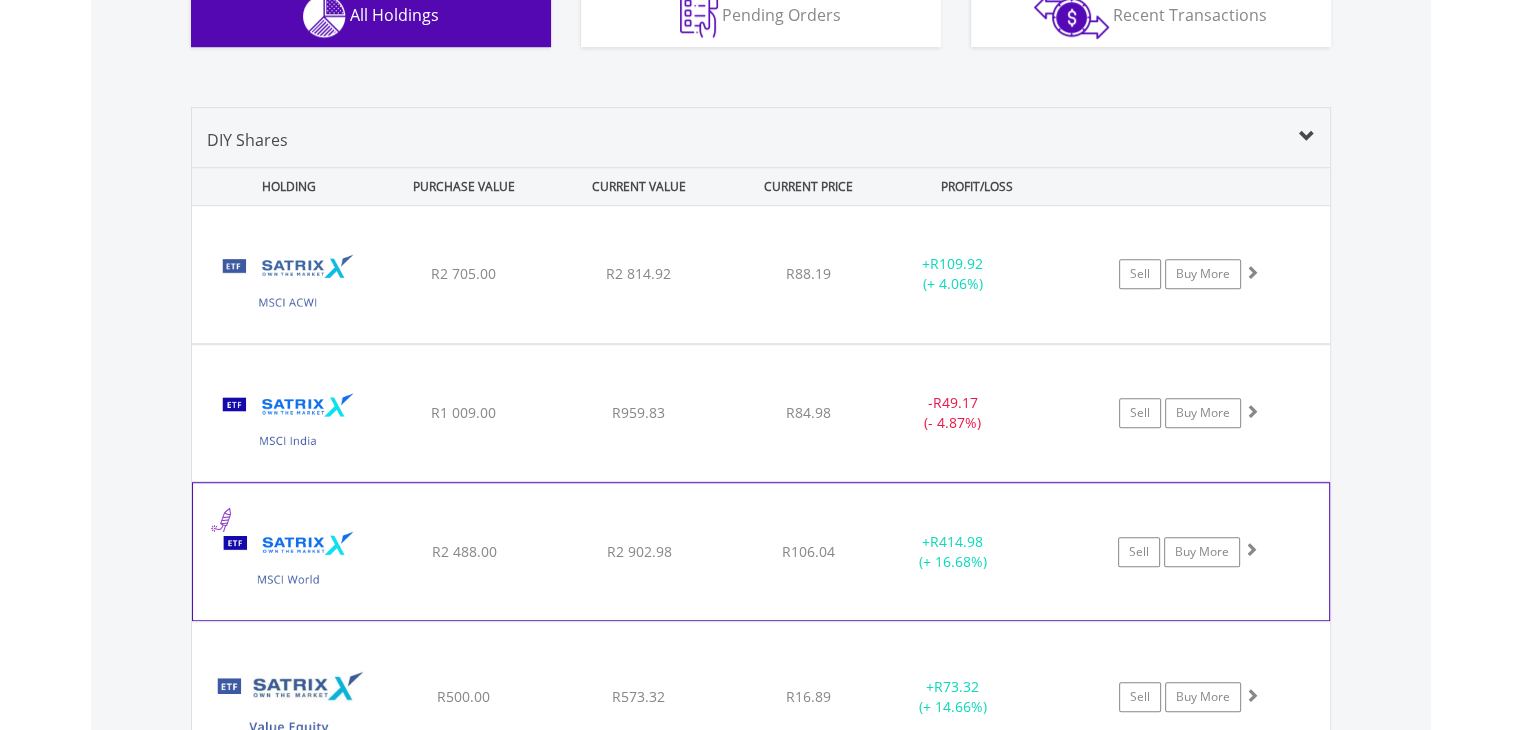 scroll, scrollTop: 1412, scrollLeft: 0, axis: vertical 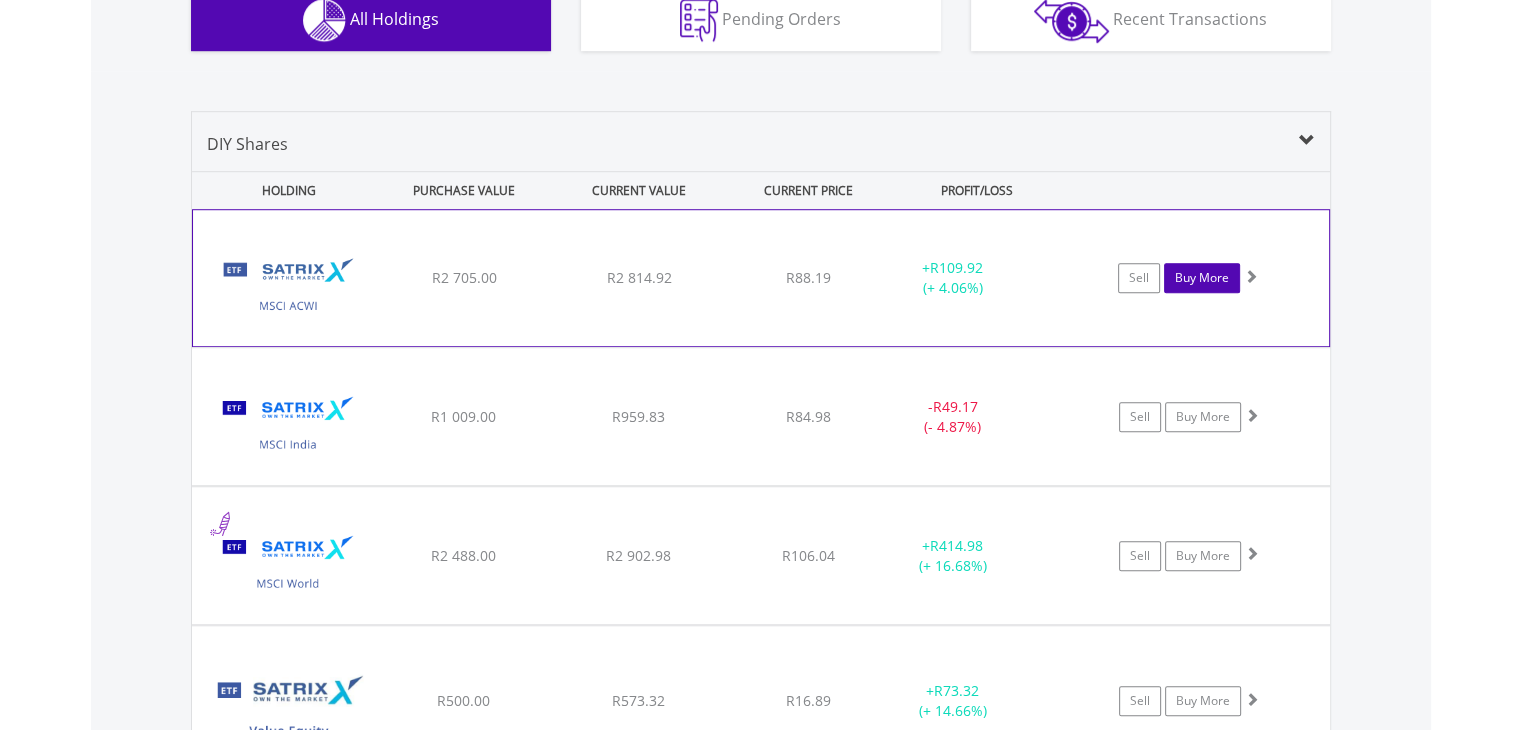 click on "Buy More" at bounding box center [1202, 278] 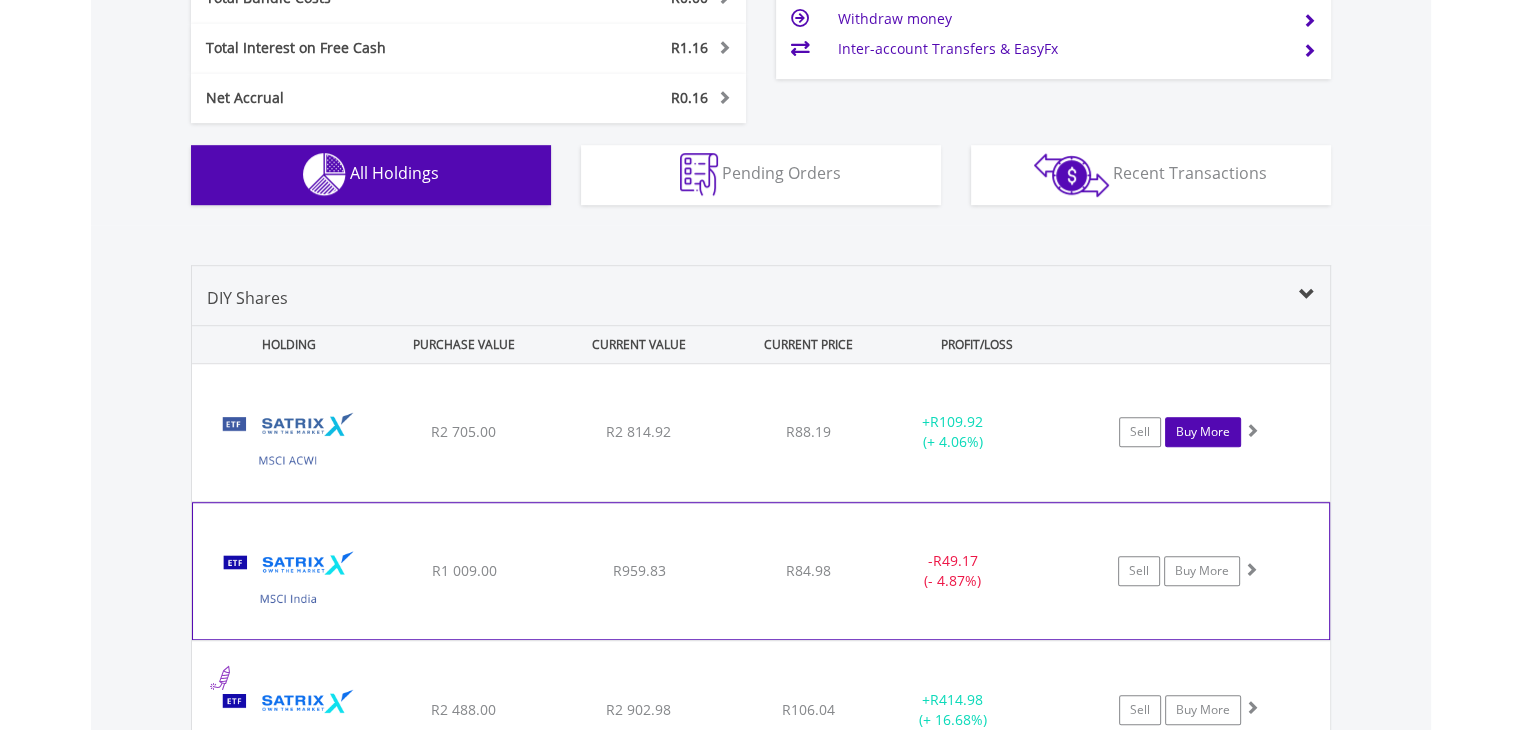 scroll, scrollTop: 1252, scrollLeft: 0, axis: vertical 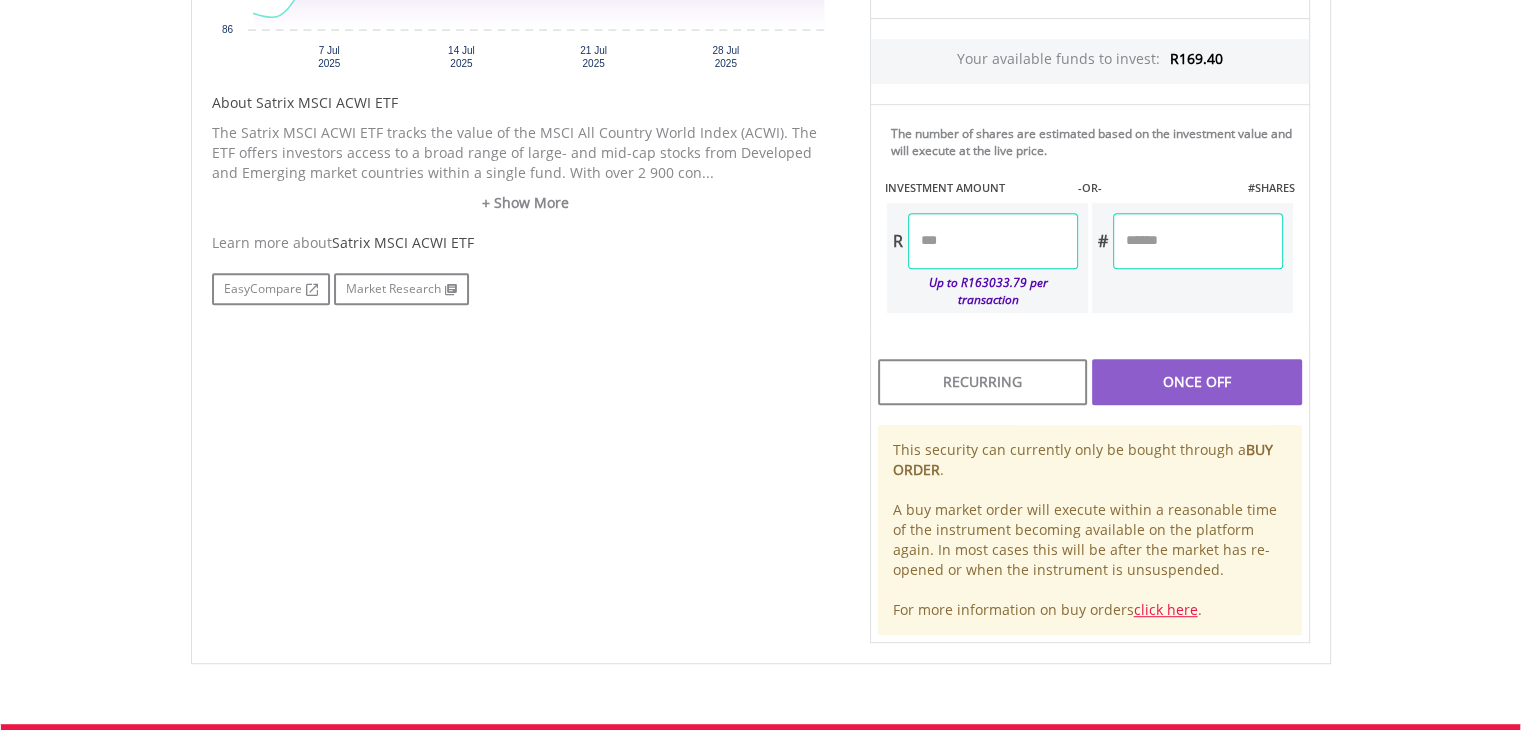 click at bounding box center [993, 241] 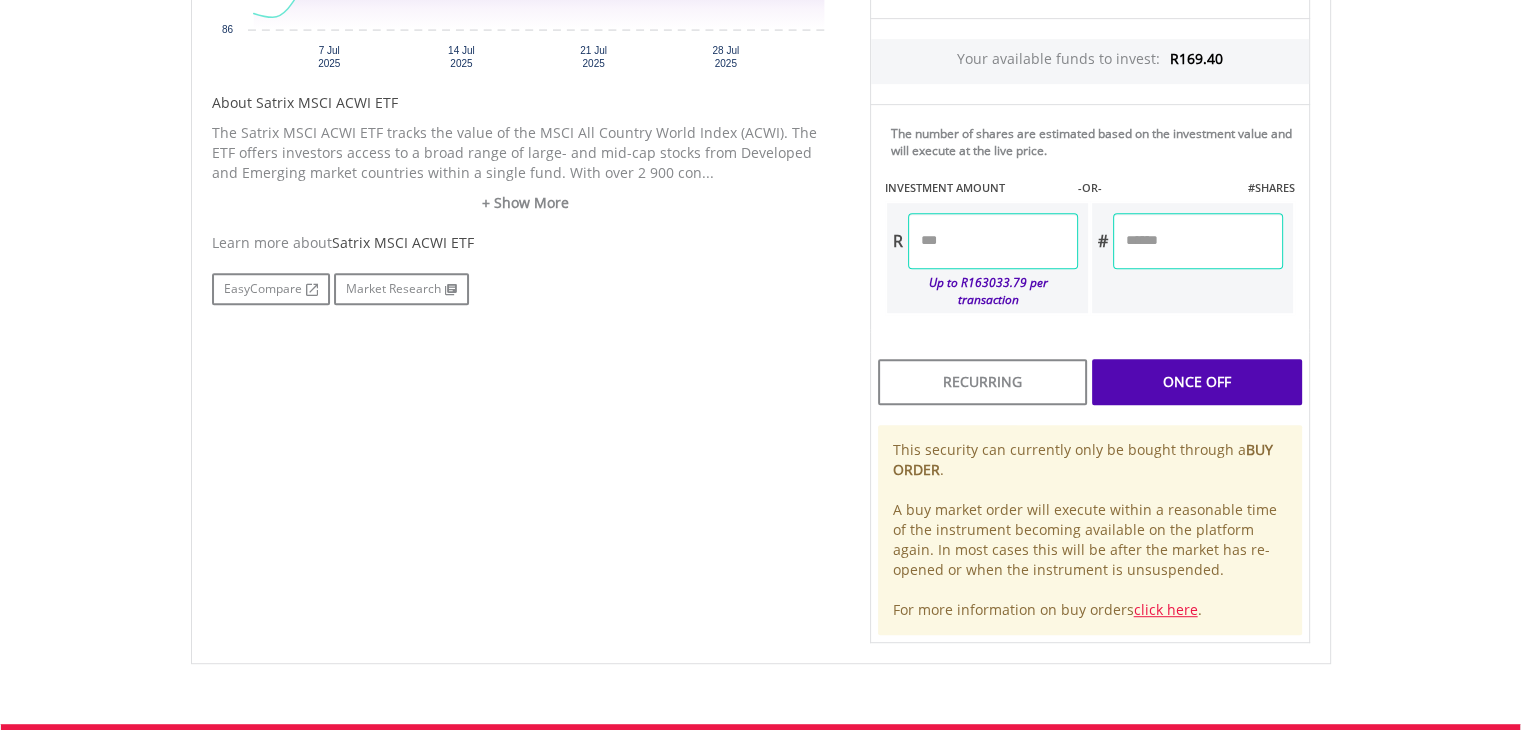 type on "******" 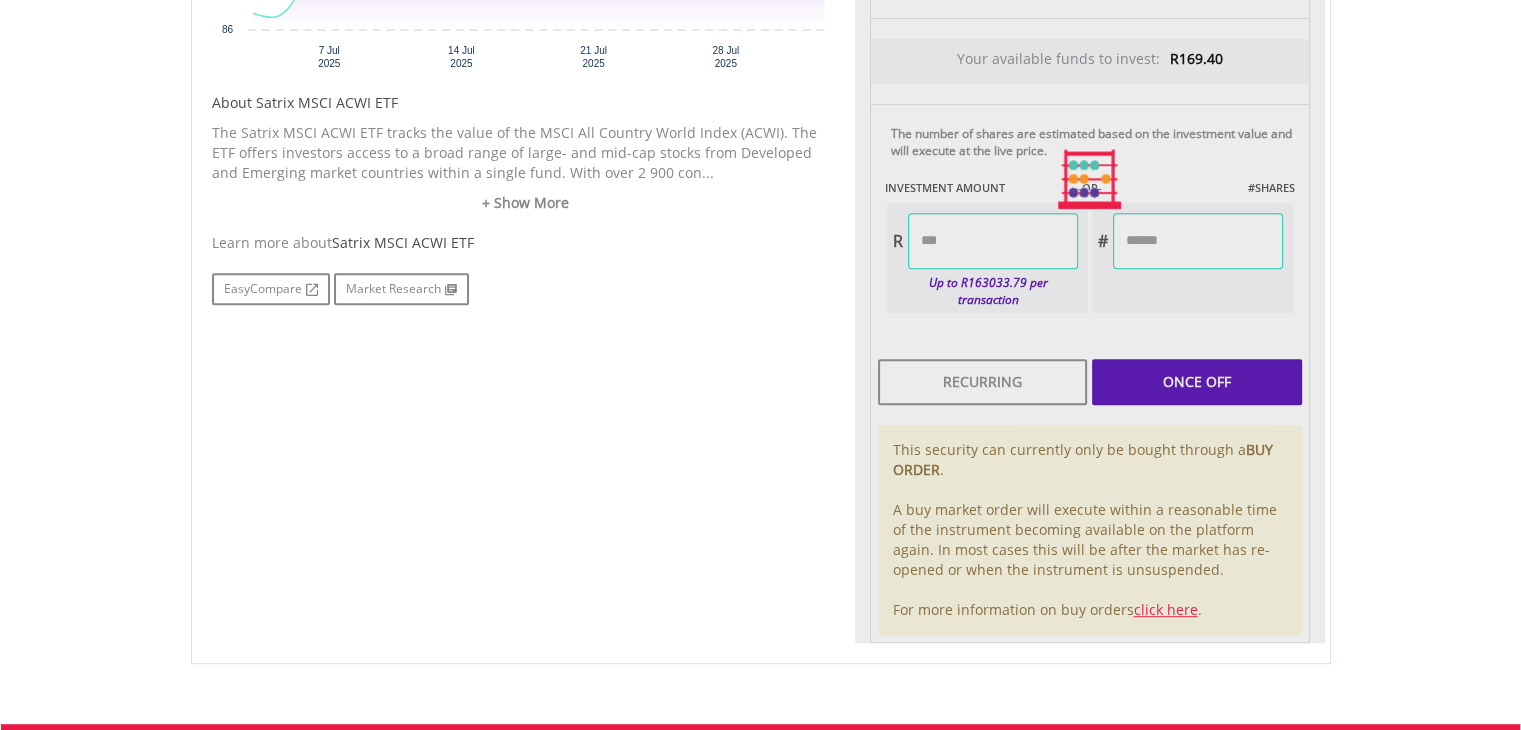 click on "Last Updated Price:
15-min. Delay*
Price Update Cost:
0
Credits
Market Closed
SELLING AT (BID)
BUYING AT                     (ASK)
LAST PRICE
R86.59
R94.71
R88.19
0
Buy EasyCredits" at bounding box center (1090, 180) 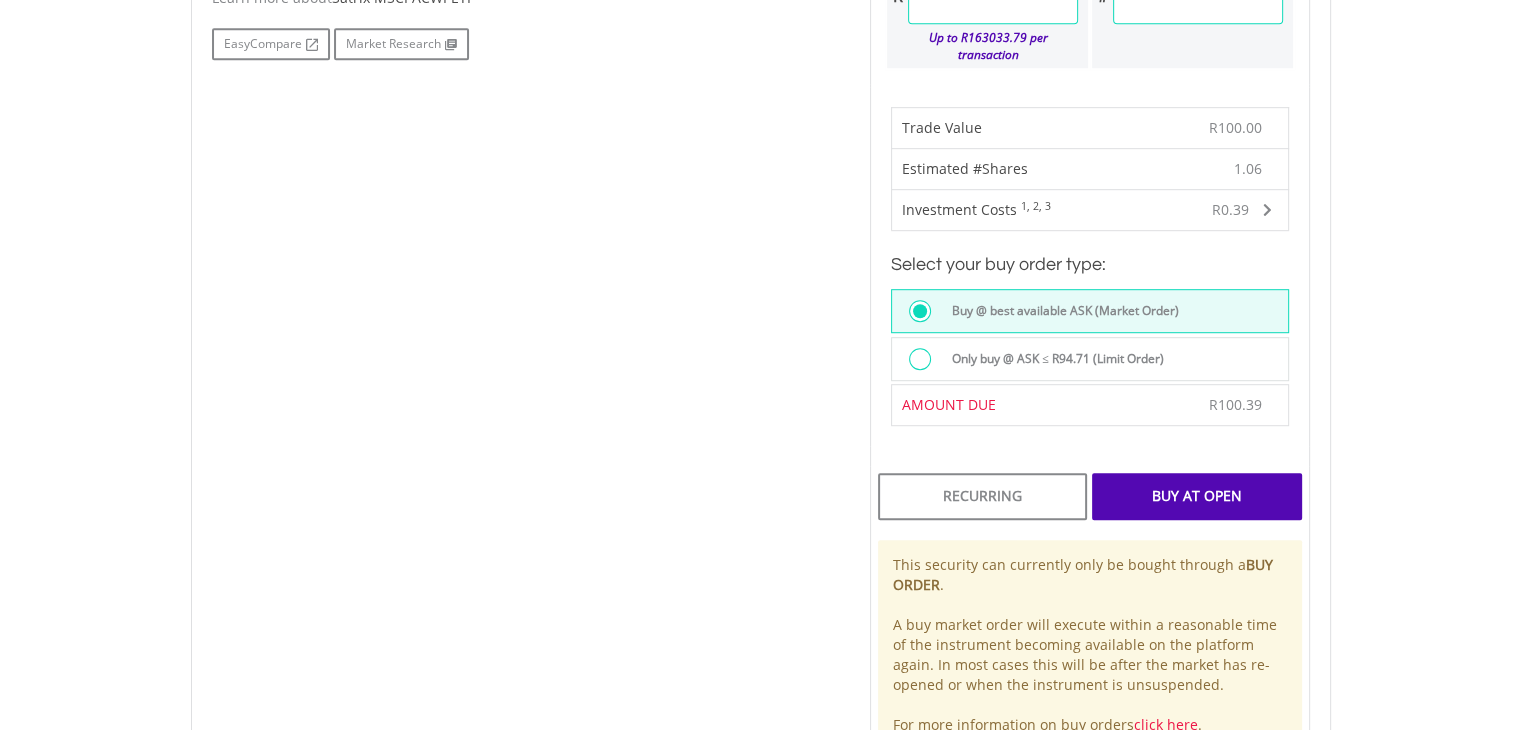 scroll, scrollTop: 1172, scrollLeft: 0, axis: vertical 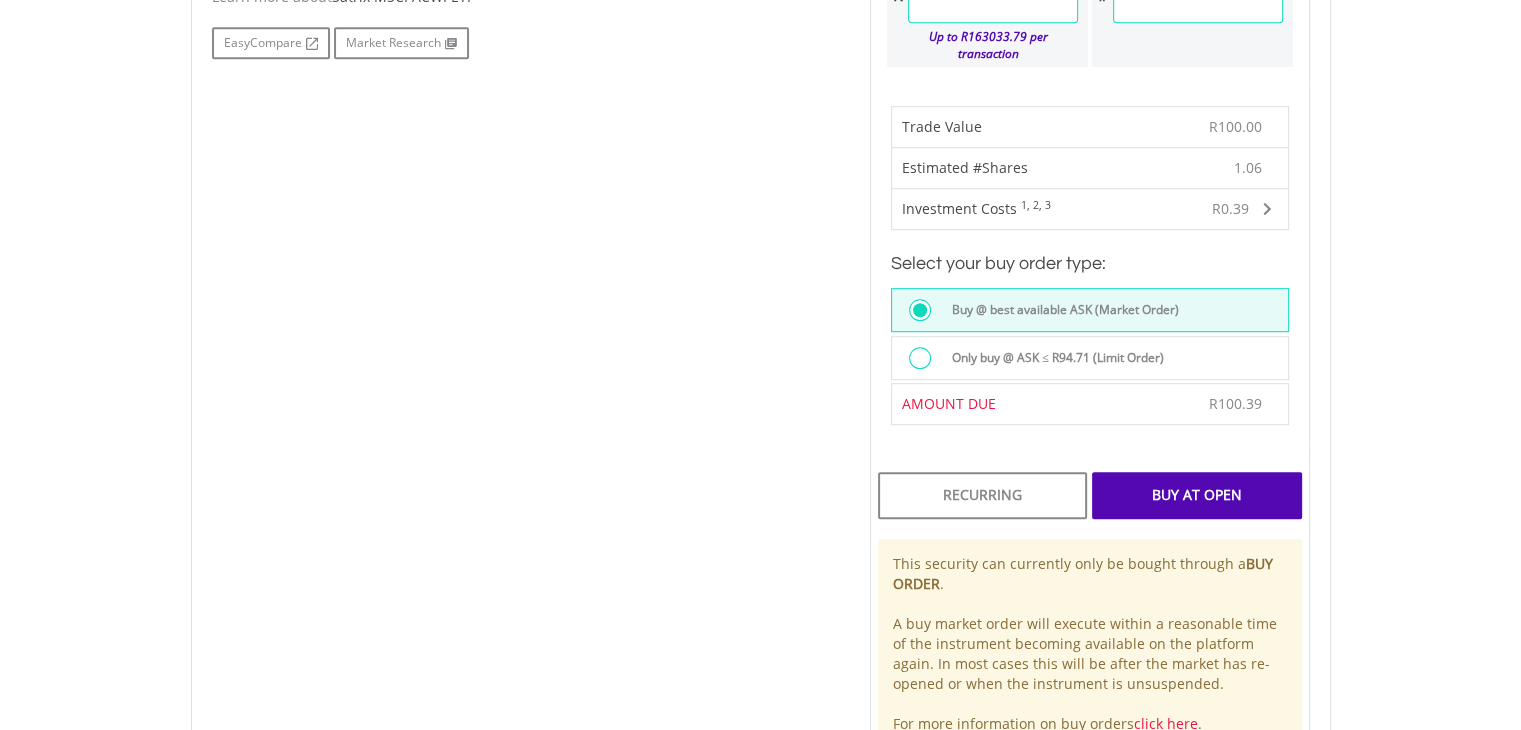 click on "Buy At Open" at bounding box center (1196, 495) 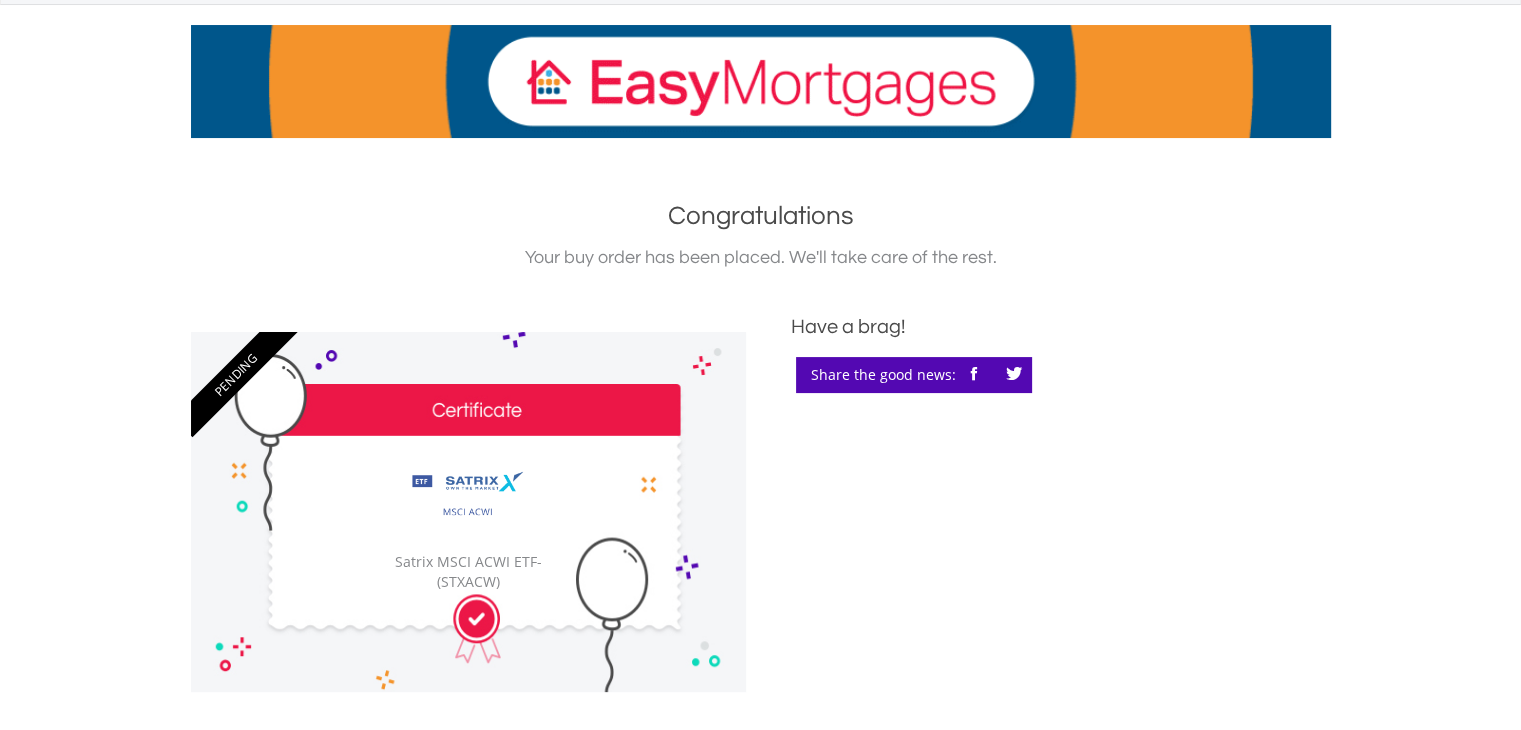 scroll, scrollTop: 0, scrollLeft: 0, axis: both 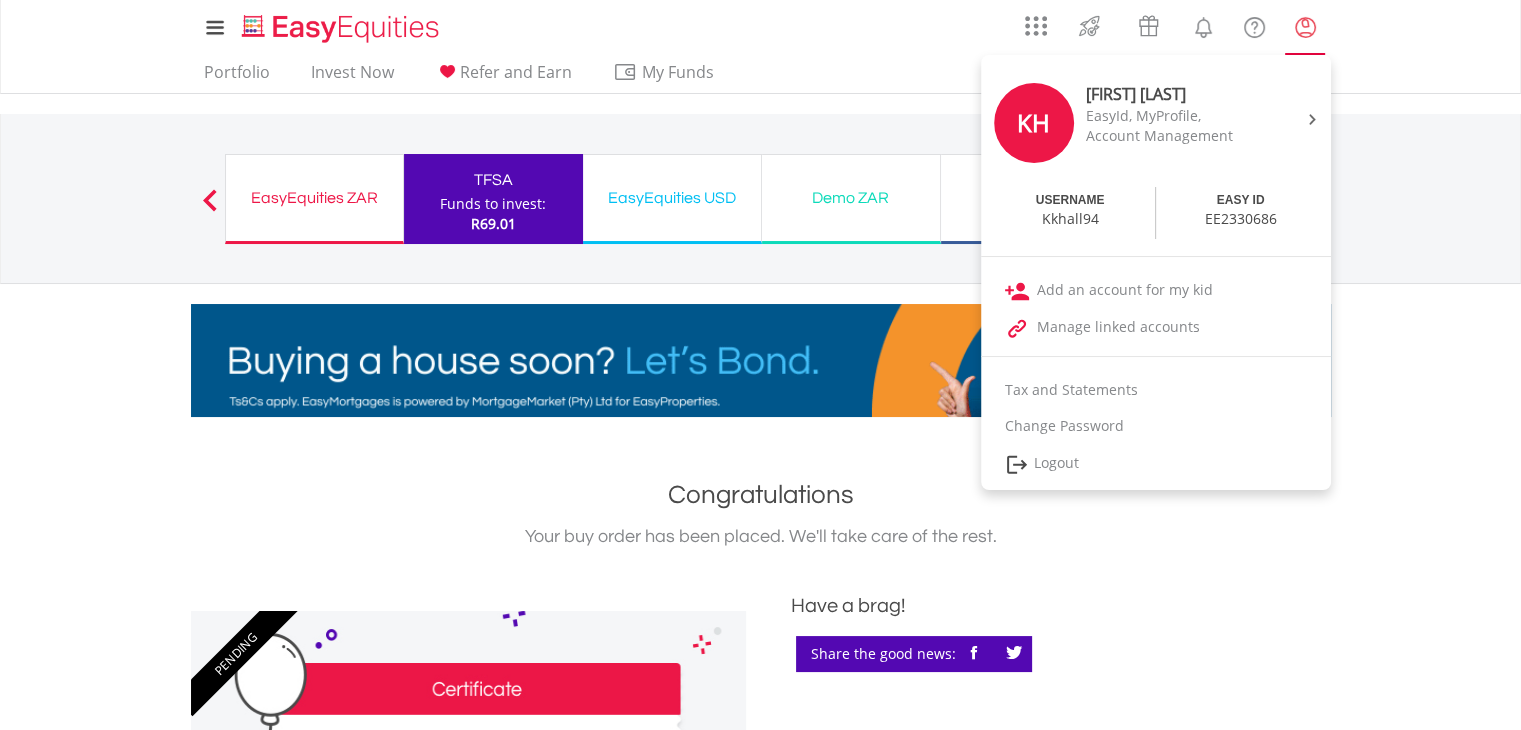 click at bounding box center (1305, 27) 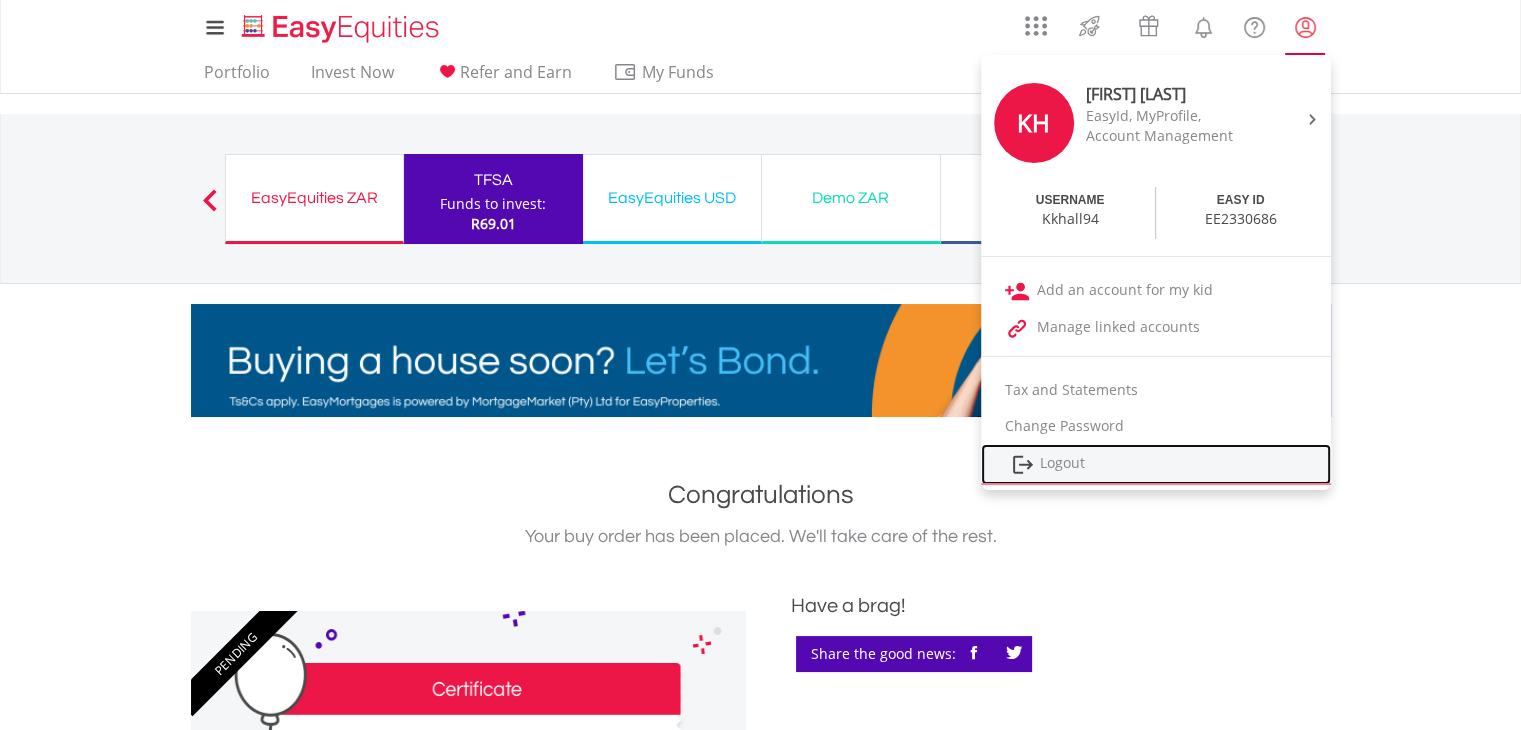 click on "Logout" at bounding box center (1156, 464) 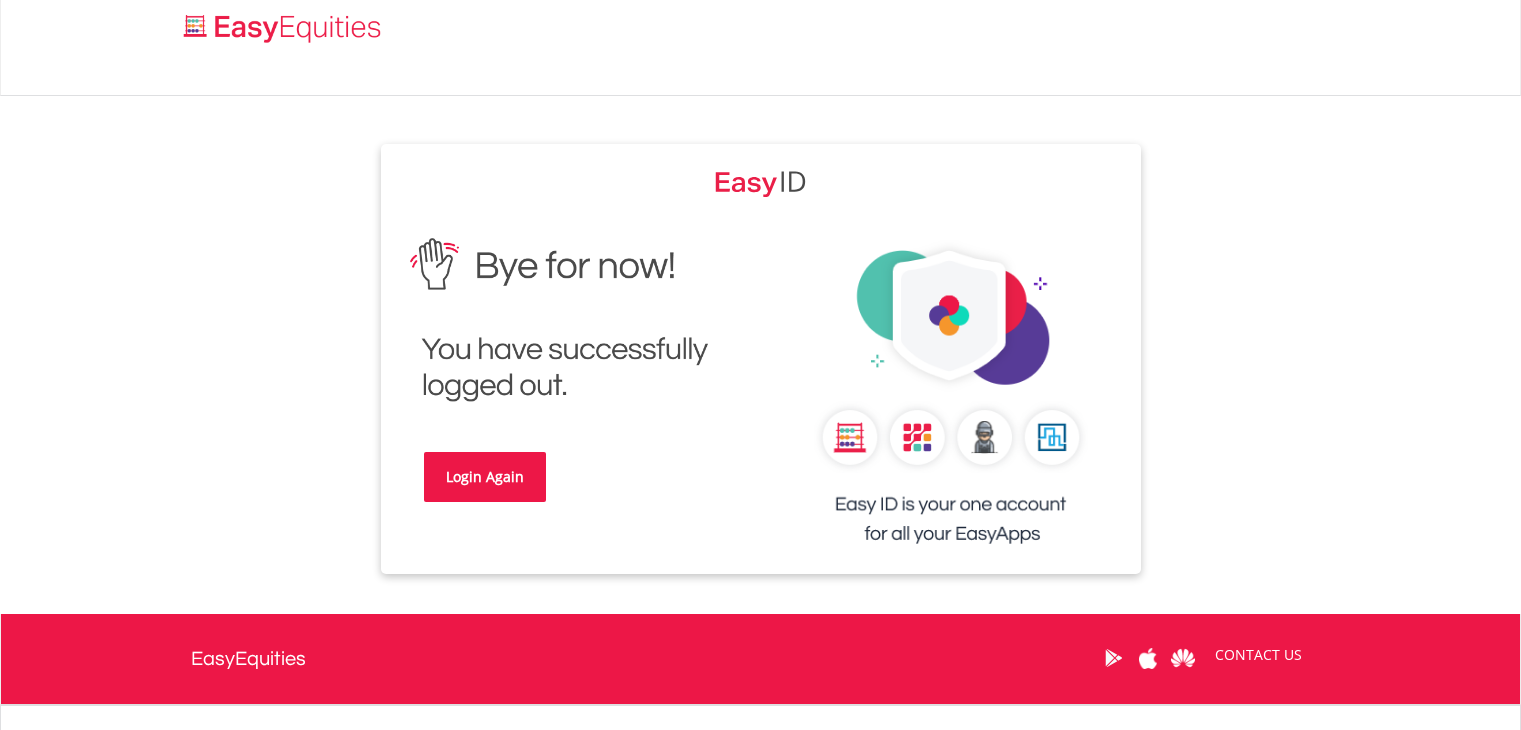scroll, scrollTop: 0, scrollLeft: 0, axis: both 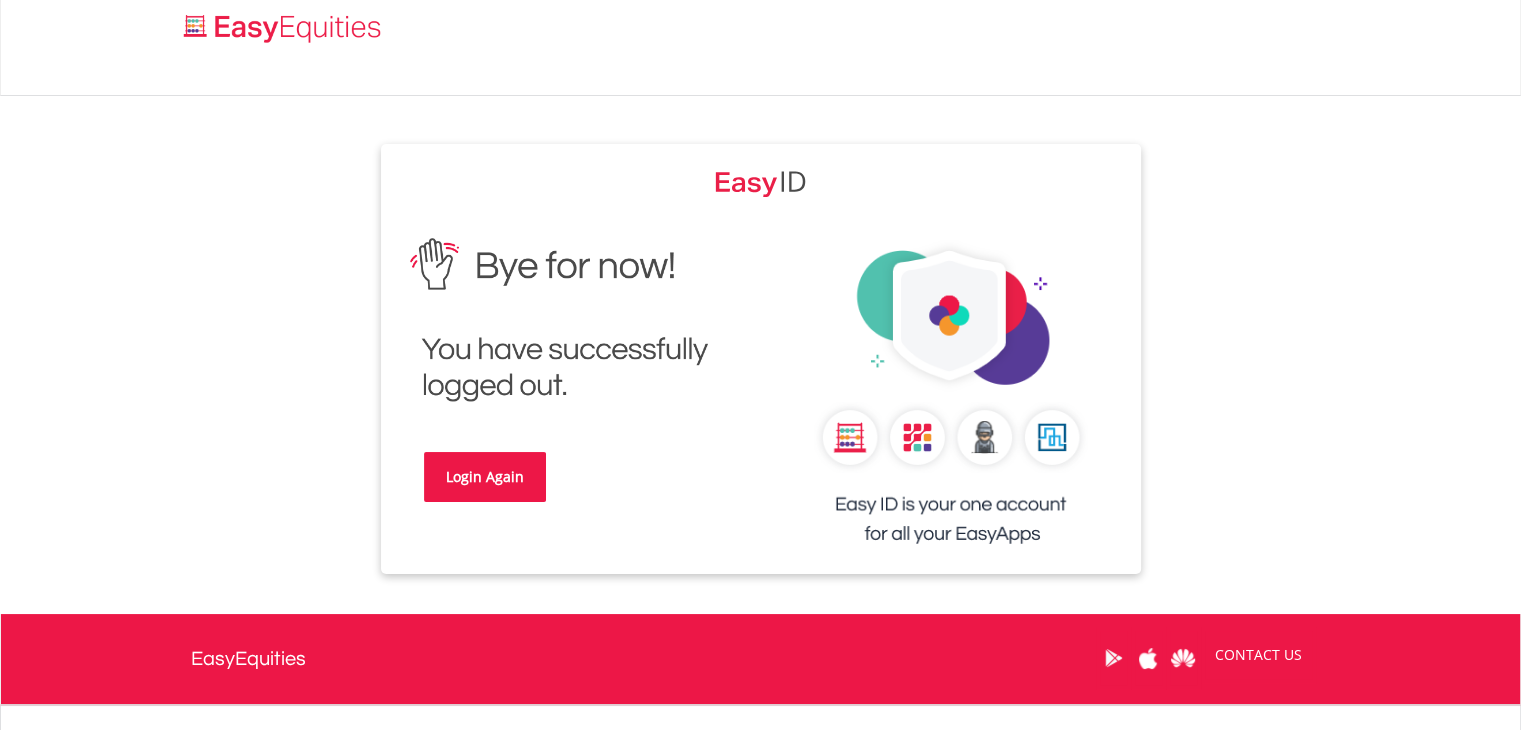 click on "Login Again" at bounding box center [571, 377] 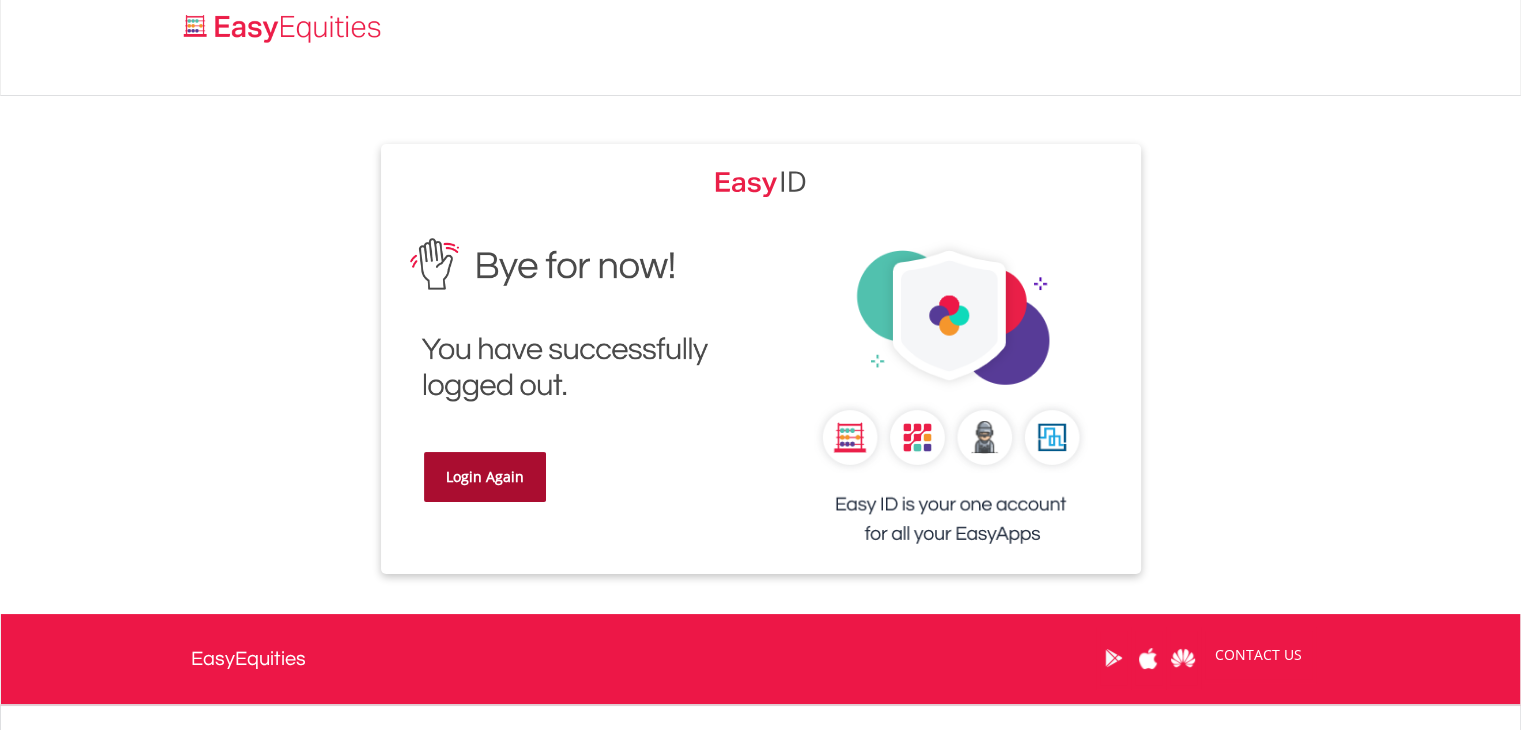 click on "Login Again" at bounding box center [485, 477] 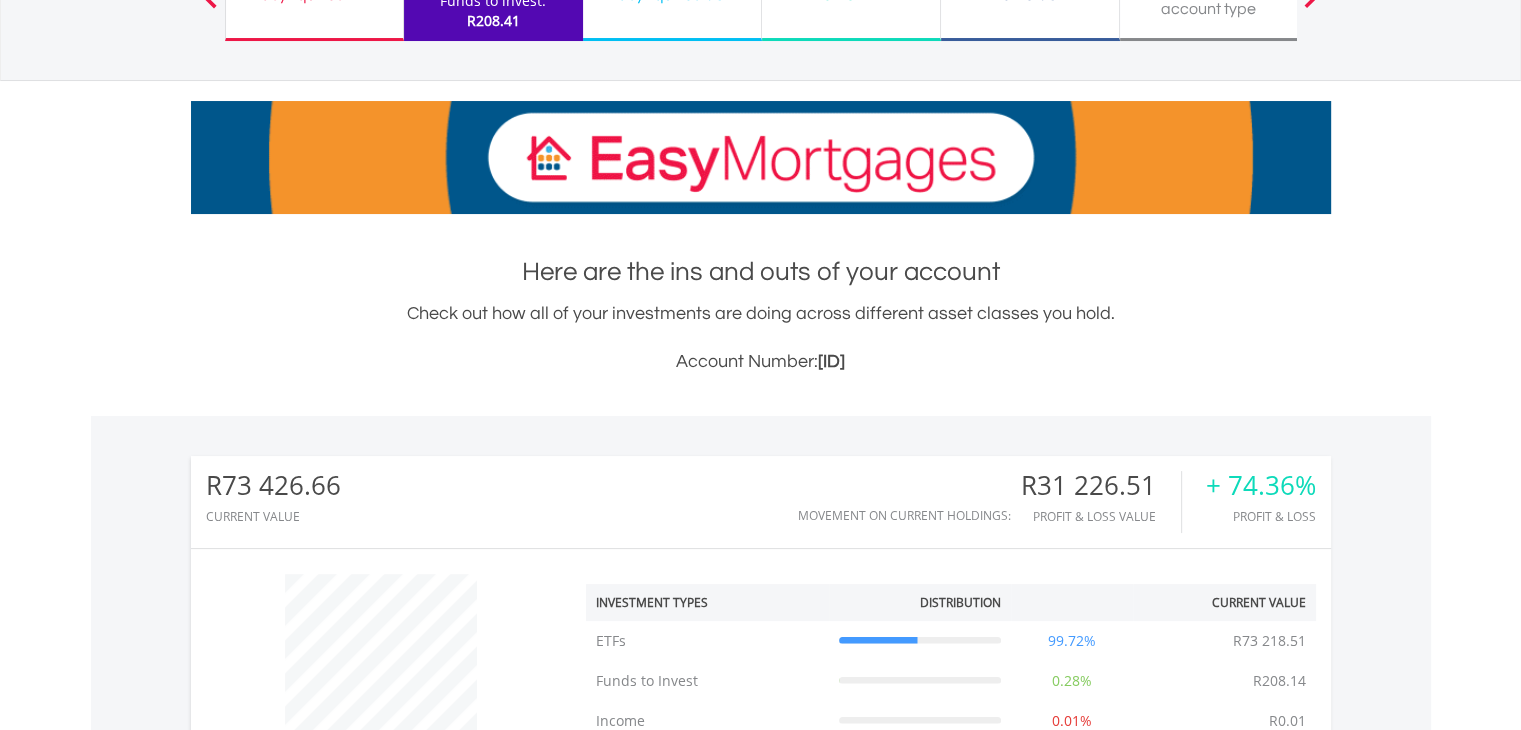scroll, scrollTop: 208, scrollLeft: 0, axis: vertical 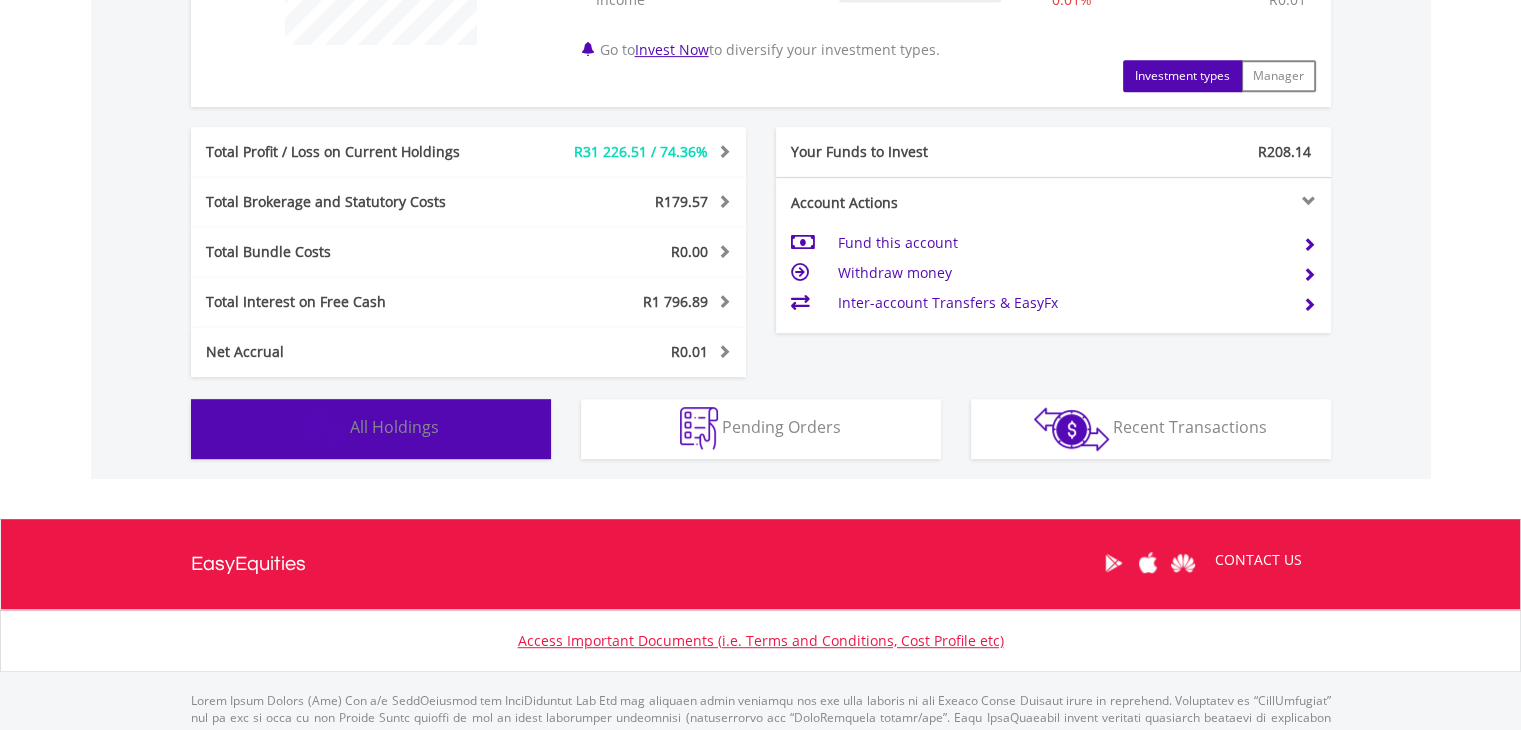 click on "All Holdings" at bounding box center (394, 427) 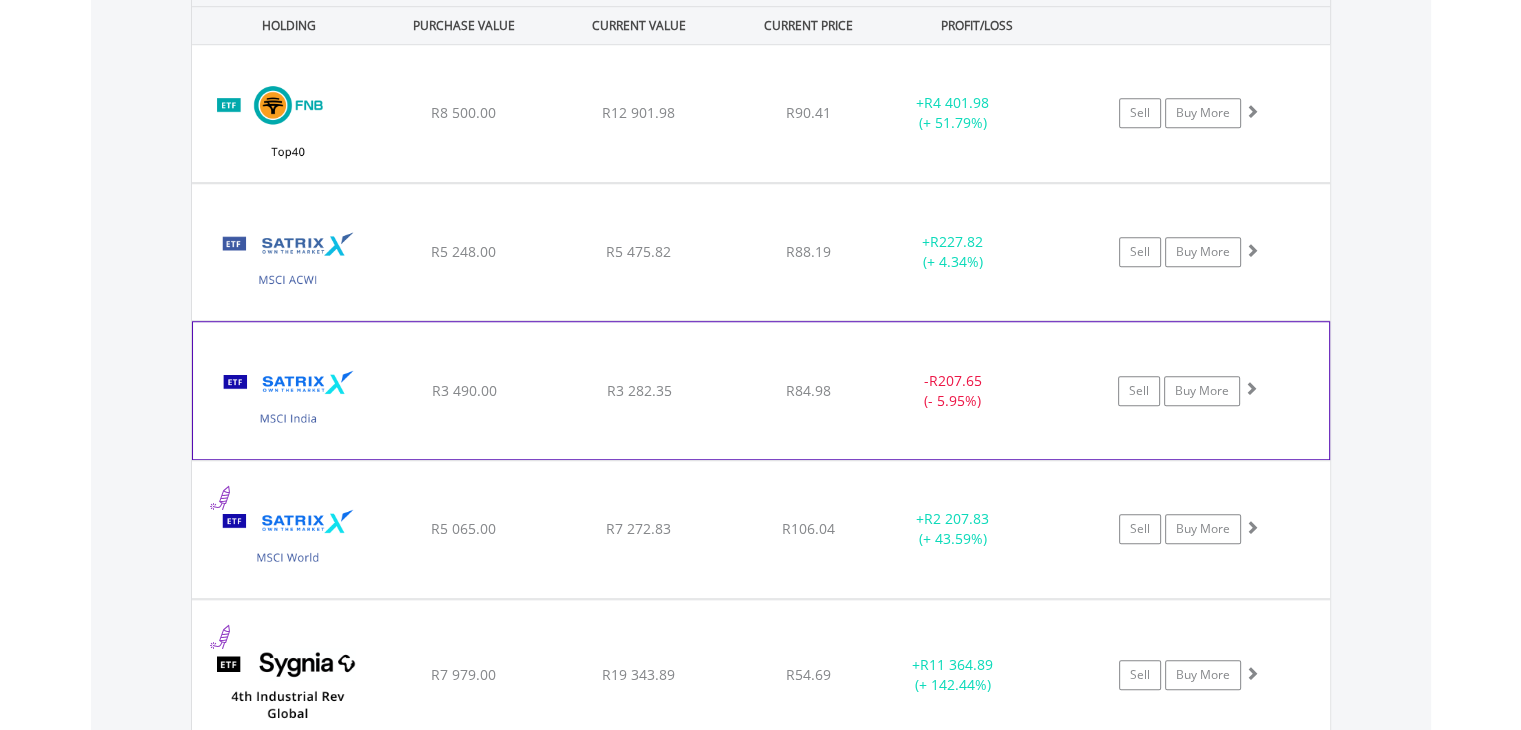 scroll, scrollTop: 1501, scrollLeft: 0, axis: vertical 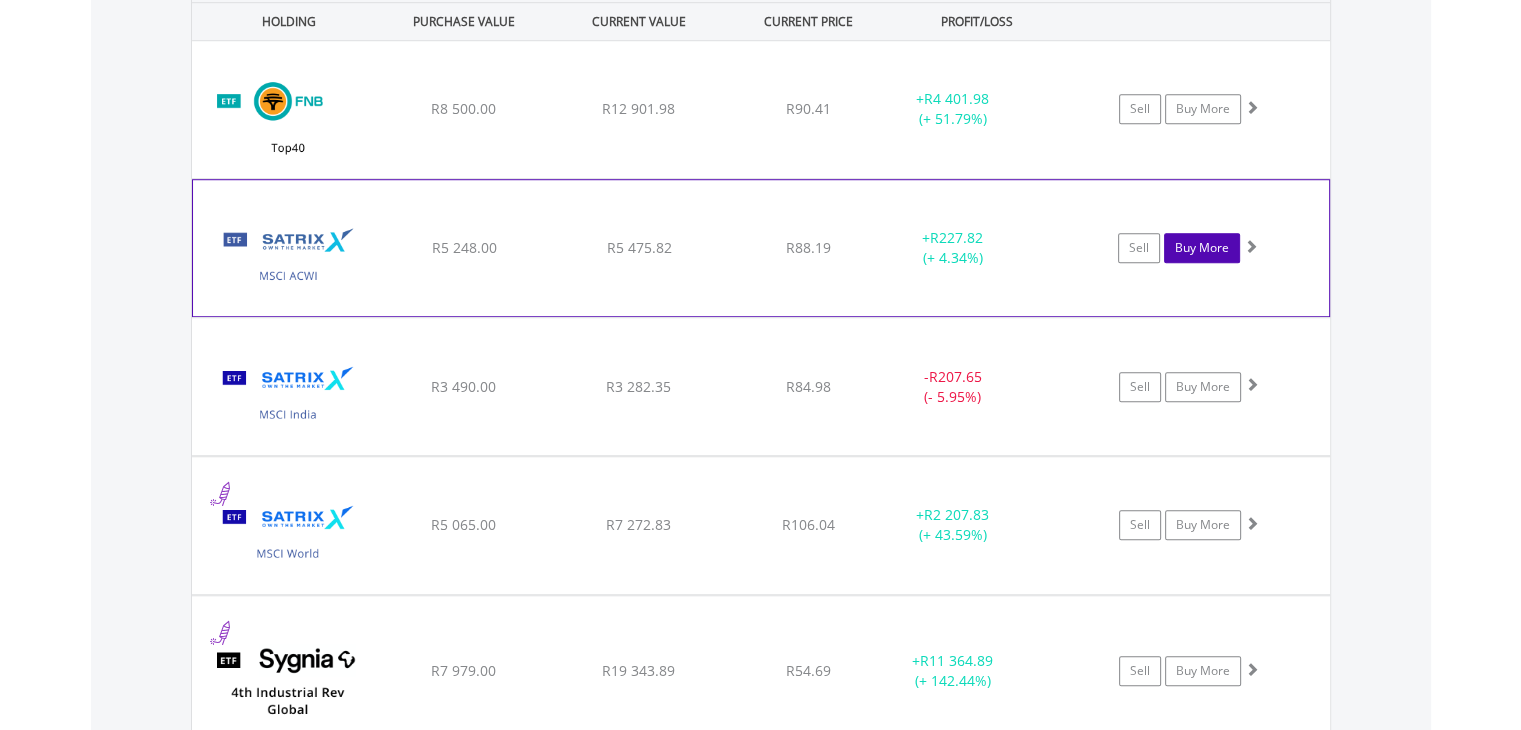 click on "Buy More" at bounding box center (1202, 248) 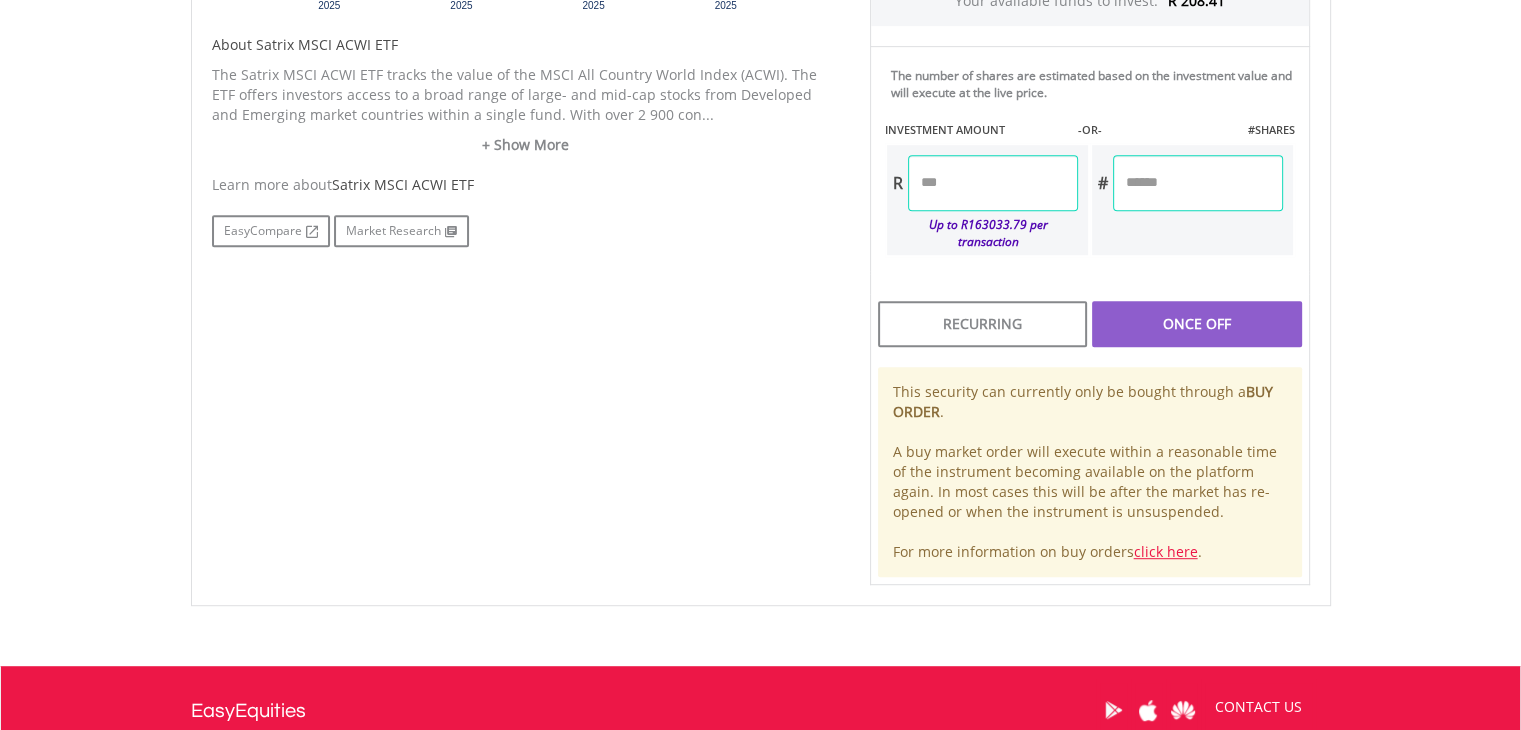 scroll, scrollTop: 995, scrollLeft: 0, axis: vertical 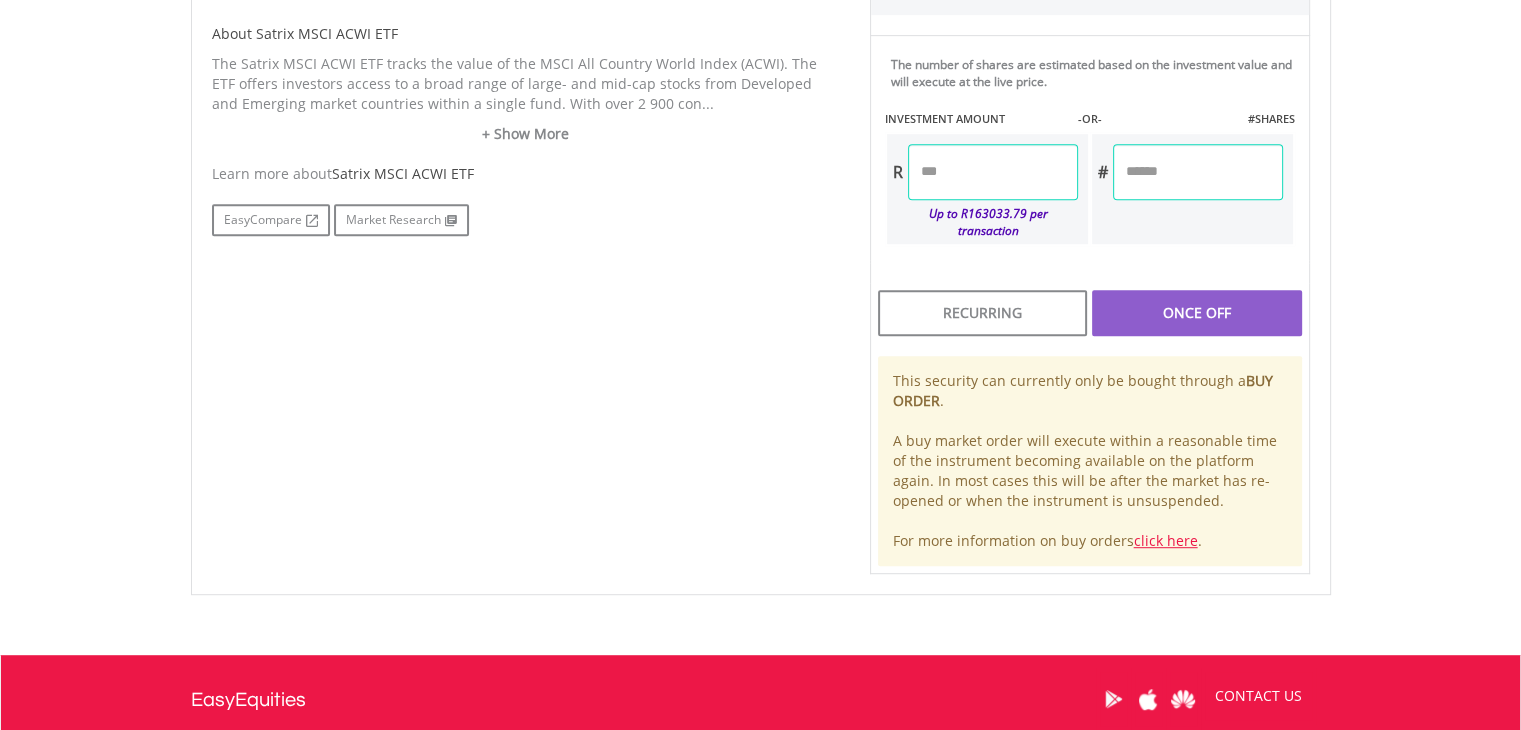 click at bounding box center (993, 172) 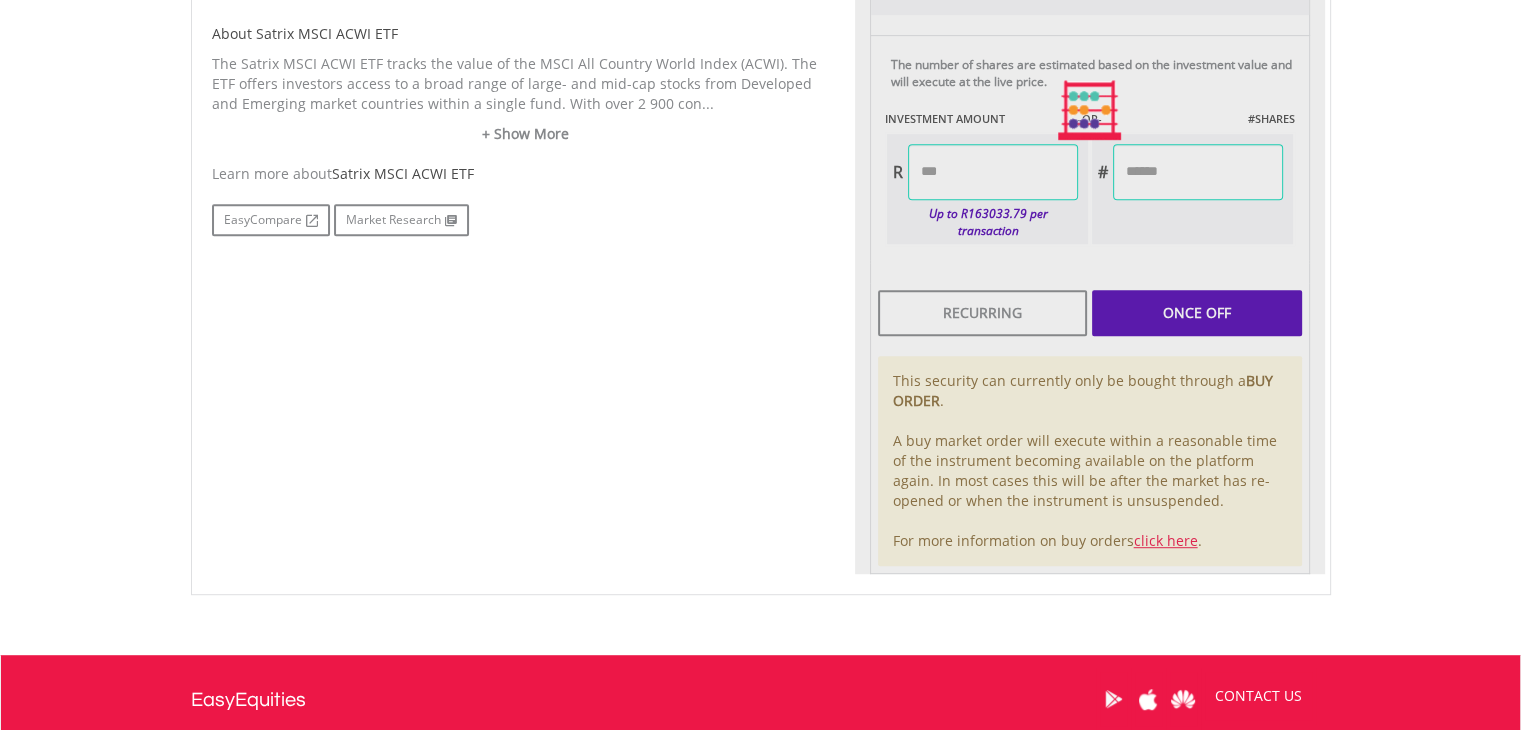 type on "******" 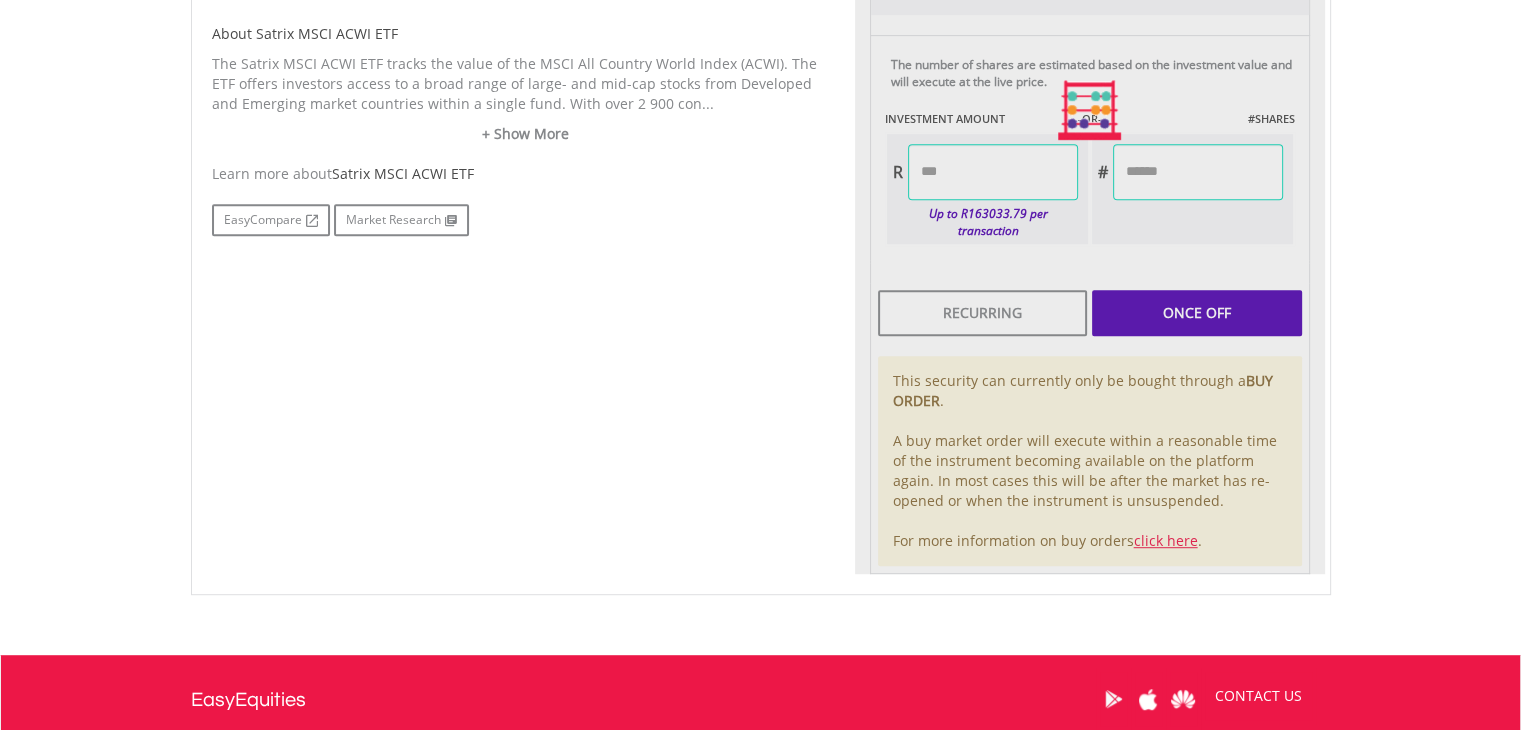 type on "******" 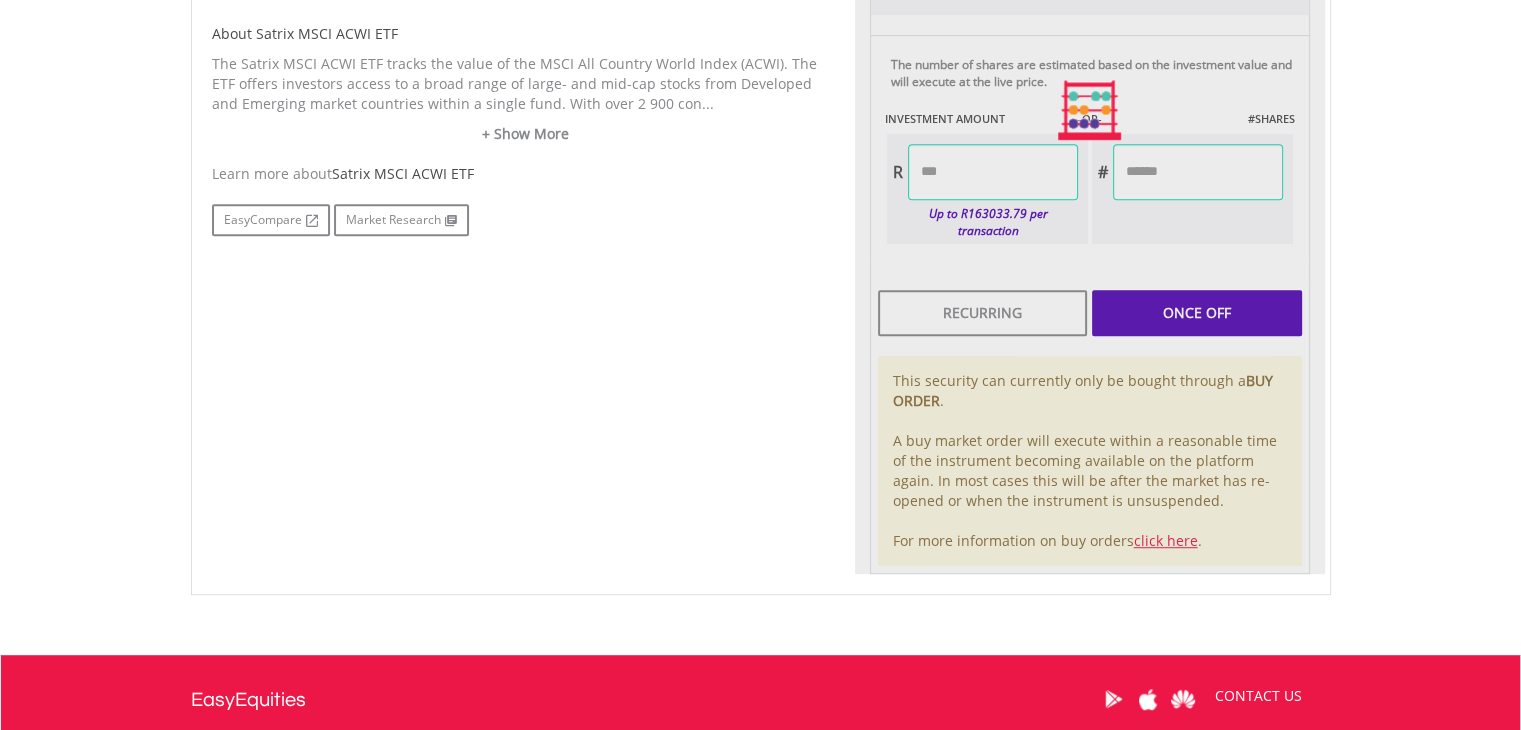 click on "Last Updated Price:
15-min. Delay*
Price Update Cost:
0
Credits
Market Closed
SELLING AT (BID)
BUYING AT                     (ASK)
LAST PRICE
R 86.59
R 94.71
R 88.19
0
R" at bounding box center [1090, 111] 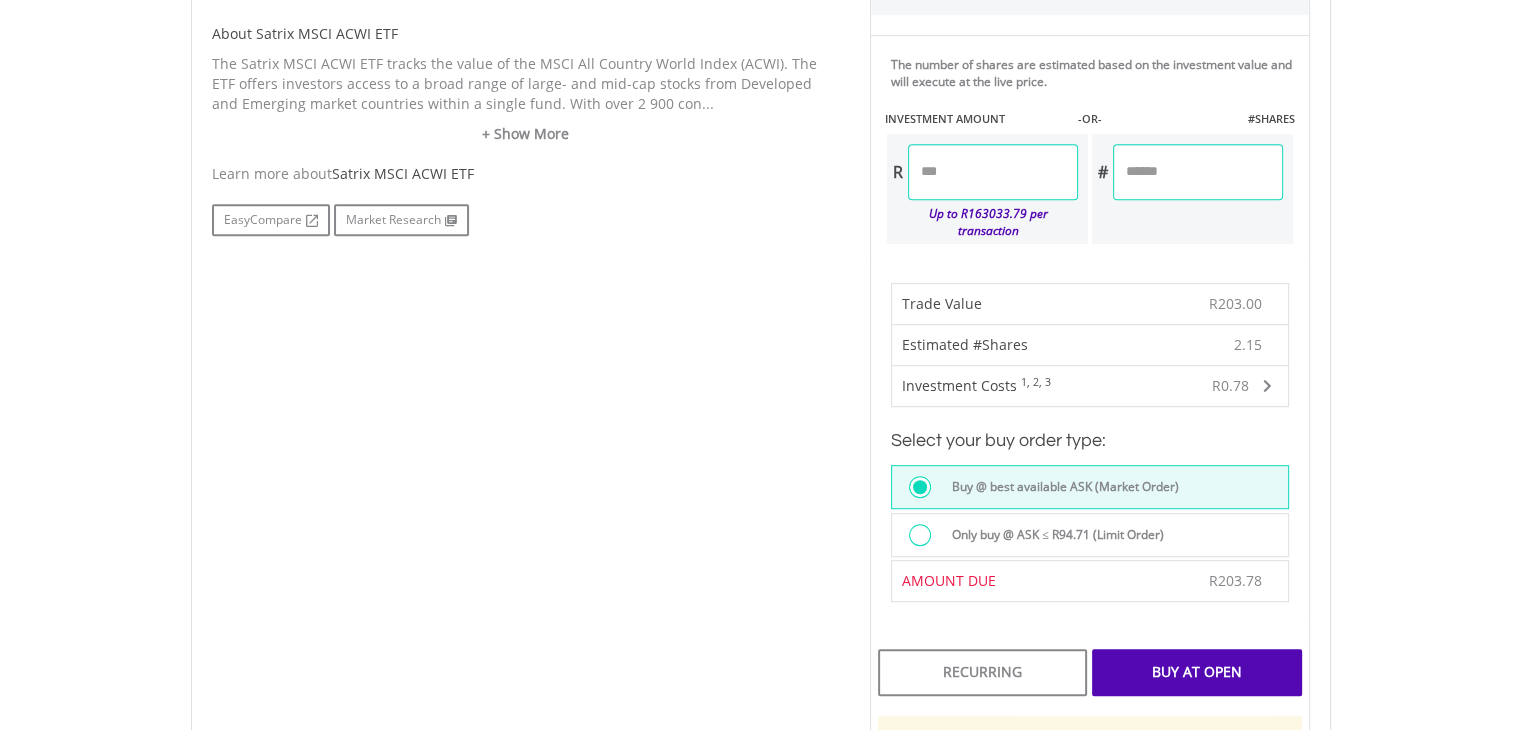 click on "Buy At Open" at bounding box center [1196, 672] 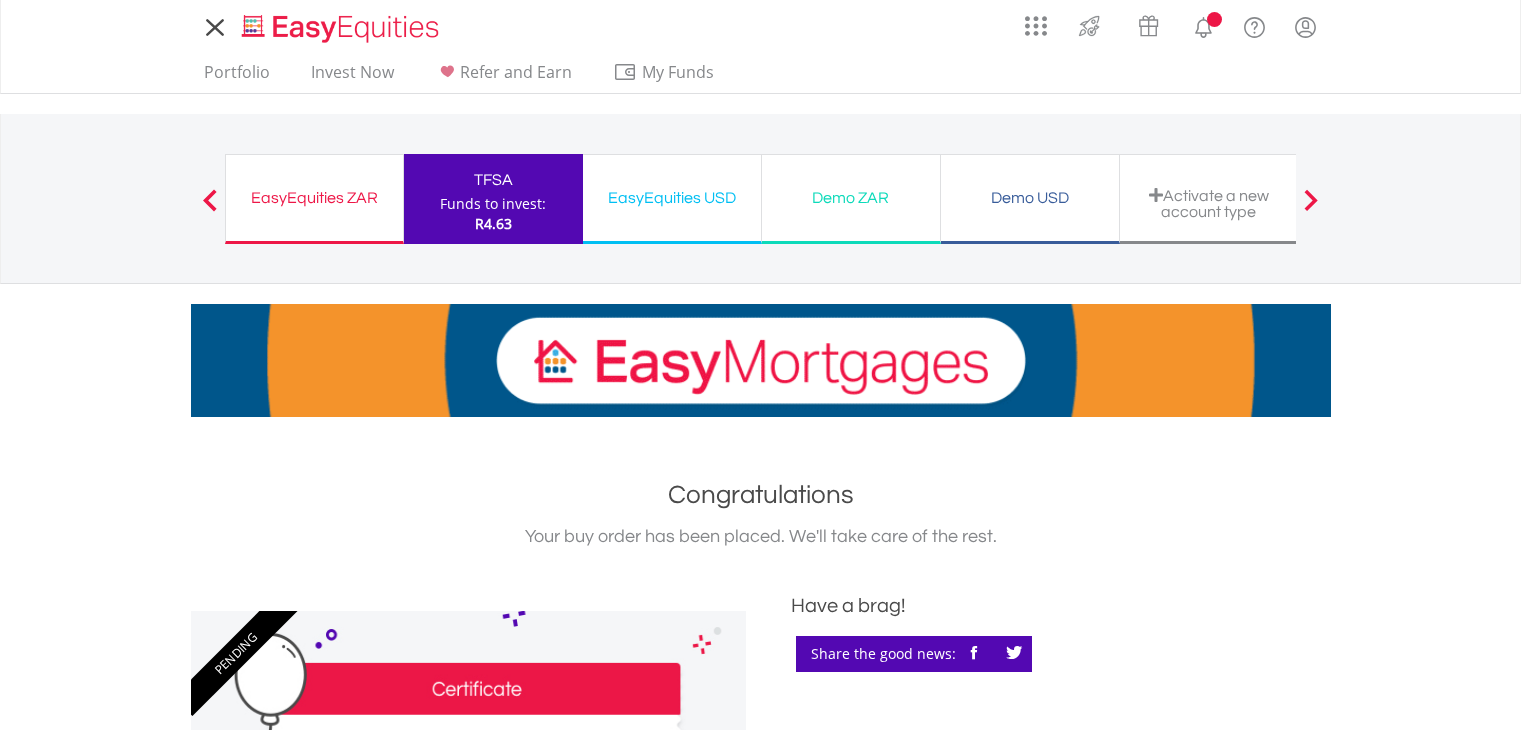 scroll, scrollTop: 0, scrollLeft: 0, axis: both 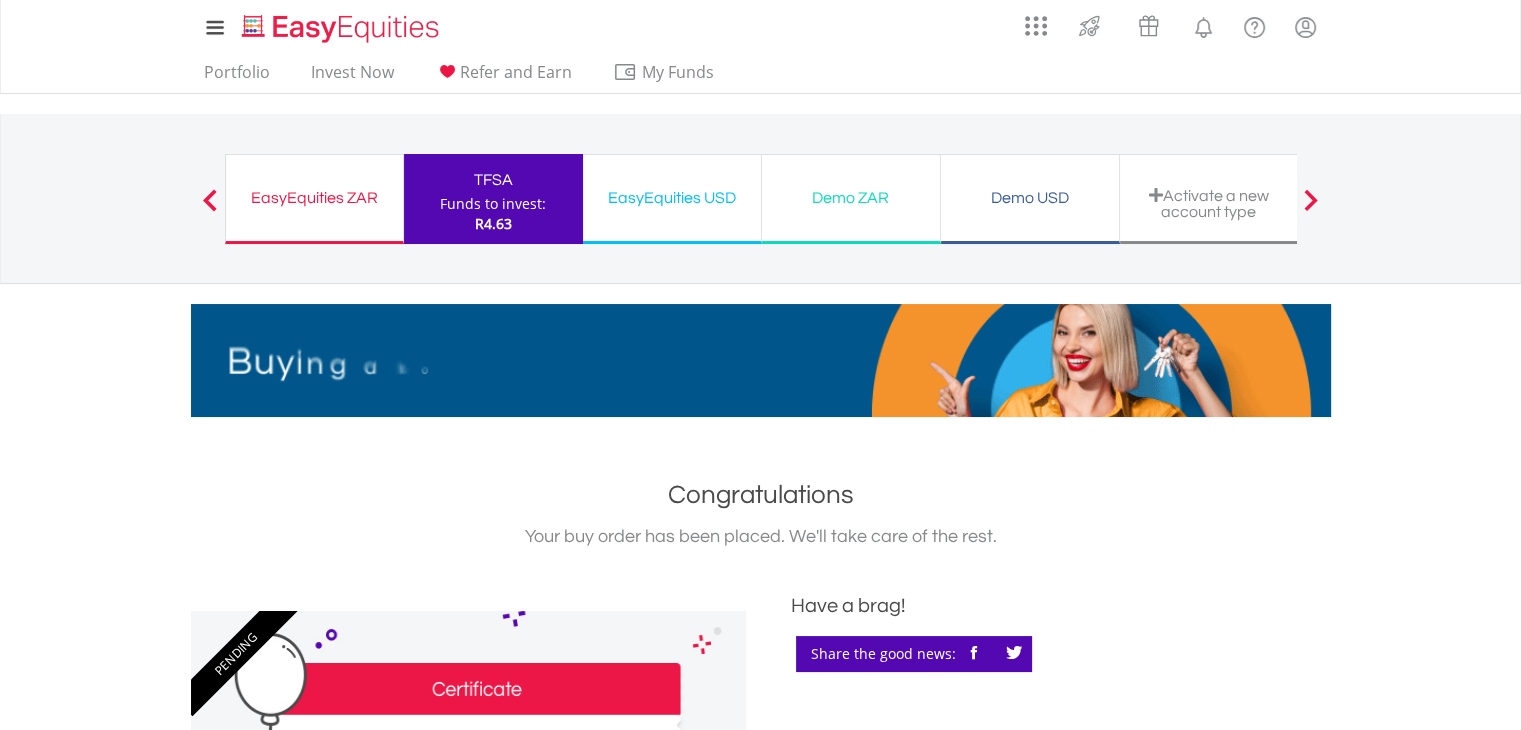 click on "EasyEquities ZAR
Funds to invest:
R4.63" at bounding box center [314, 199] 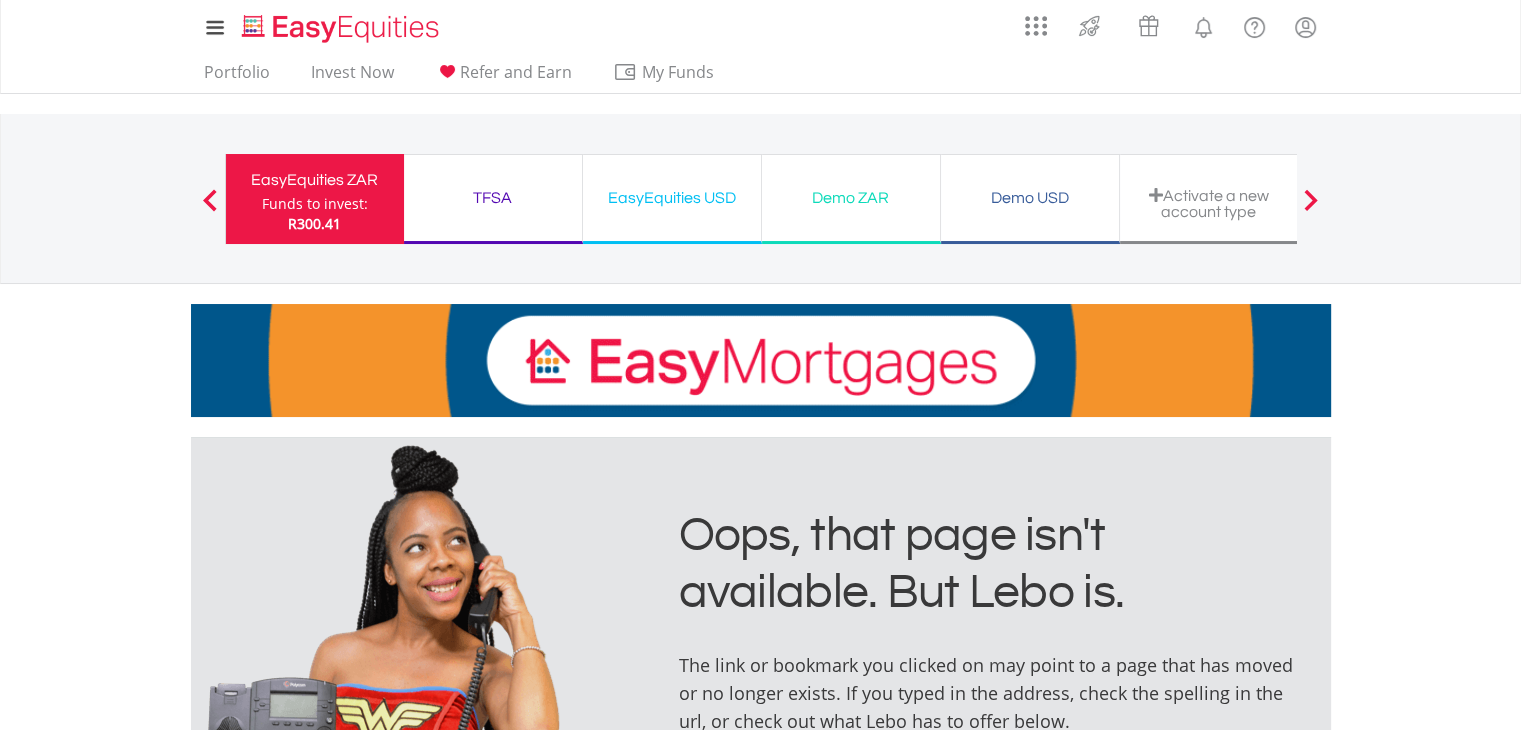 scroll, scrollTop: 32, scrollLeft: 0, axis: vertical 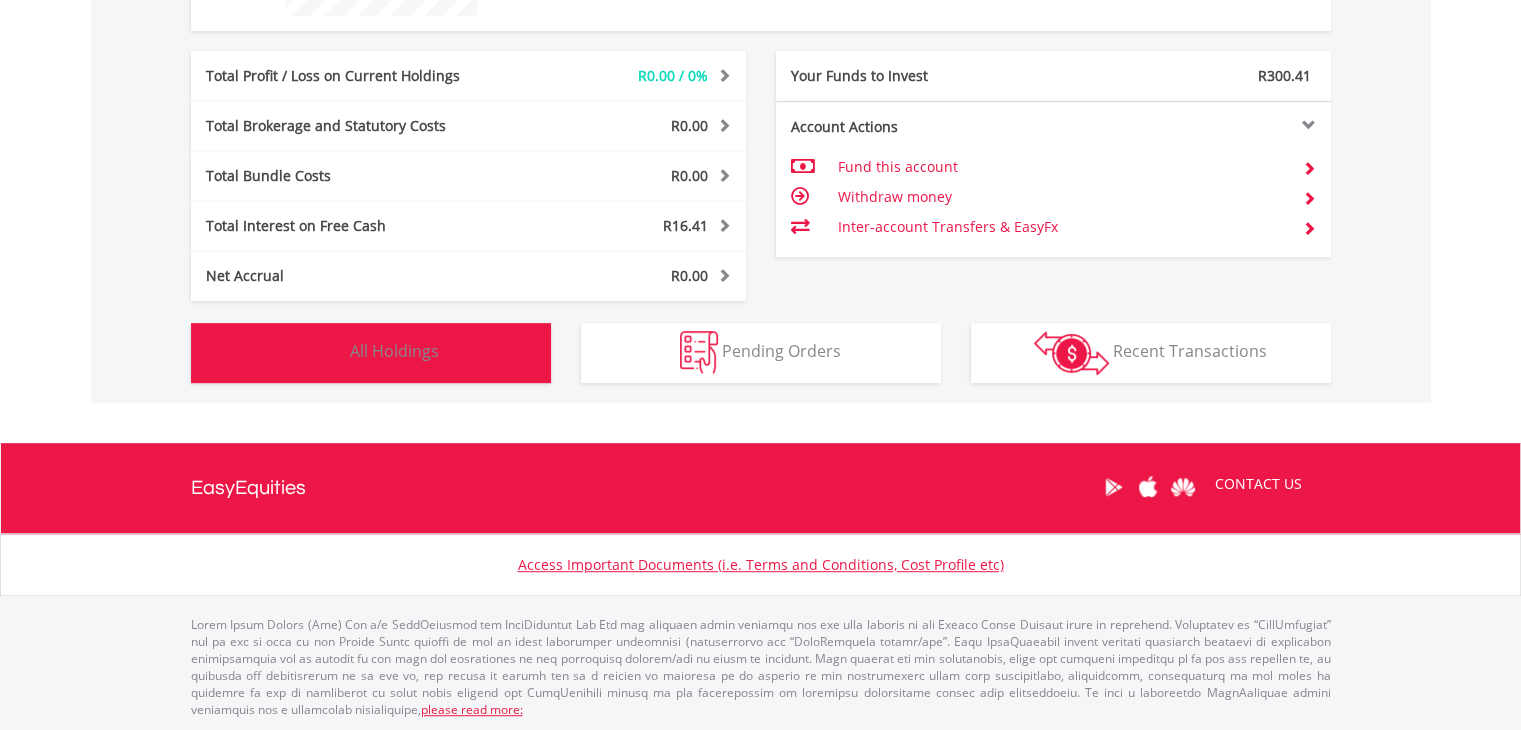 click on "All Holdings" at bounding box center (394, 351) 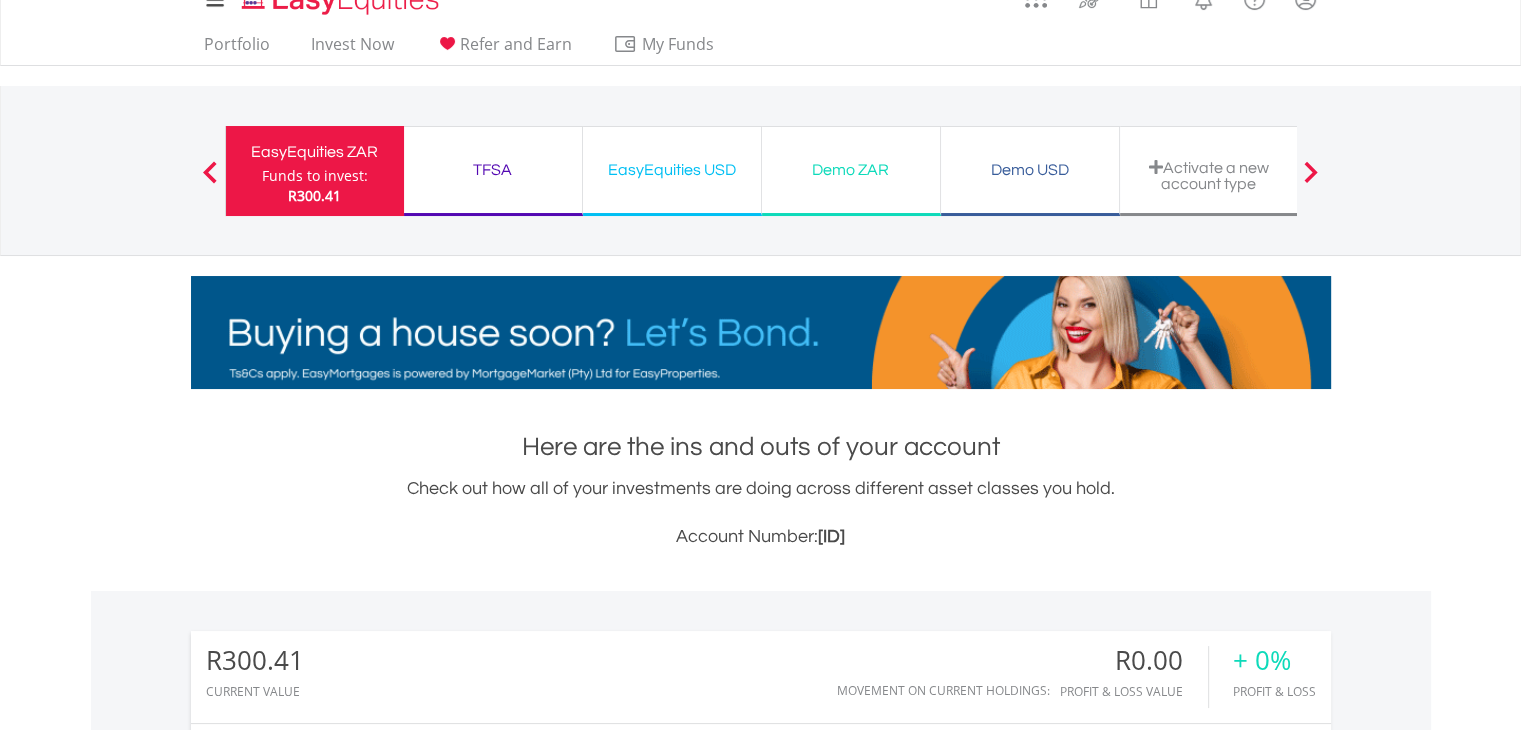 scroll, scrollTop: 0, scrollLeft: 0, axis: both 